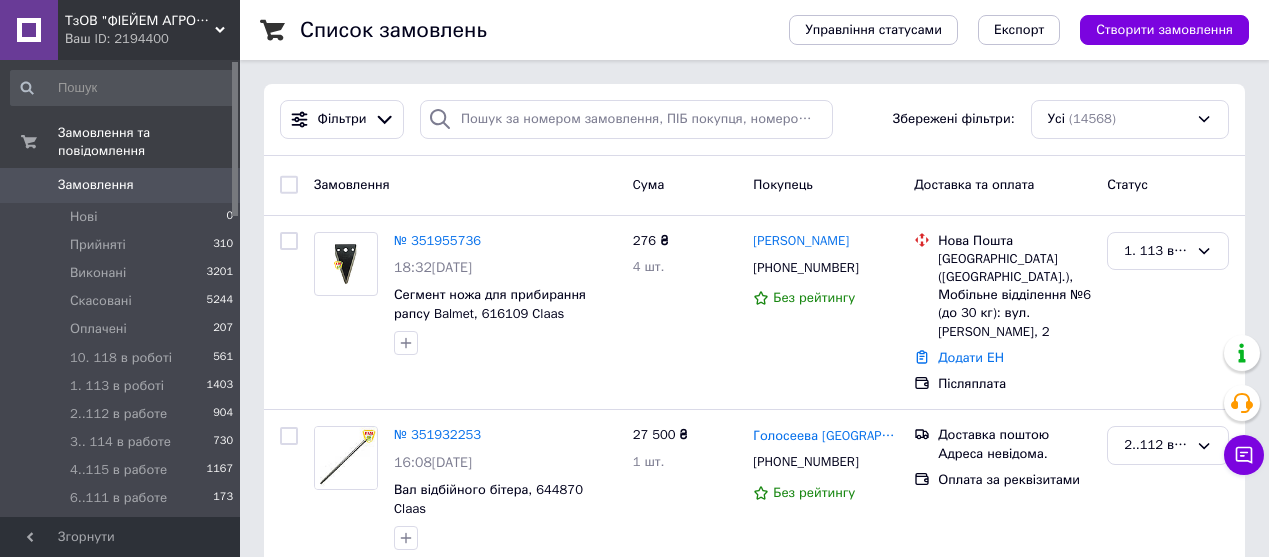 scroll, scrollTop: 0, scrollLeft: 0, axis: both 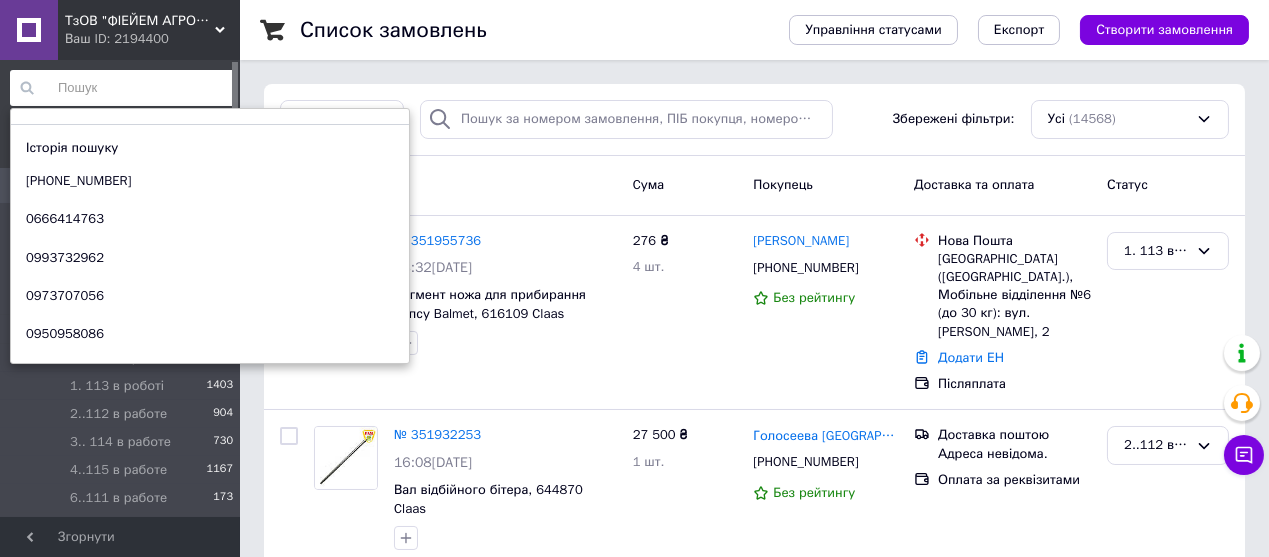 click at bounding box center [122, 88] 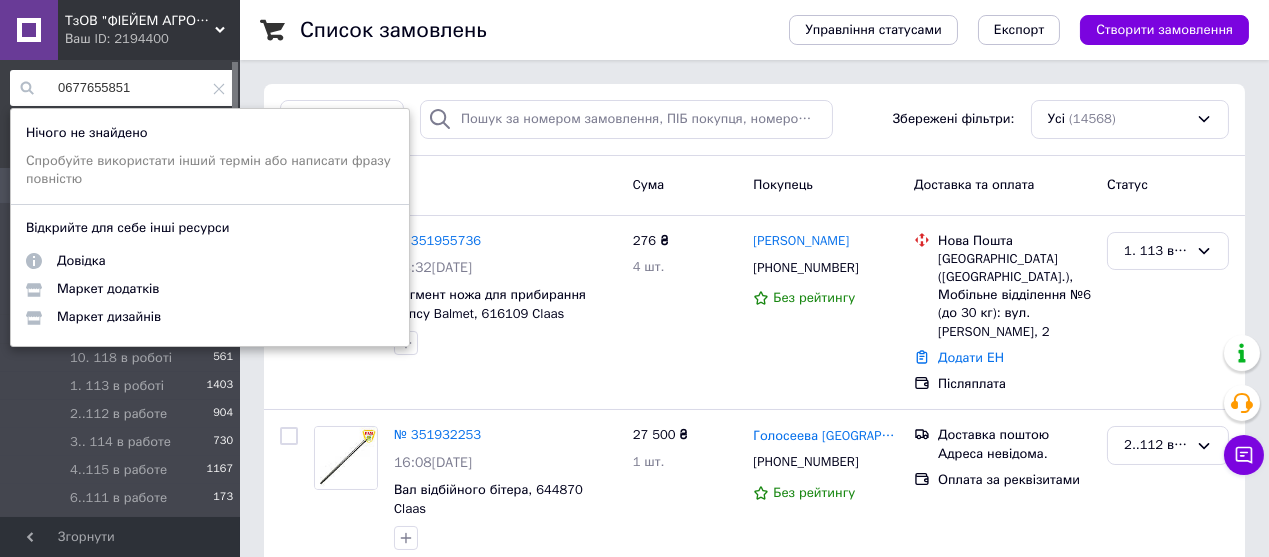 click on "0677655851" at bounding box center (122, 88) 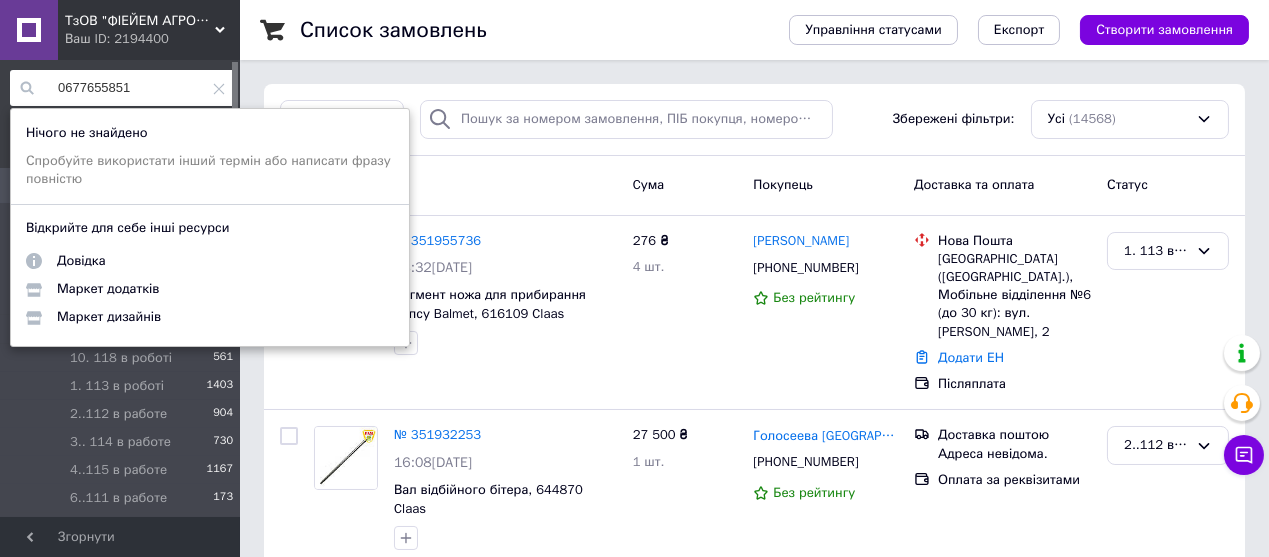 click on "0677655851" at bounding box center (122, 88) 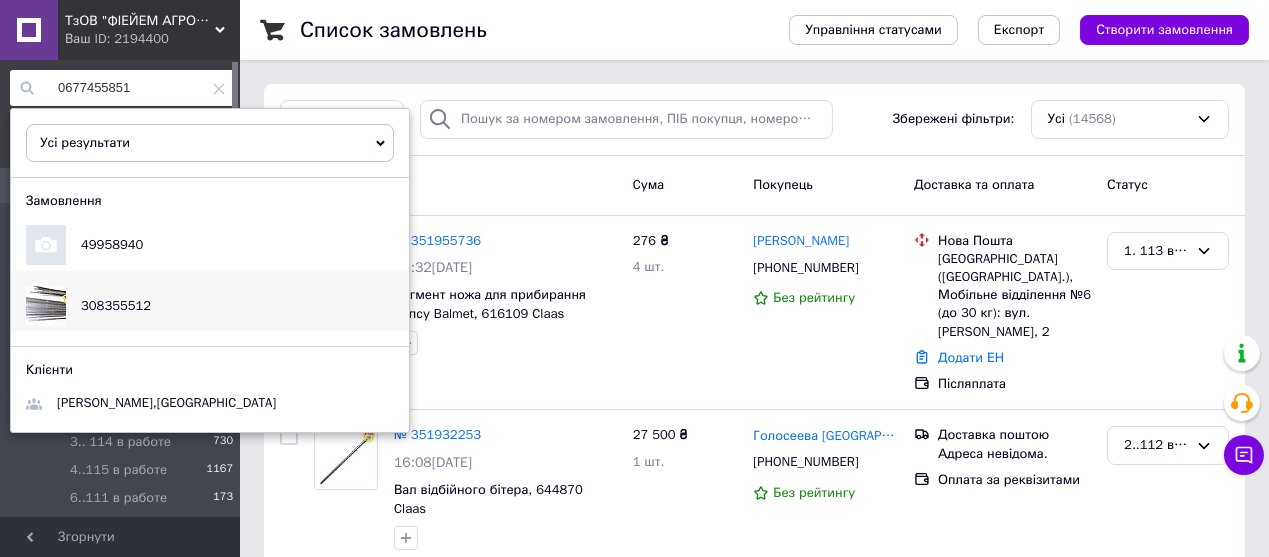 type on "0677455851" 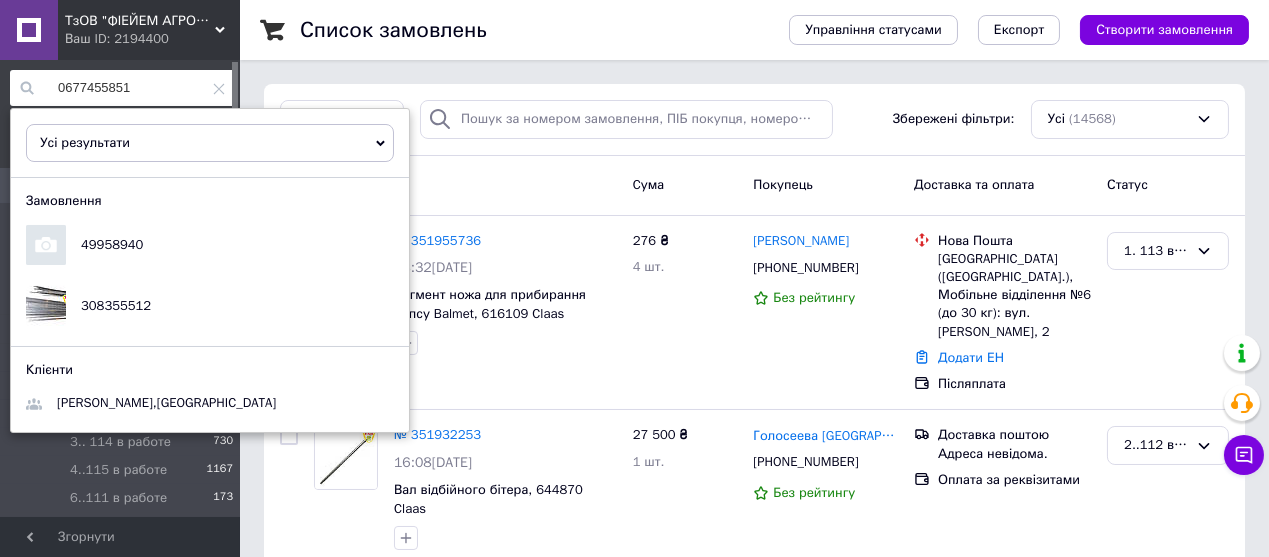 click 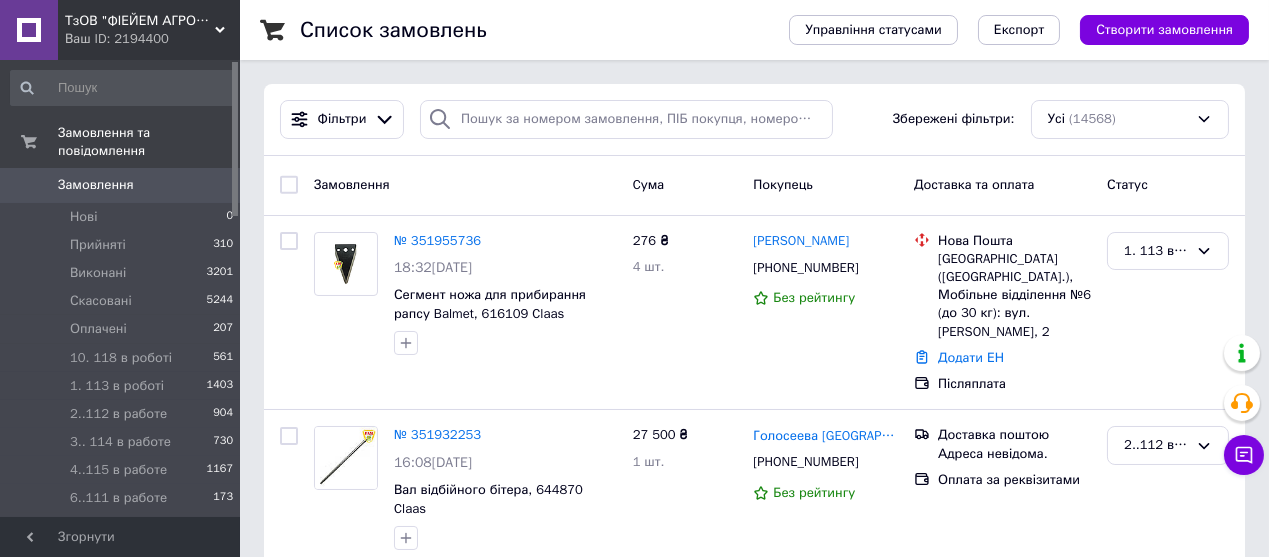 click on "Список замовлень" at bounding box center (524, 30) 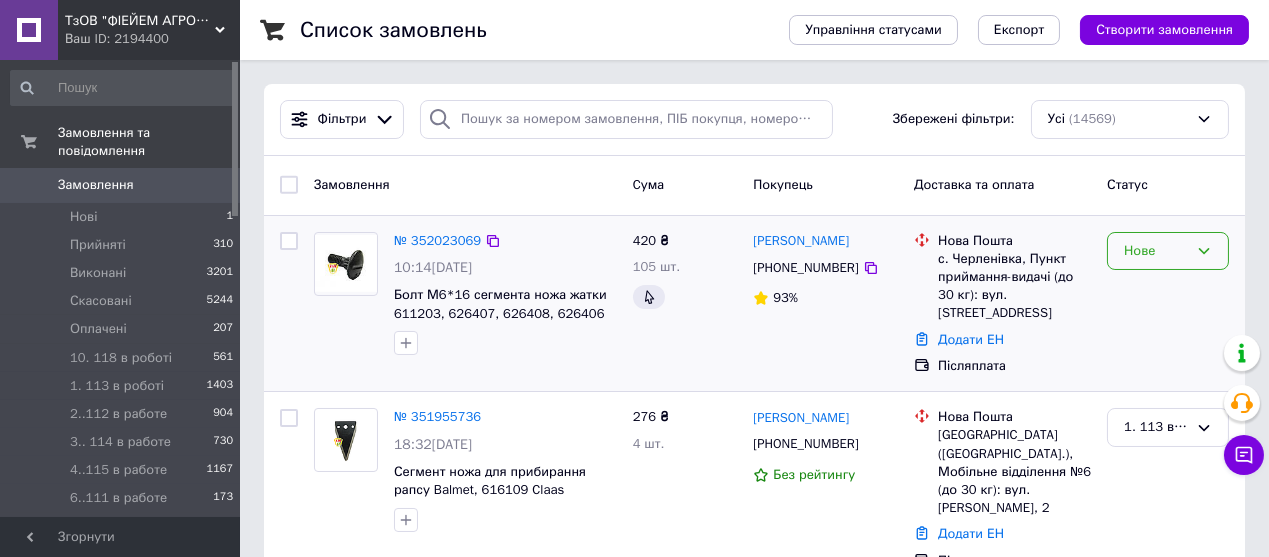 click 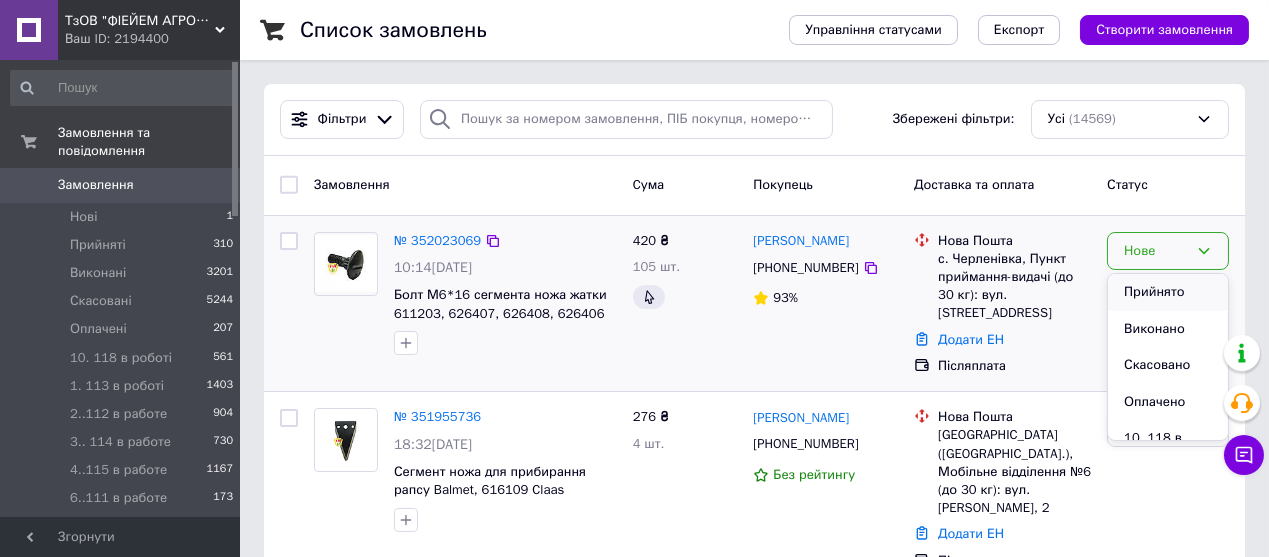 click on "Прийнято" at bounding box center (1168, 292) 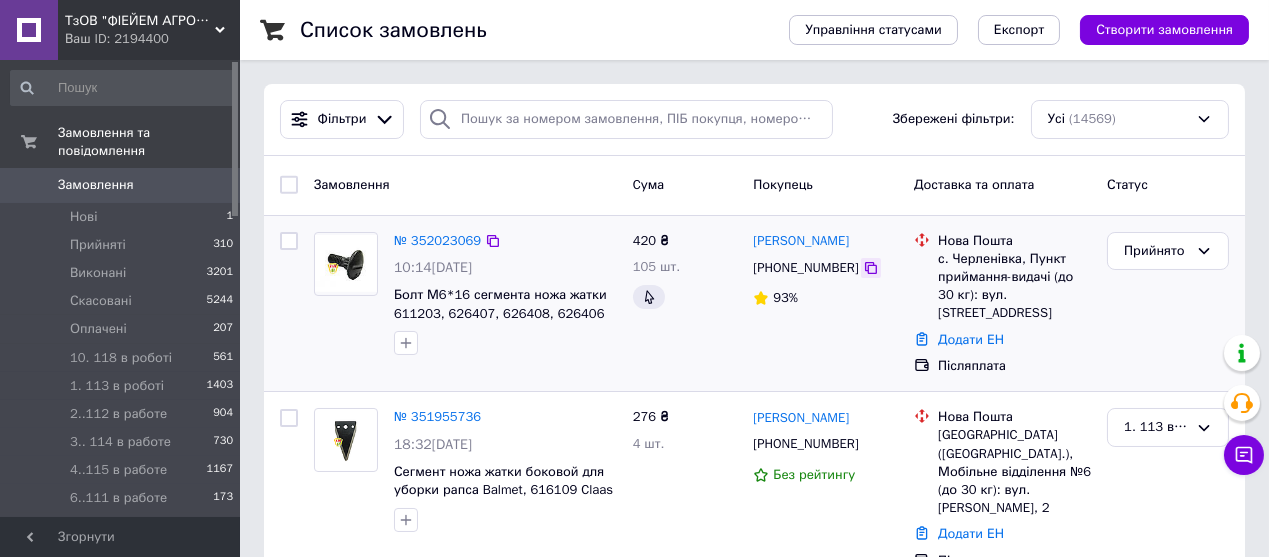 click 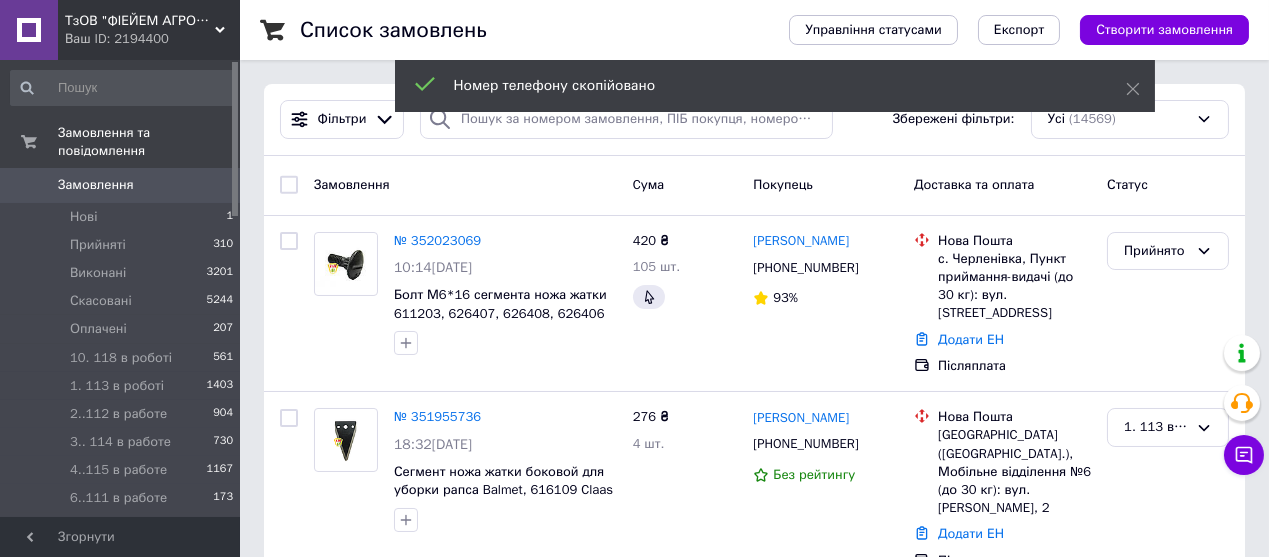 click at bounding box center (122, 88) 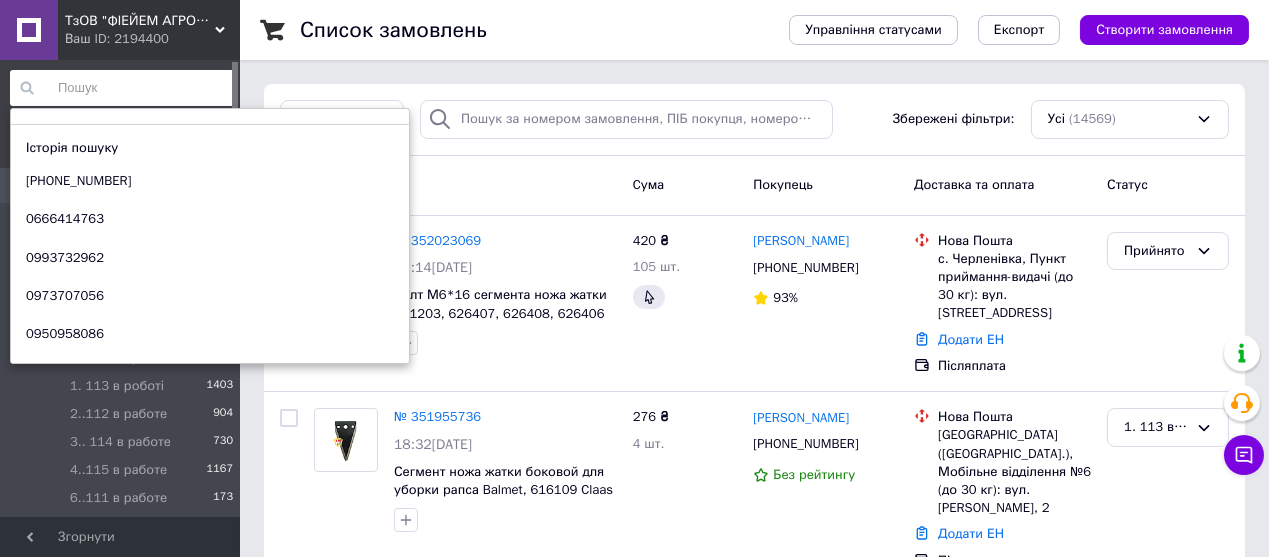paste on "[PHONE_NUMBER]" 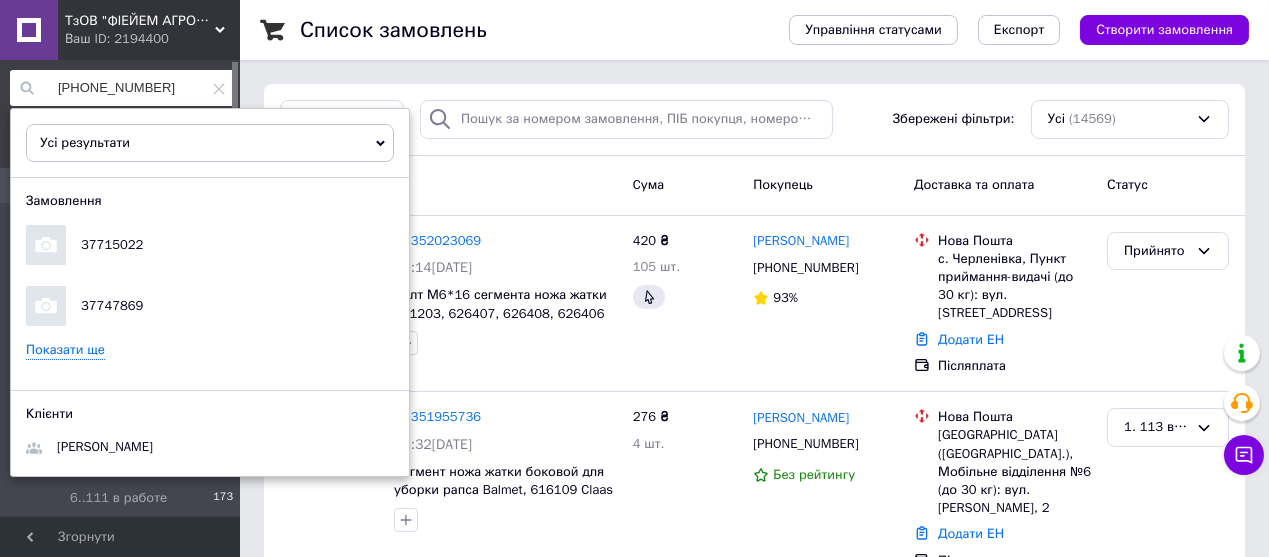 type on "[PHONE_NUMBER]" 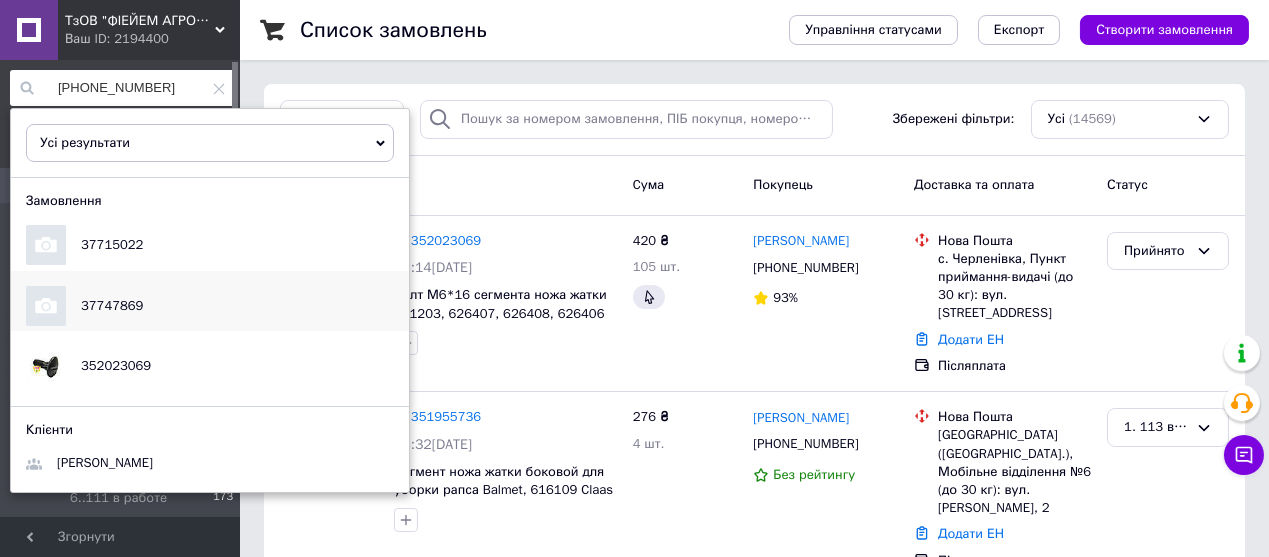 click on "37747869" at bounding box center [112, 305] 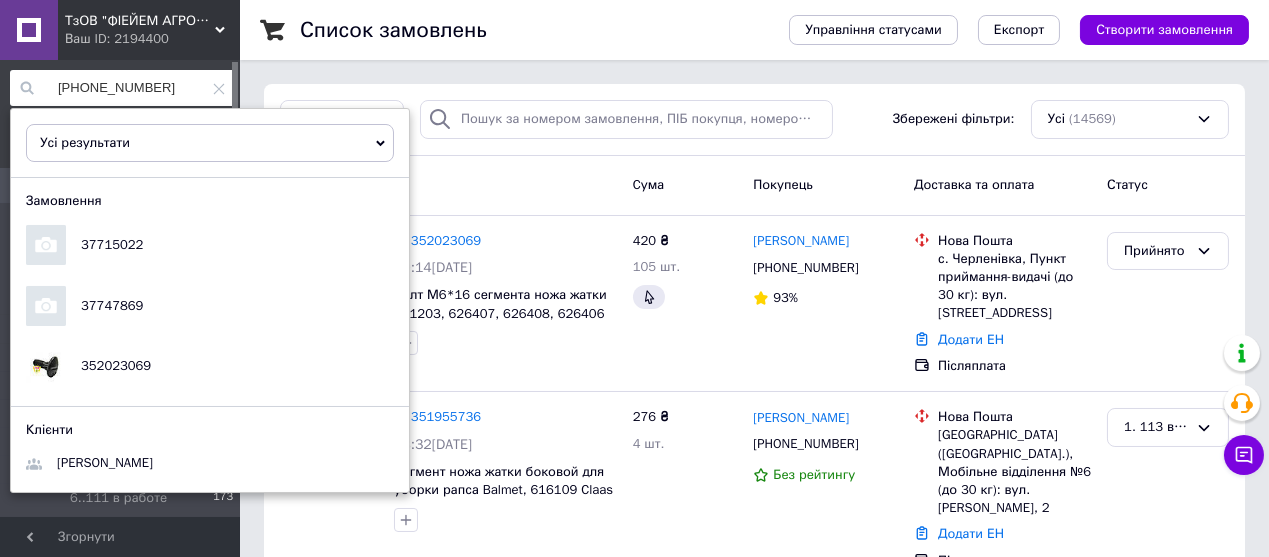 click on "Список замовлень" at bounding box center [524, 30] 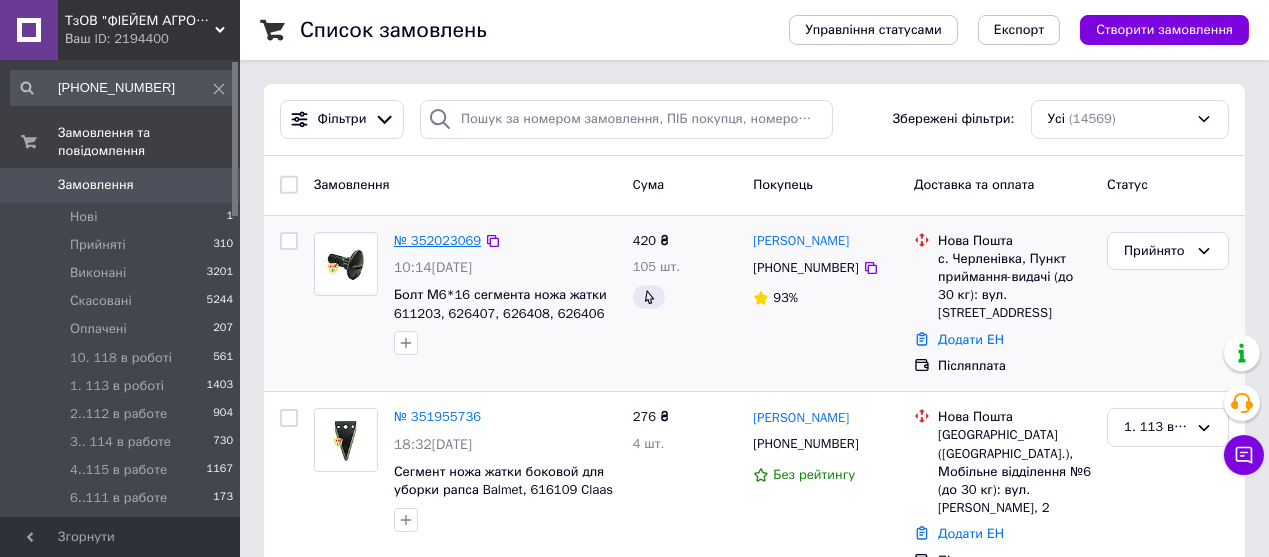 click on "№ 352023069" at bounding box center [437, 240] 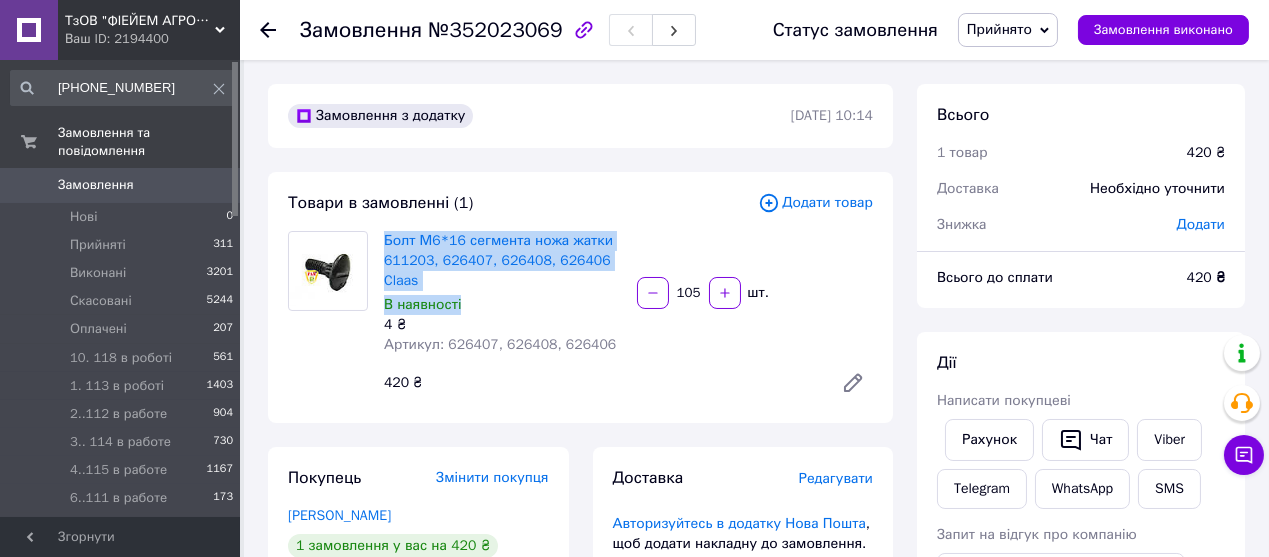 drag, startPoint x: 380, startPoint y: 239, endPoint x: 457, endPoint y: 320, distance: 111.75867 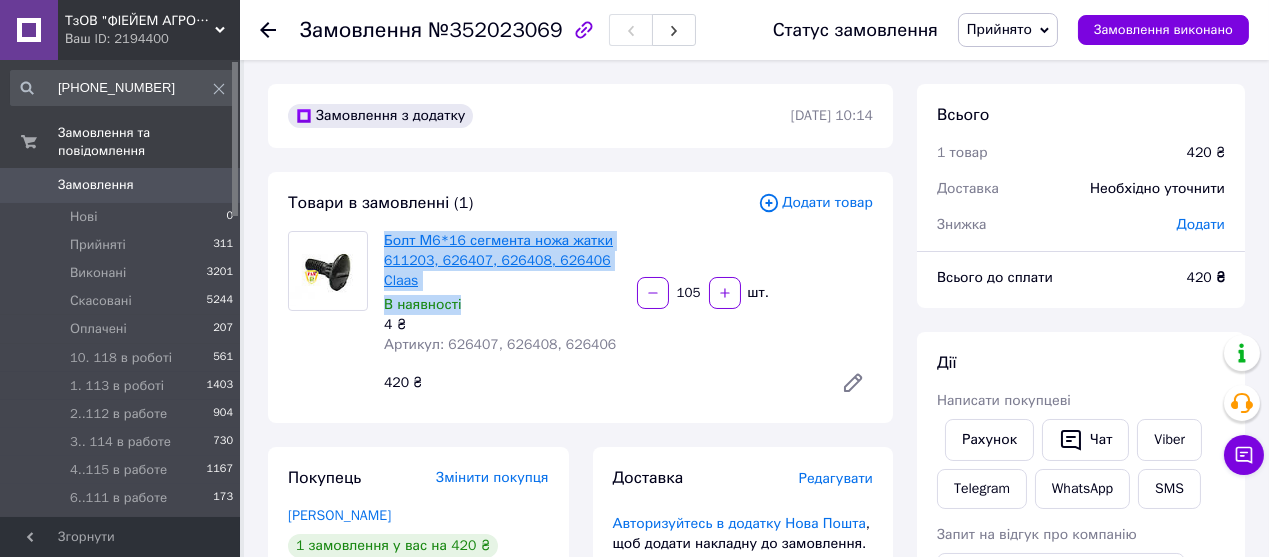copy on "Болт М6*16 сегмента ножа жатки 611203, 626407, 626408, 626406 Claas В наявності" 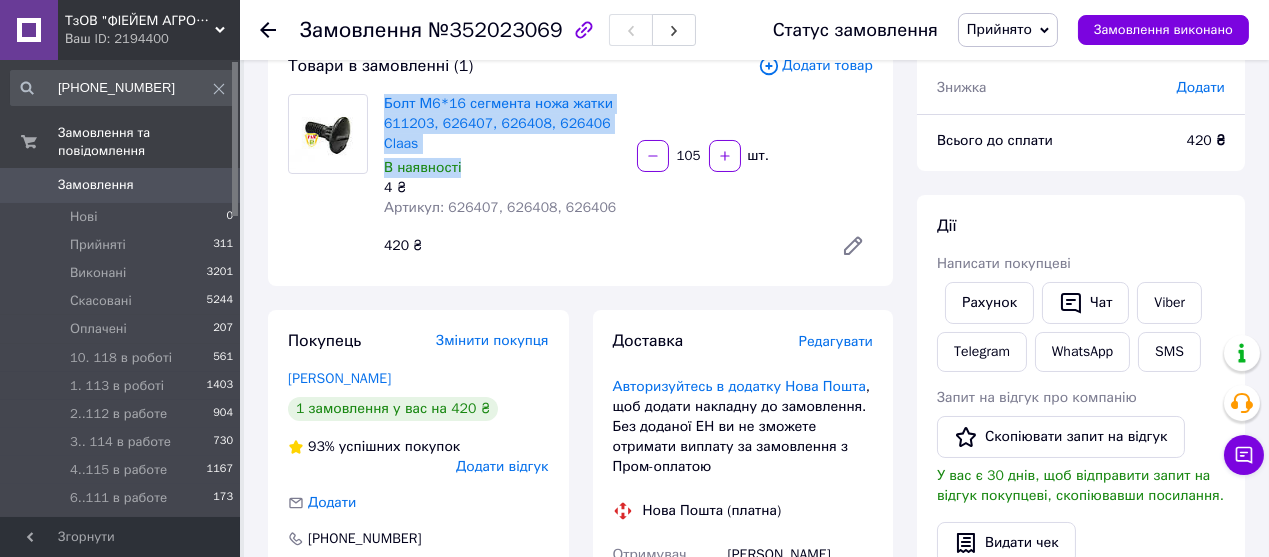 scroll, scrollTop: 333, scrollLeft: 0, axis: vertical 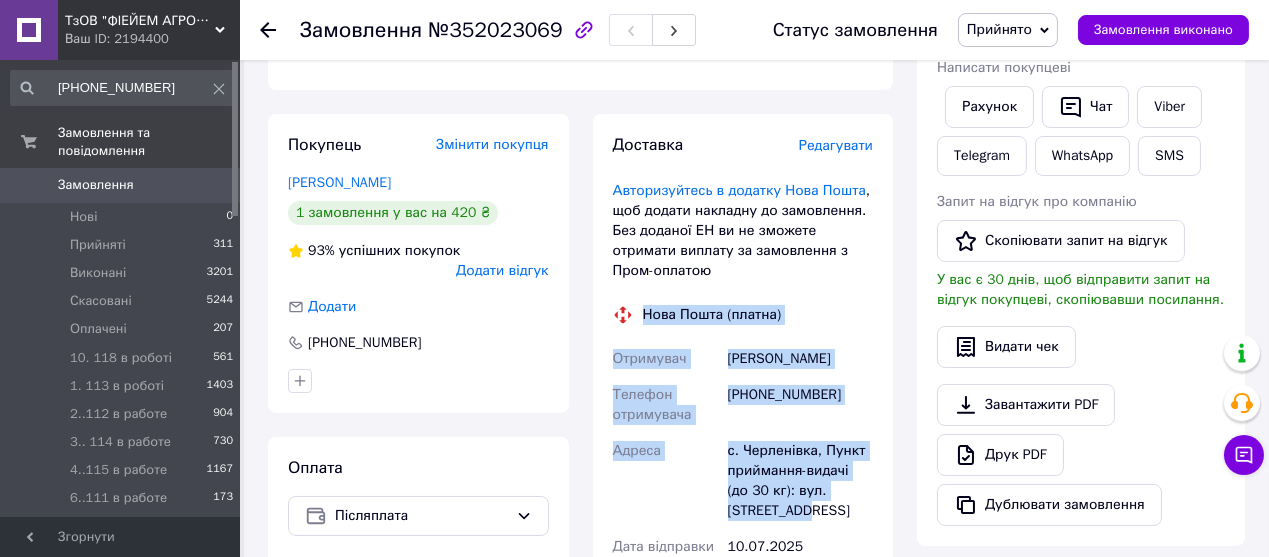 drag, startPoint x: 639, startPoint y: 287, endPoint x: 825, endPoint y: 494, distance: 278.28943 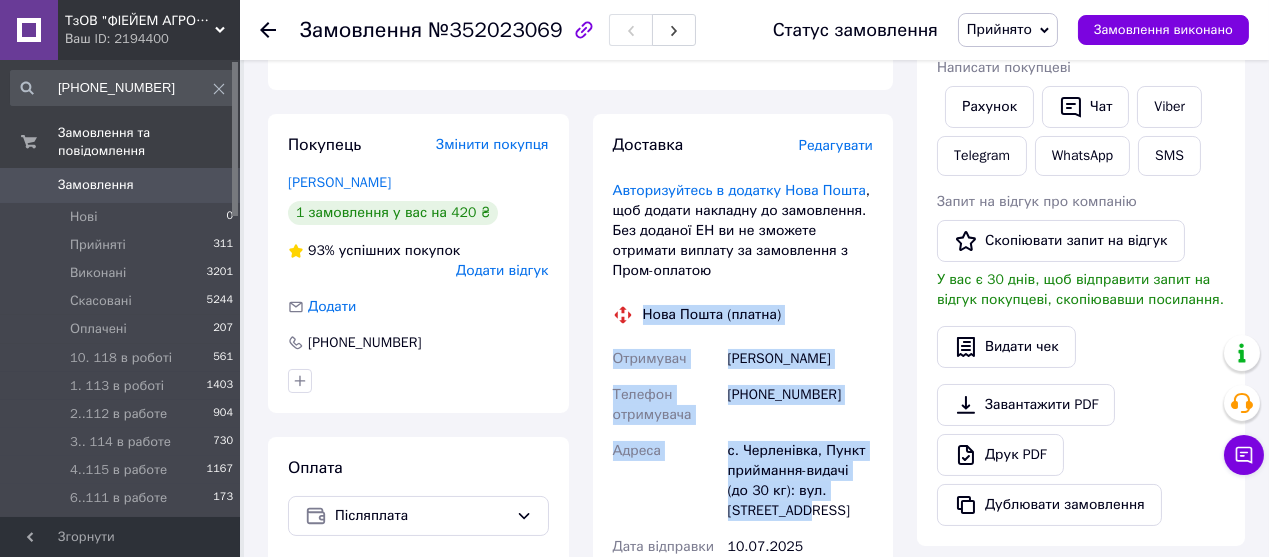 copy on "Нова Пошта (платна) Отримувач Штырбу Анатолий Телефон отримувача +380982755040 Адреса с. Черленівка, Пункт приймання-видачі (до 30 кг): вул. Головна, 37" 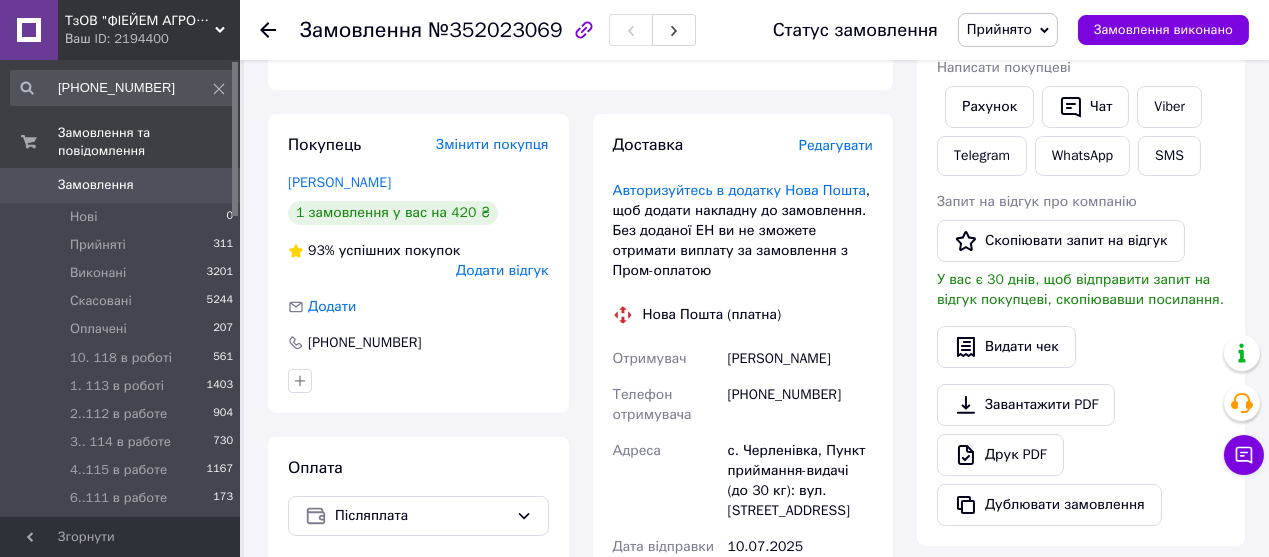 click 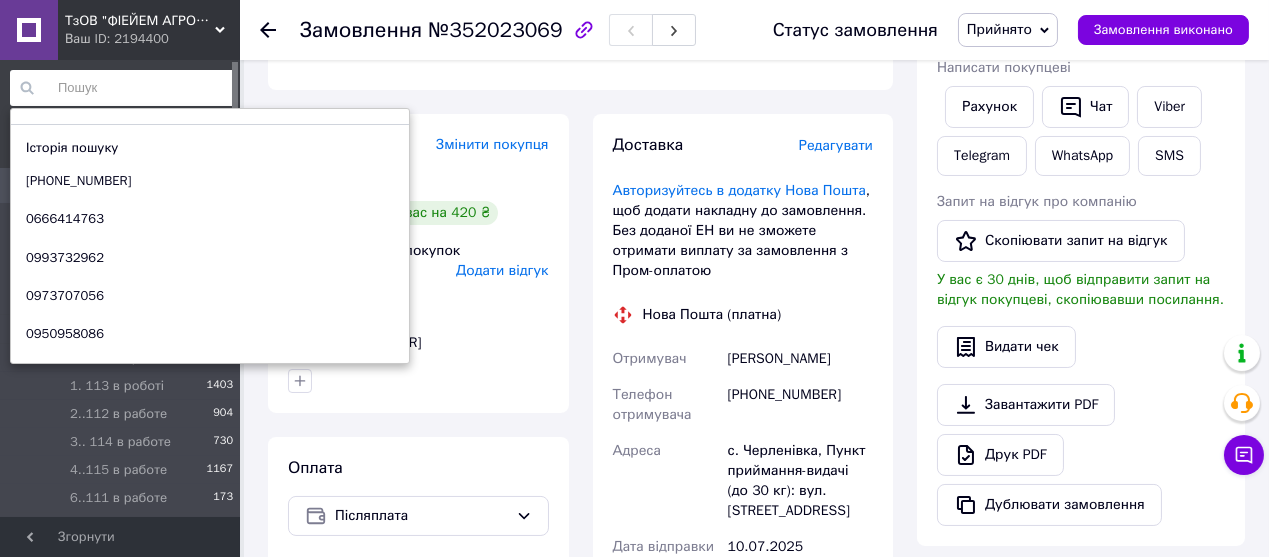 paste on "[PHONE_NUMBER]" 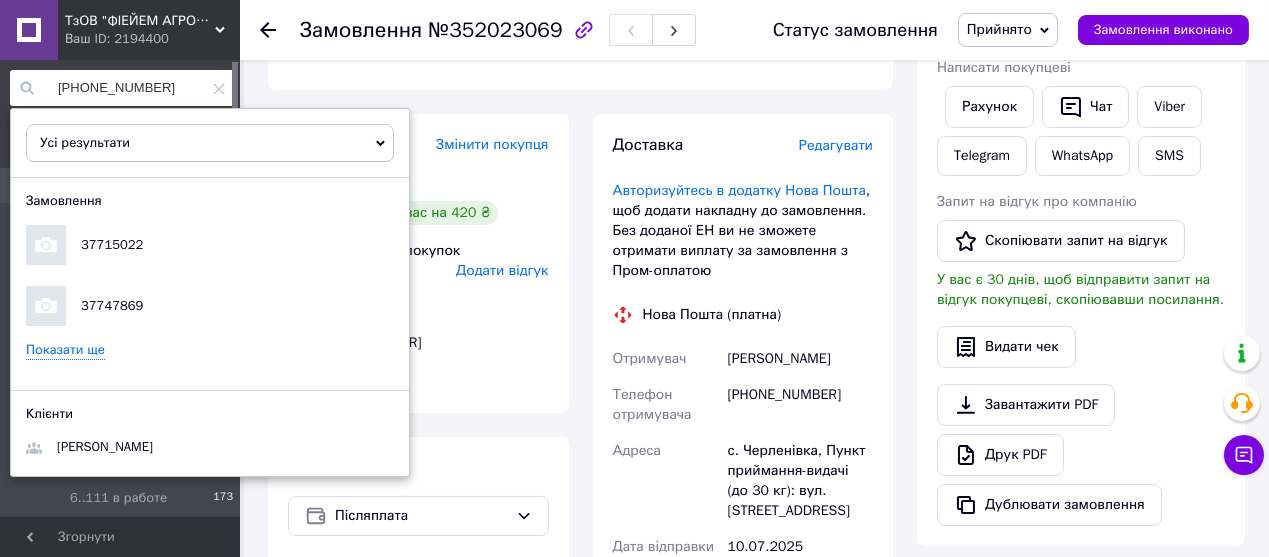 type on "[PHONE_NUMBER]" 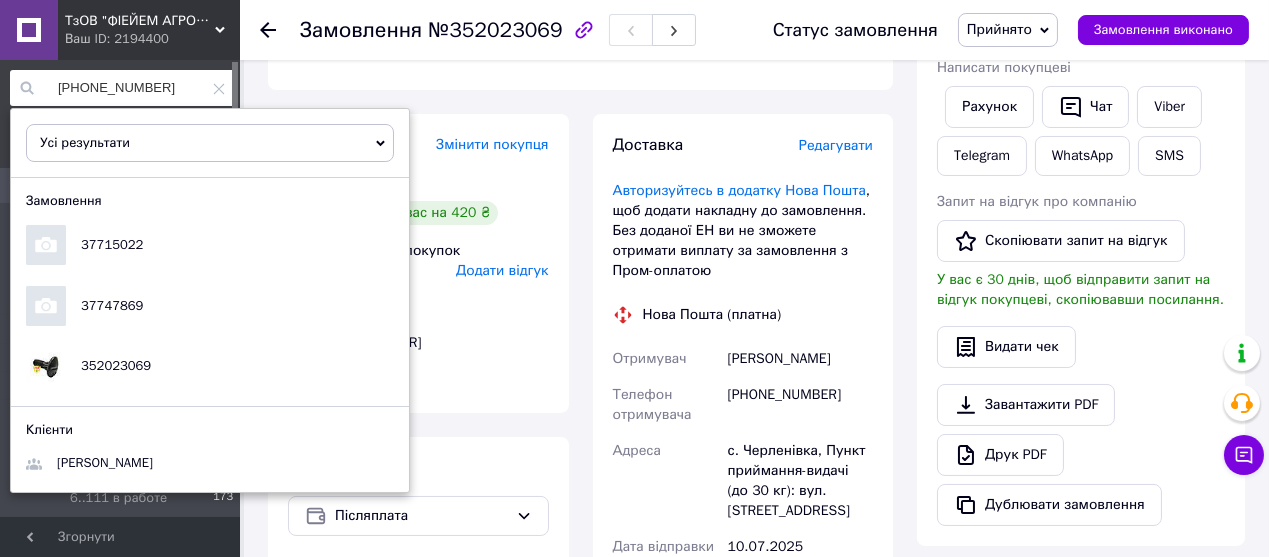 click on "Товари в замовленні (1) Додати товар Болт М6*16 сегмента ножа жатки 611203, 626407, 626408, 626406 Claas В наявності 4 ₴ Артикул: 626407, 626408, 626406 105   шт. 420 ₴" at bounding box center [580, -36] 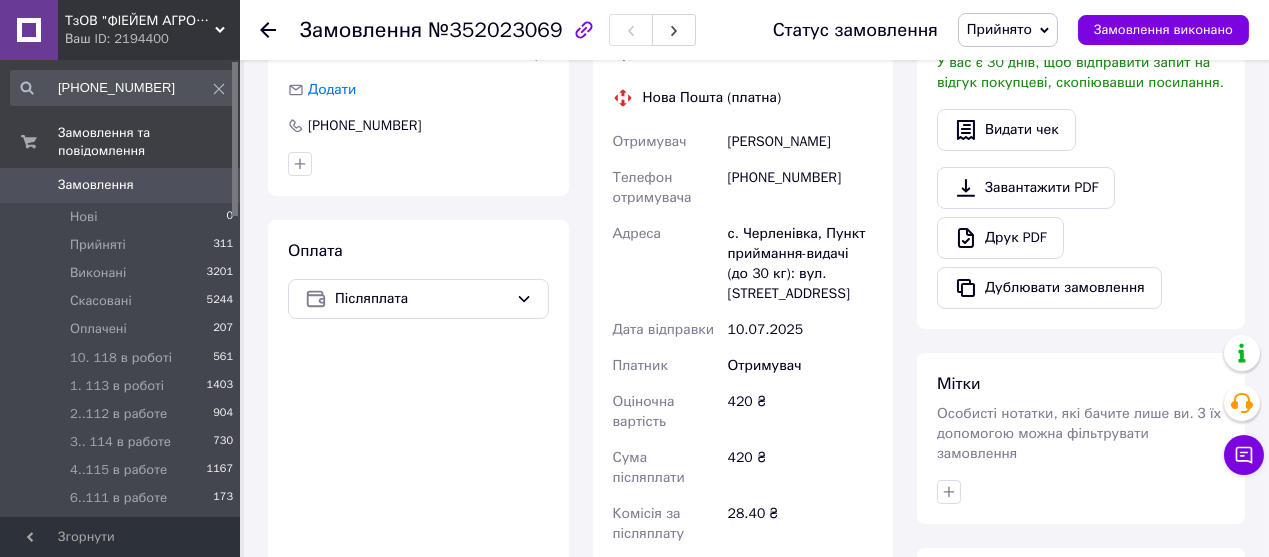 scroll, scrollTop: 444, scrollLeft: 0, axis: vertical 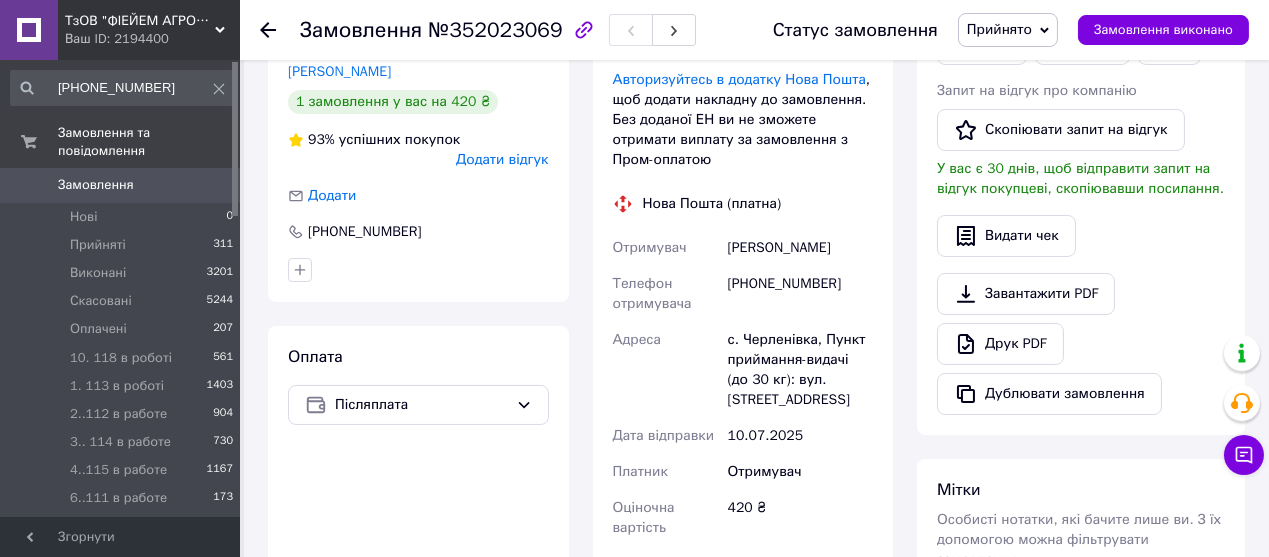 click 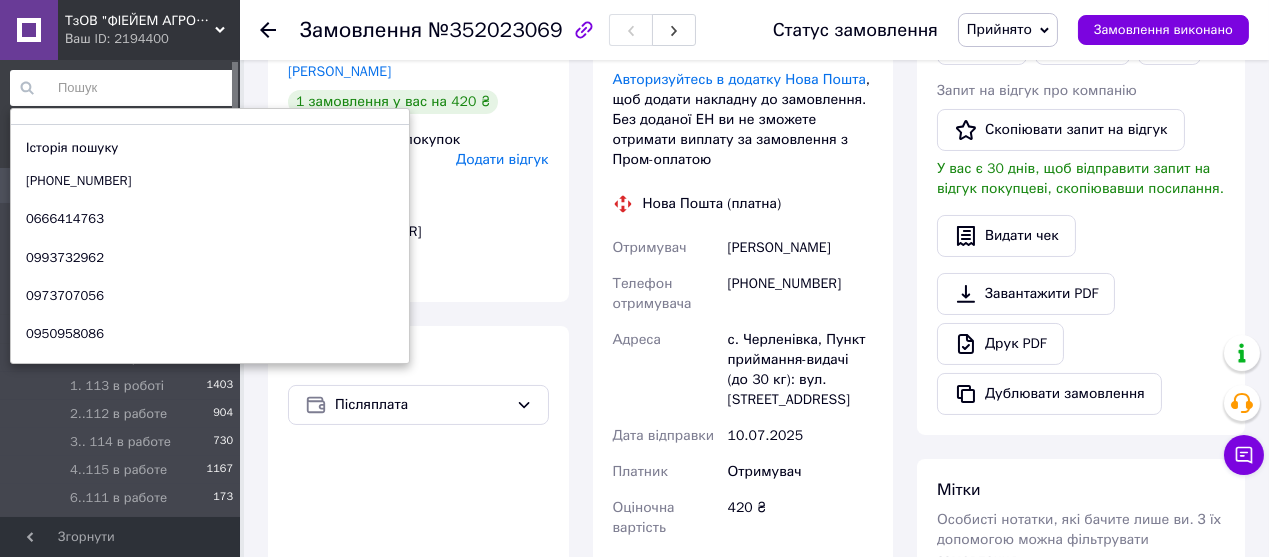 paste on "і 0955658148" 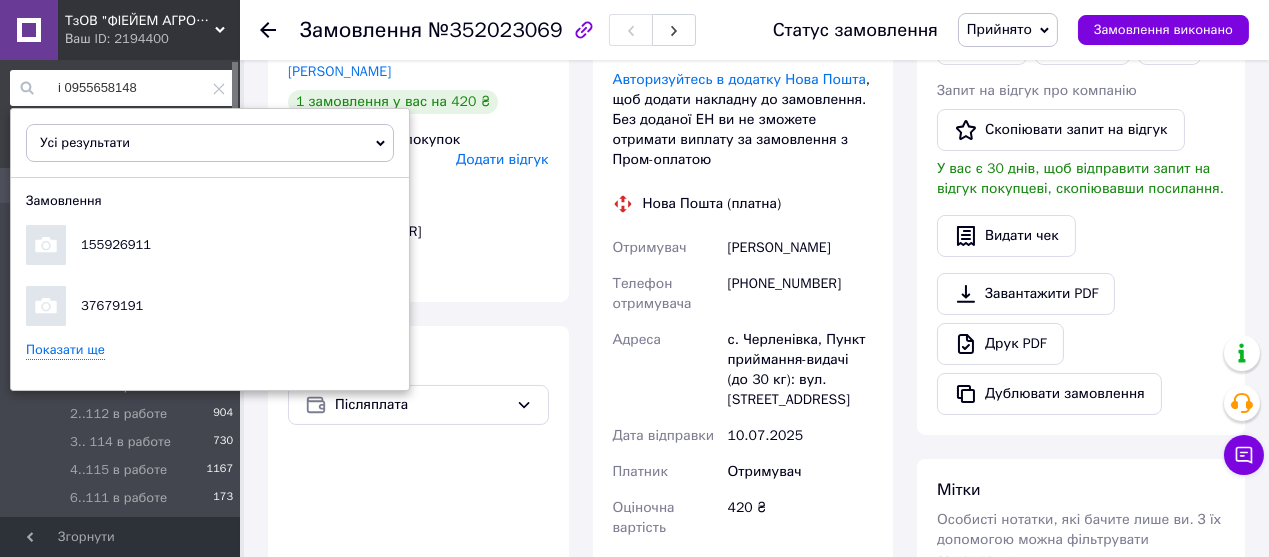 click on "і 0955658148" at bounding box center (122, 88) 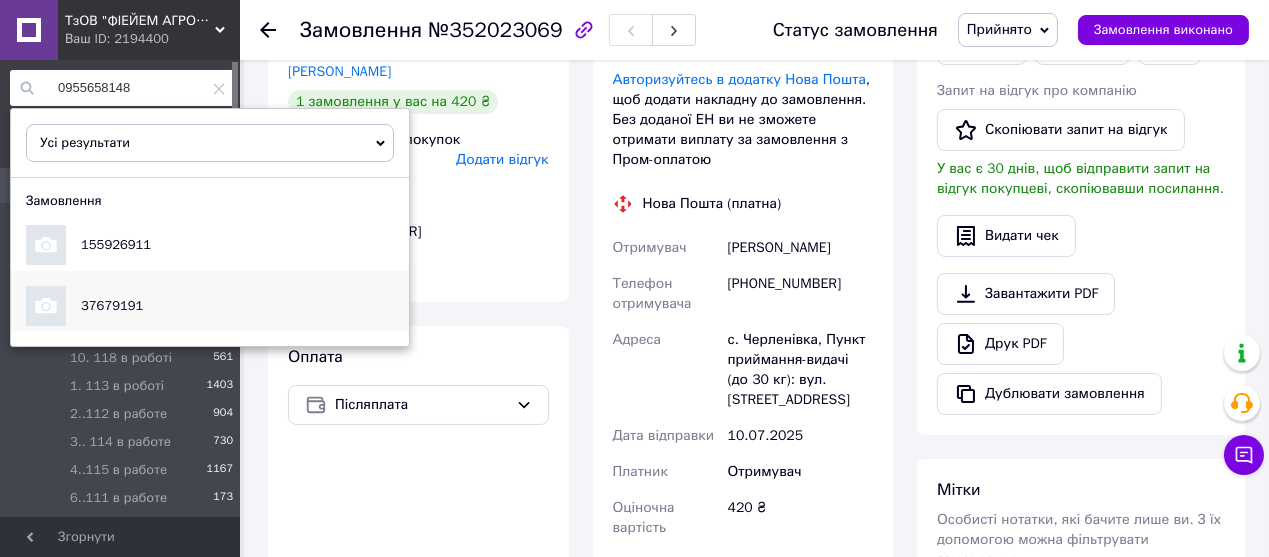 type on "0955658148" 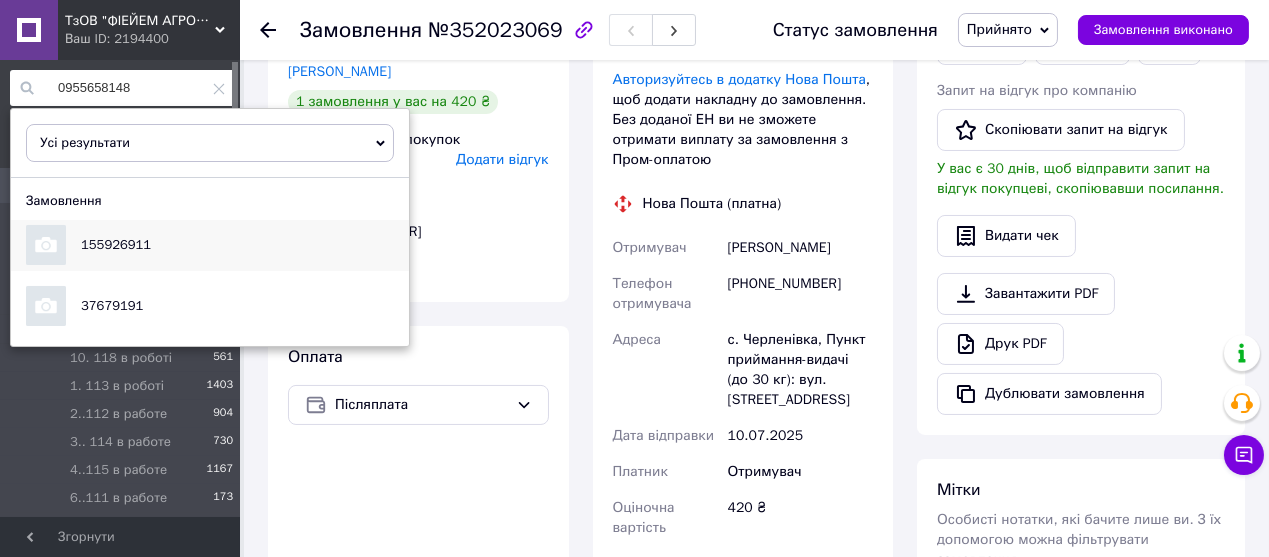 click on "155926911" at bounding box center [116, 244] 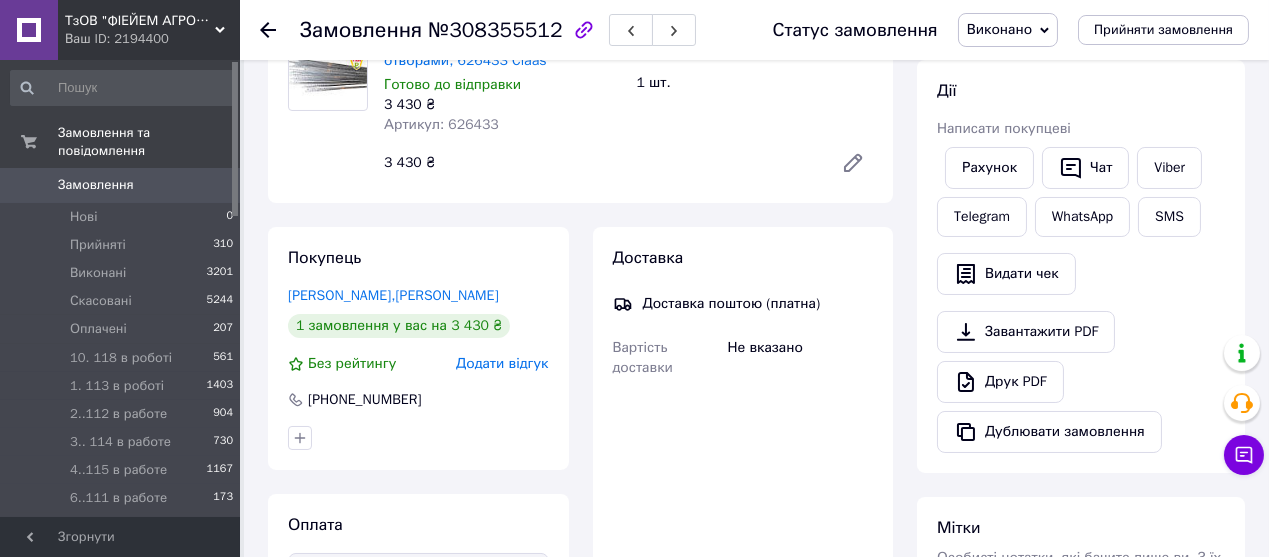 scroll, scrollTop: 222, scrollLeft: 0, axis: vertical 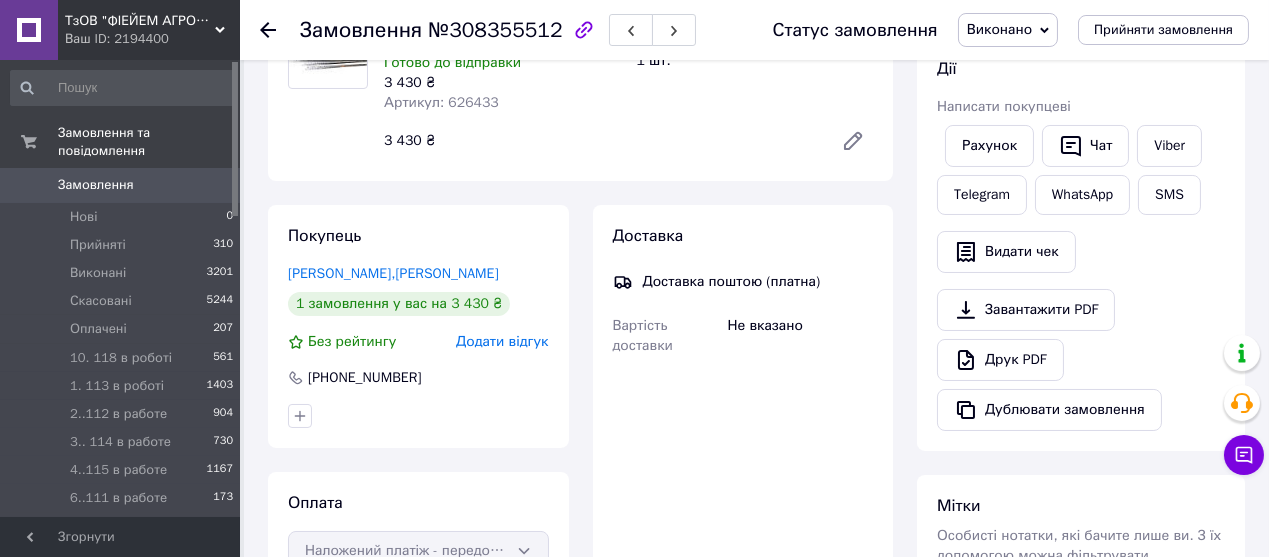 drag, startPoint x: 334, startPoint y: 346, endPoint x: 791, endPoint y: 382, distance: 458.41574 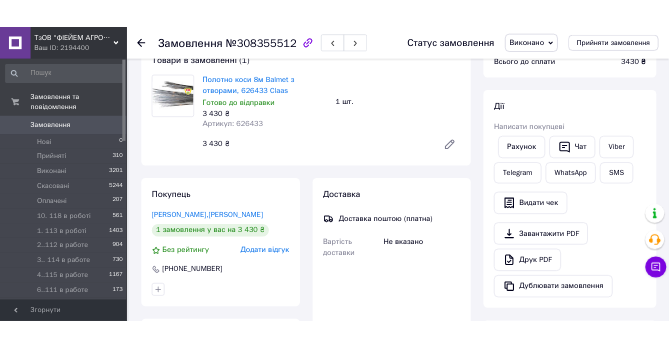 scroll, scrollTop: 111, scrollLeft: 0, axis: vertical 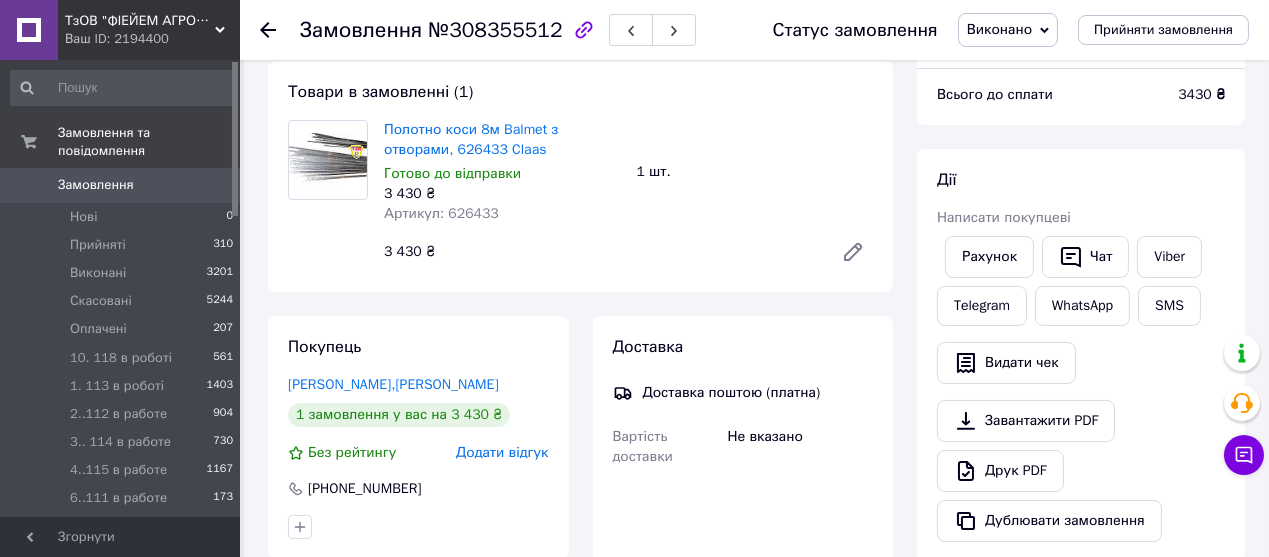 click on "Покупець Денис,Львов 1 замовлення у вас на 3 430 ₴ Без рейтингу   Додати відгук +380677455851" at bounding box center [418, 437] 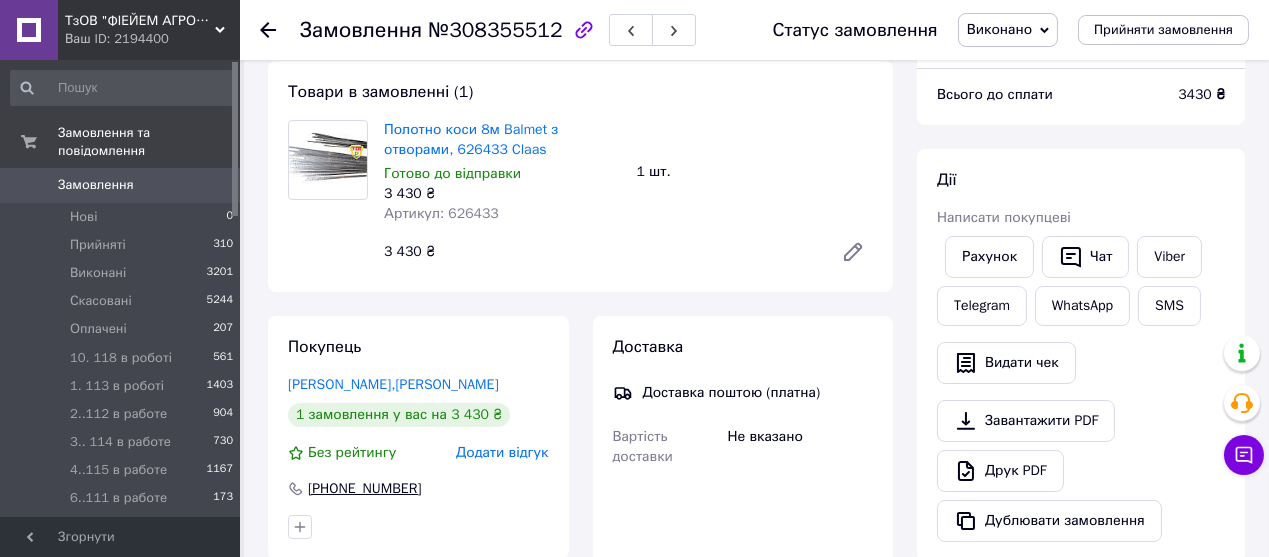 click on "+380677455851" at bounding box center [365, 489] 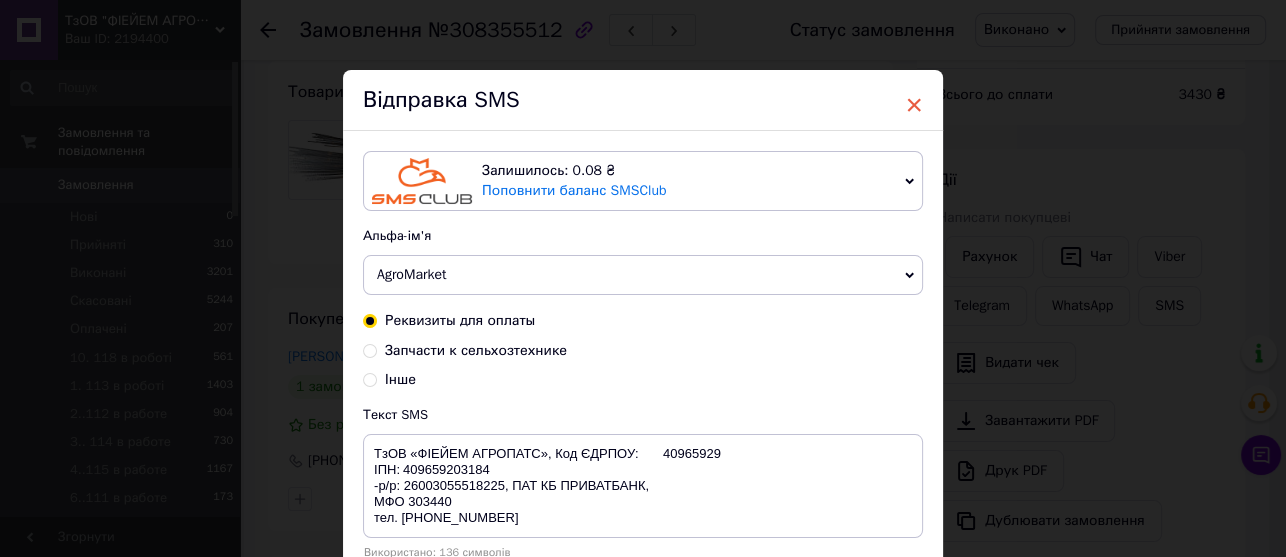 click on "×" at bounding box center [914, 105] 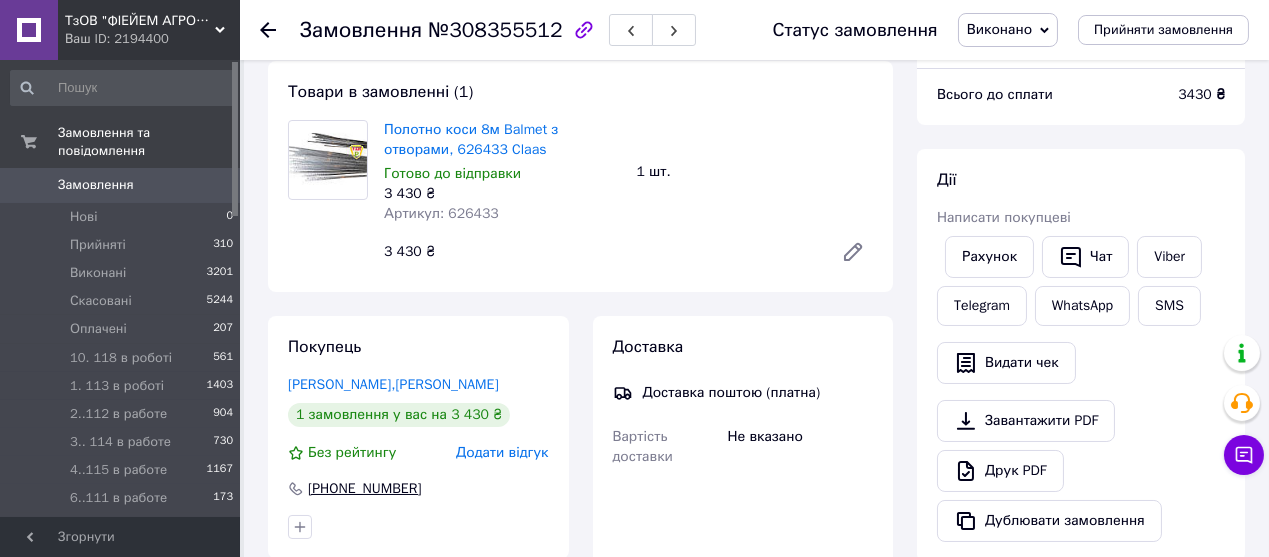 click on "+380677455851" at bounding box center [365, 489] 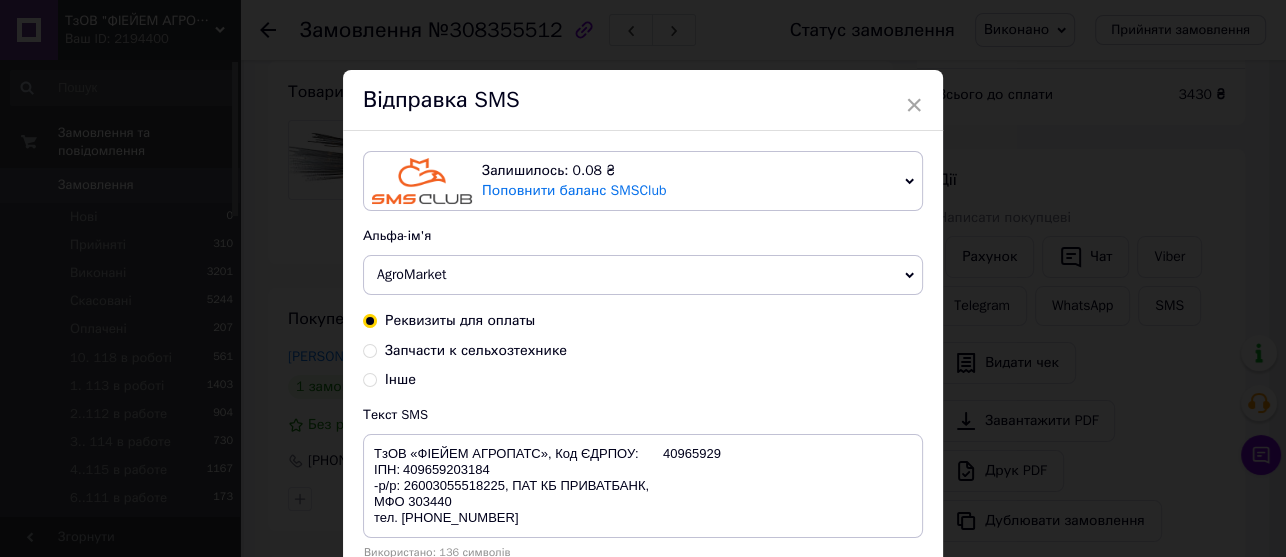 click on "×" at bounding box center [914, 105] 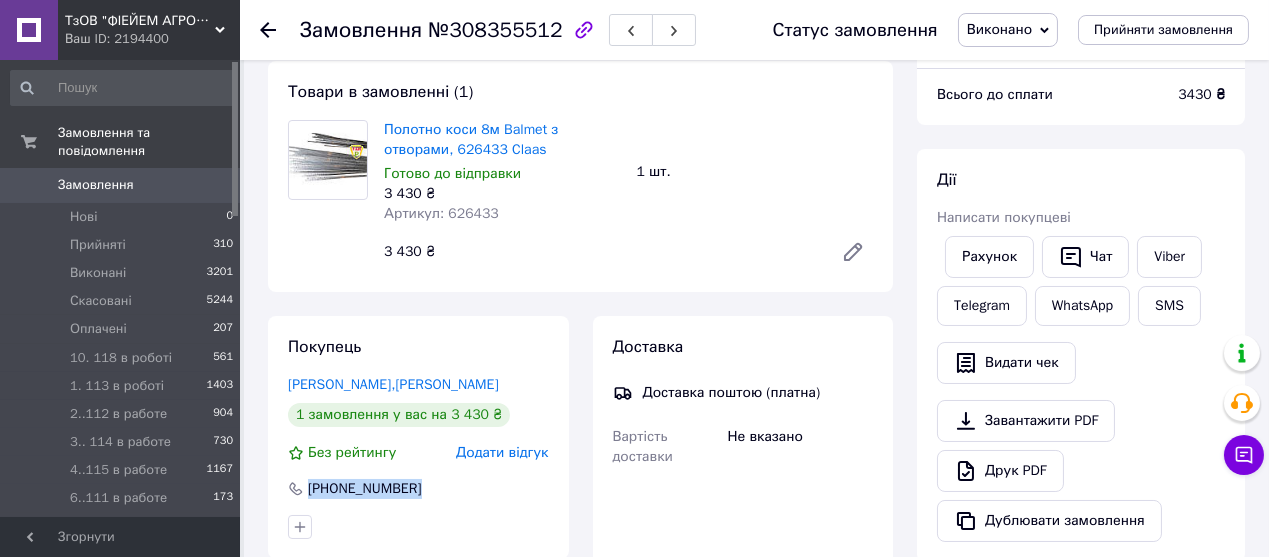 drag, startPoint x: 265, startPoint y: 468, endPoint x: 449, endPoint y: 472, distance: 184.04347 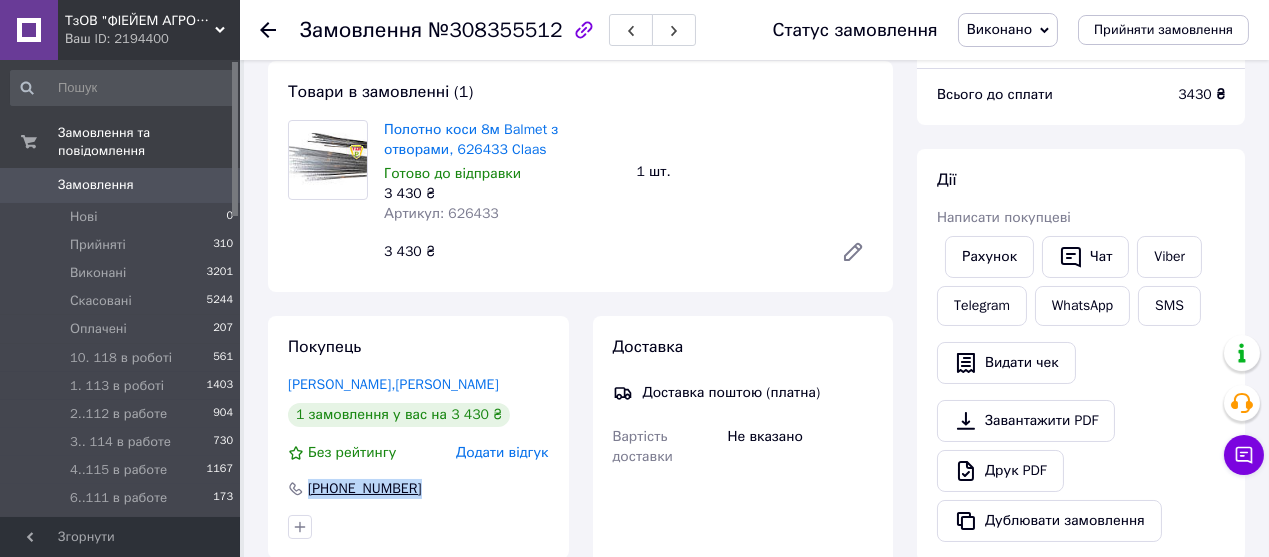 copy on "+380677455851" 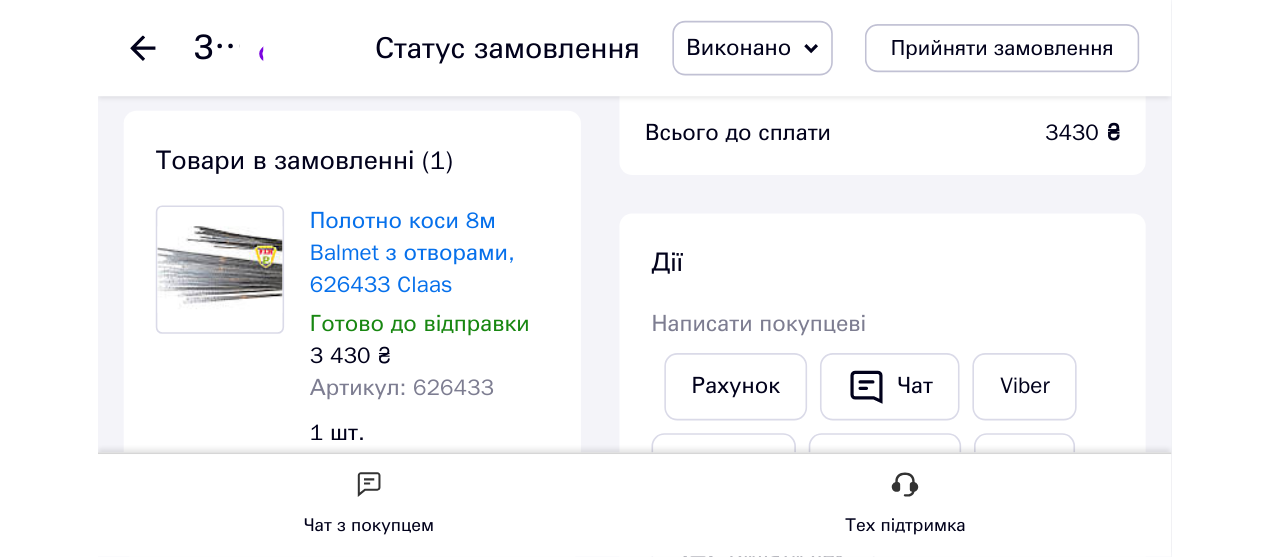 scroll, scrollTop: 631, scrollLeft: 0, axis: vertical 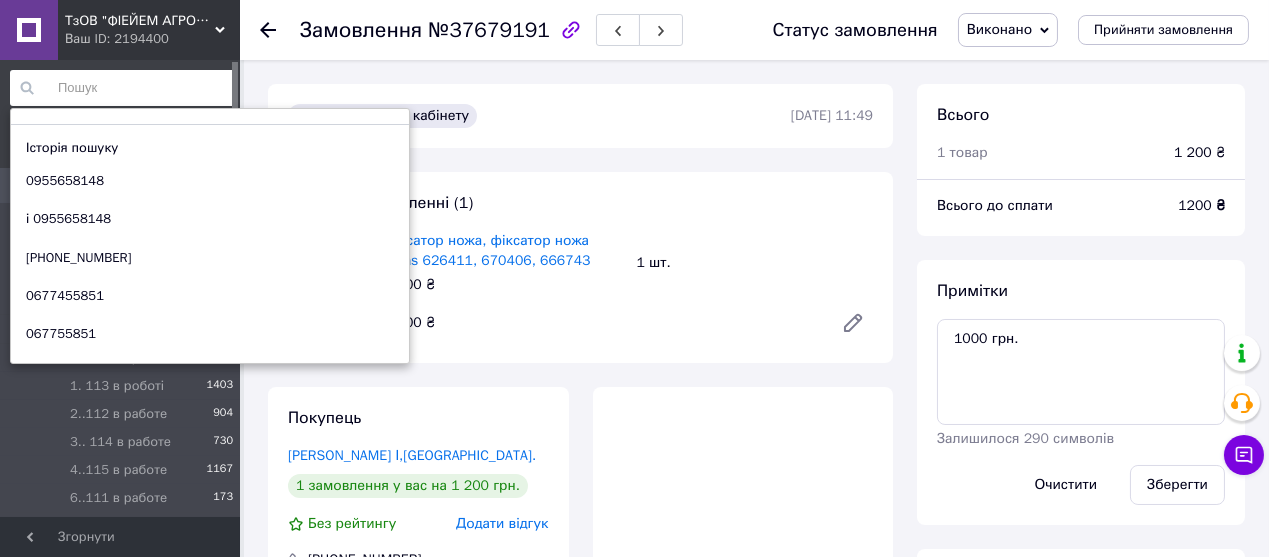 click at bounding box center [122, 88] 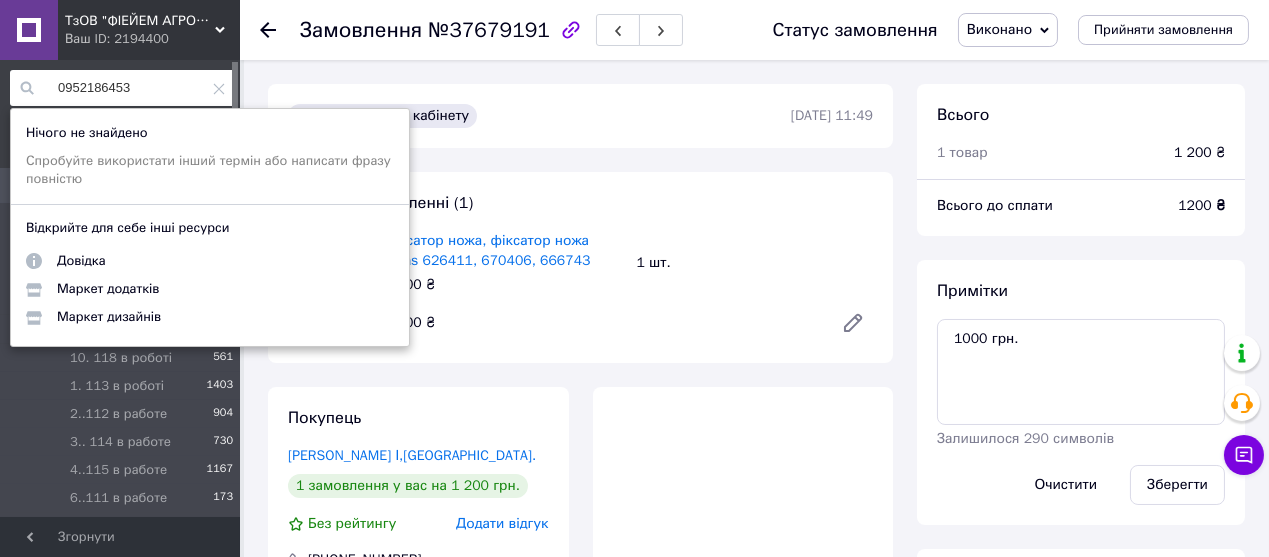 type on "0952186453" 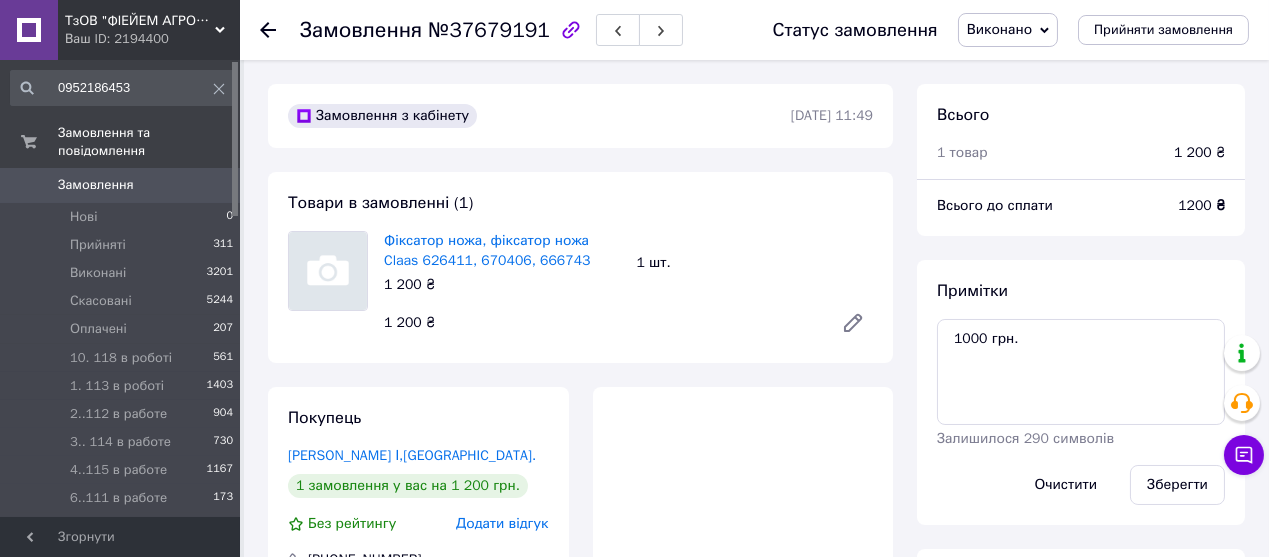 click 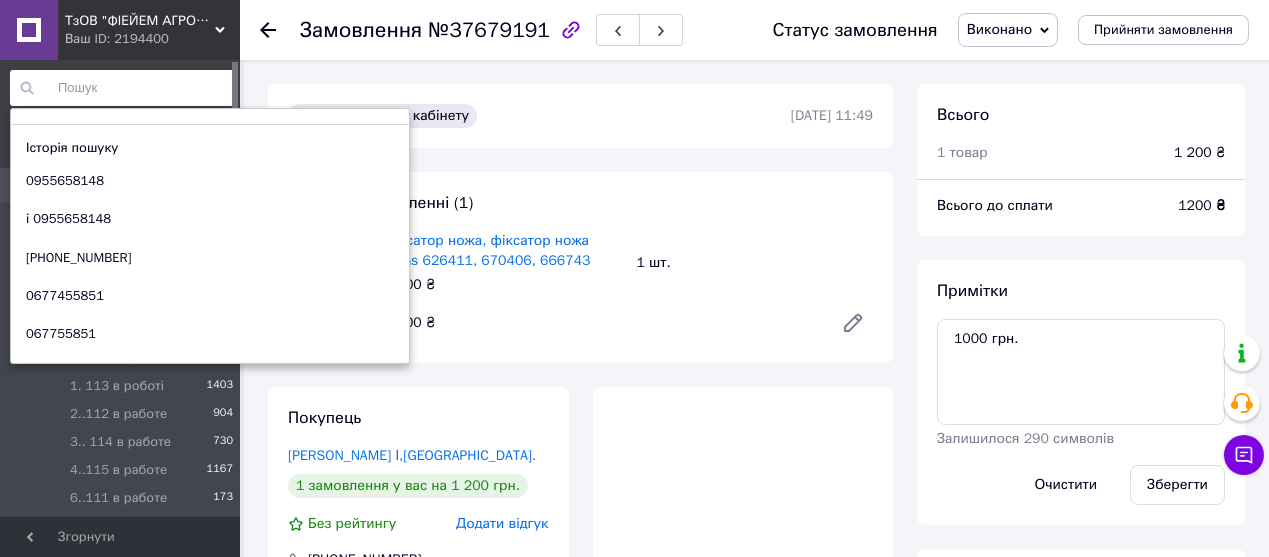 click on "Замовлення з кабінету 28.09.2017 | 11:49" at bounding box center [580, 116] 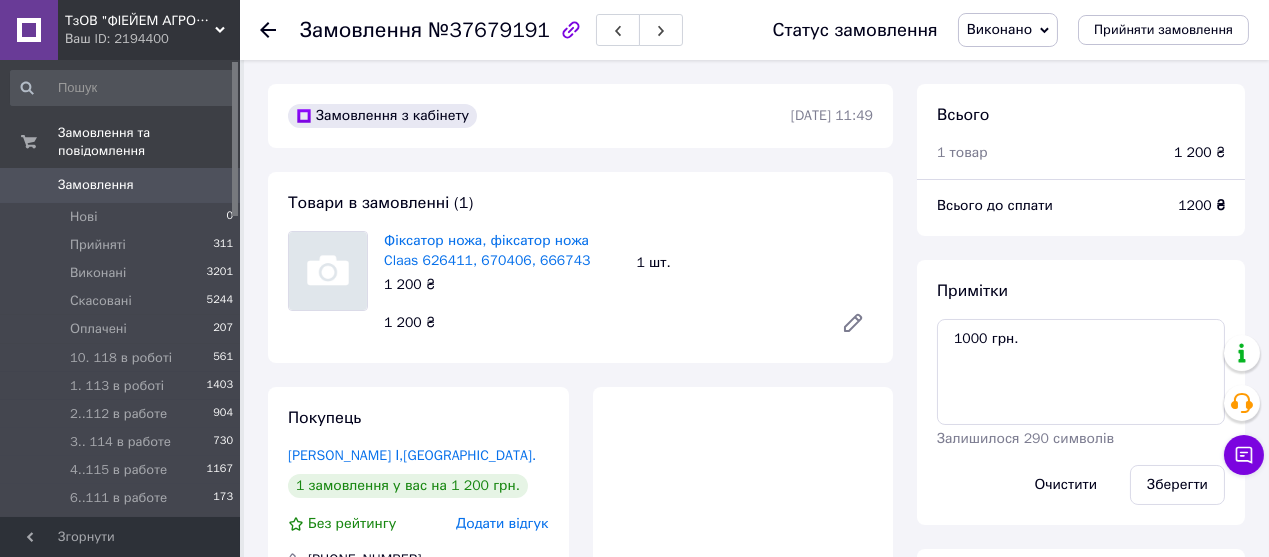 click on "Замовлення" at bounding box center (96, 185) 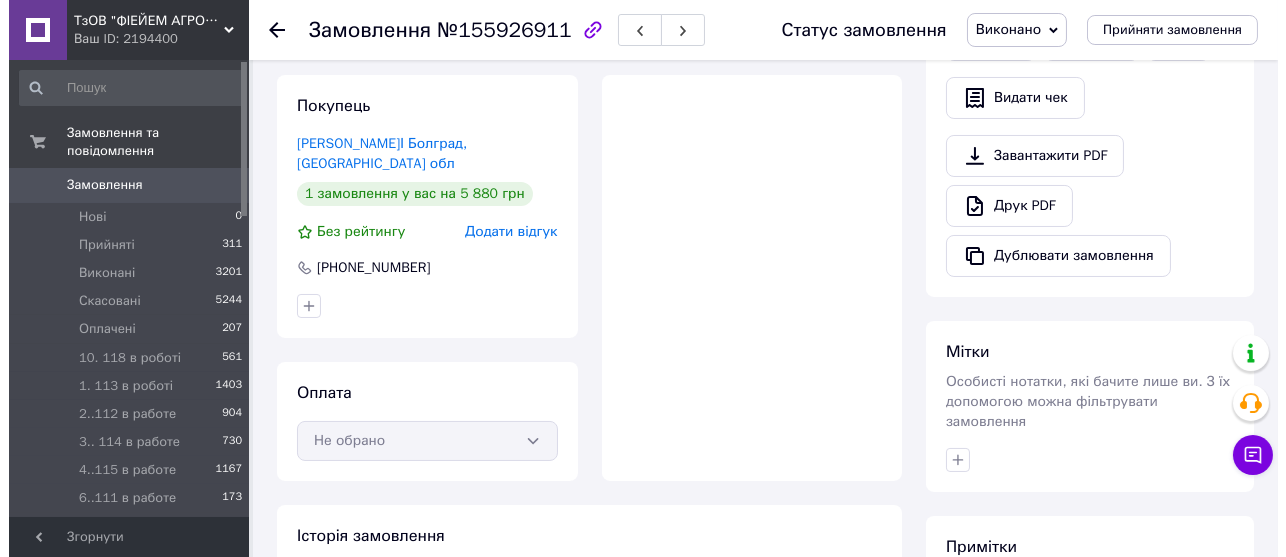 scroll, scrollTop: 0, scrollLeft: 0, axis: both 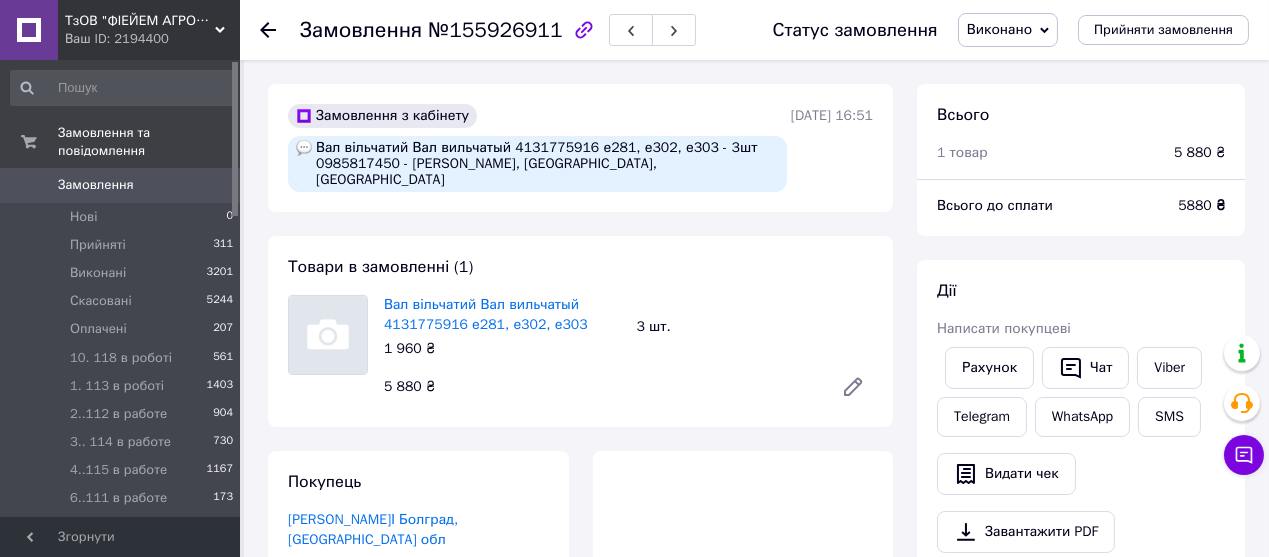 click on "Замовлення" at bounding box center (96, 185) 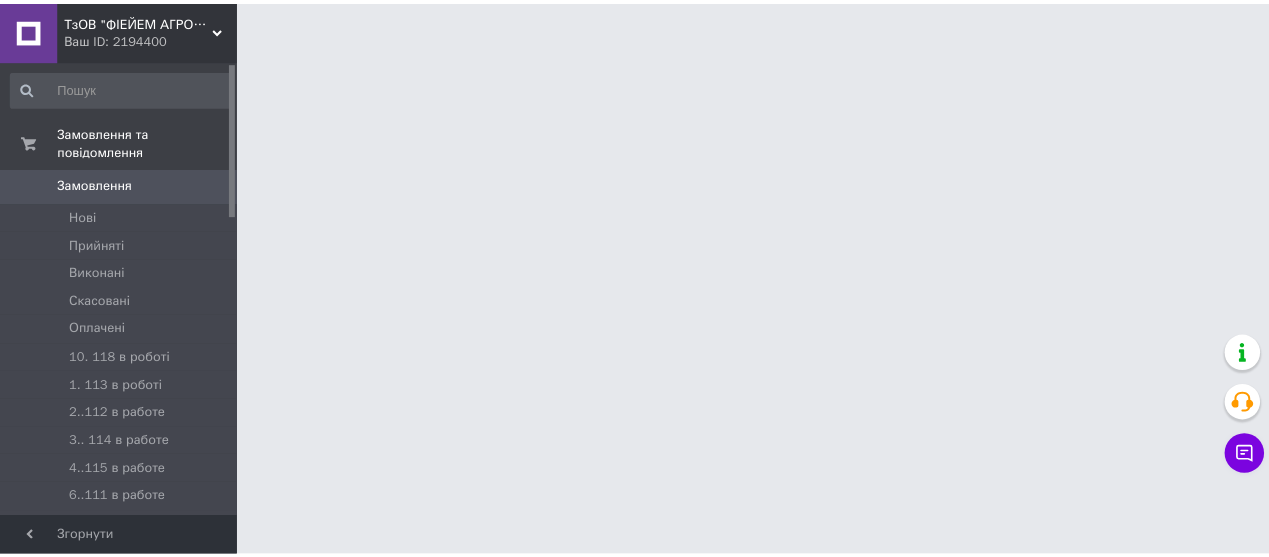 scroll, scrollTop: 0, scrollLeft: 0, axis: both 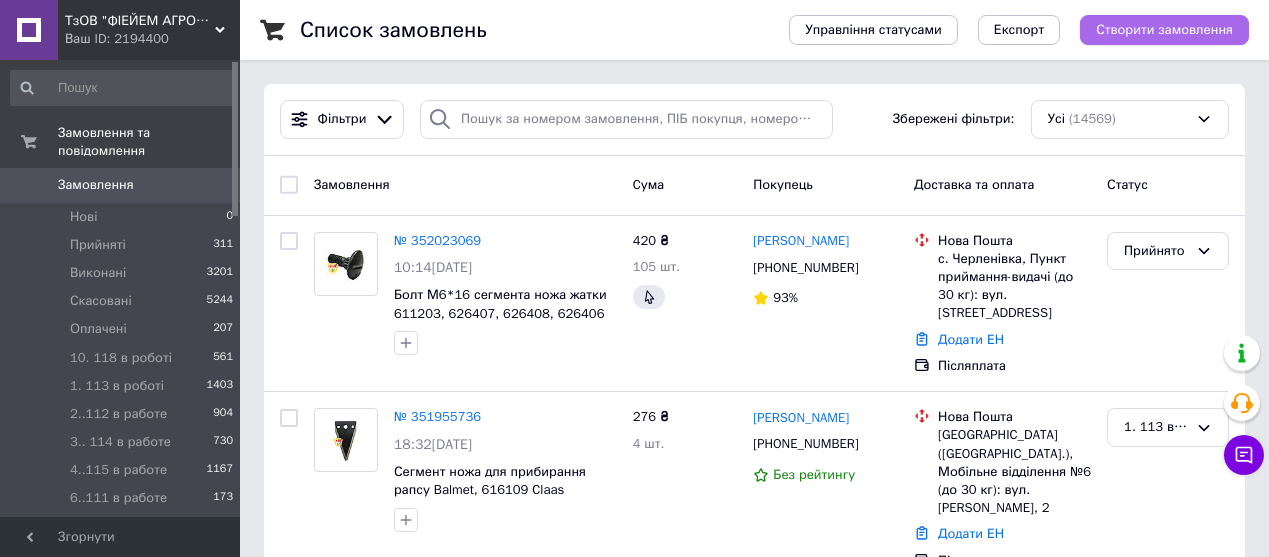 click on "Створити замовлення" at bounding box center (1164, 30) 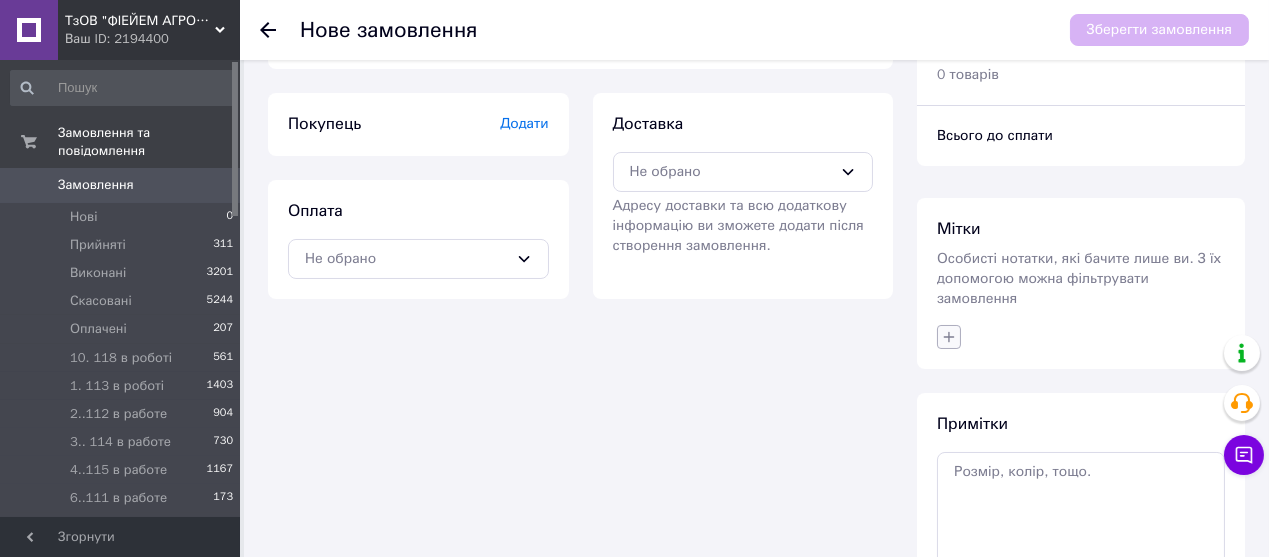 scroll, scrollTop: 111, scrollLeft: 0, axis: vertical 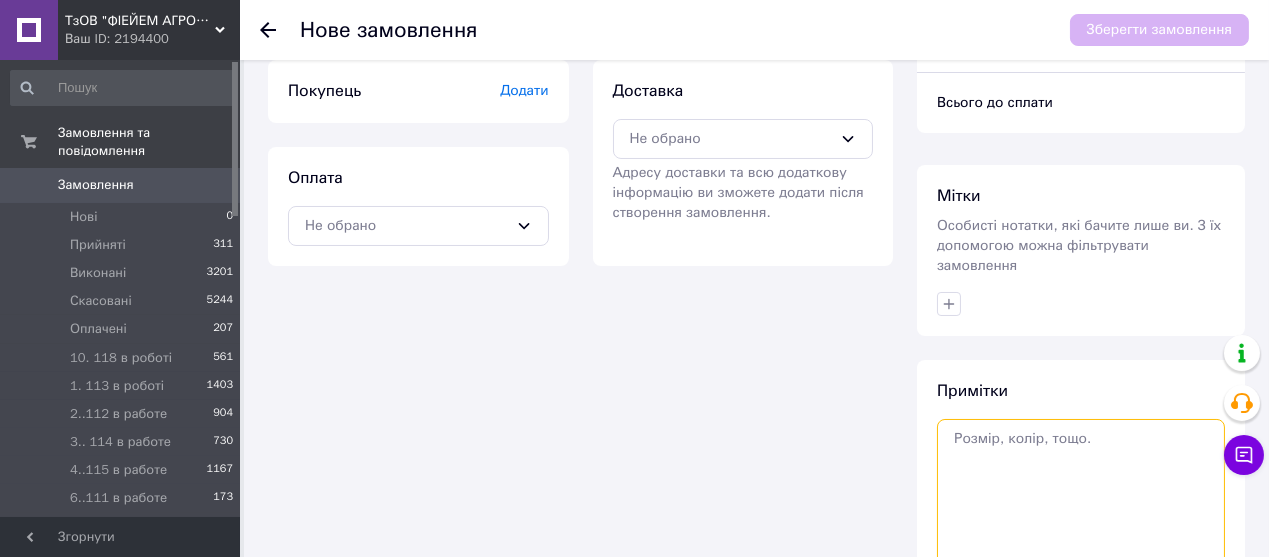 click at bounding box center (1081, 494) 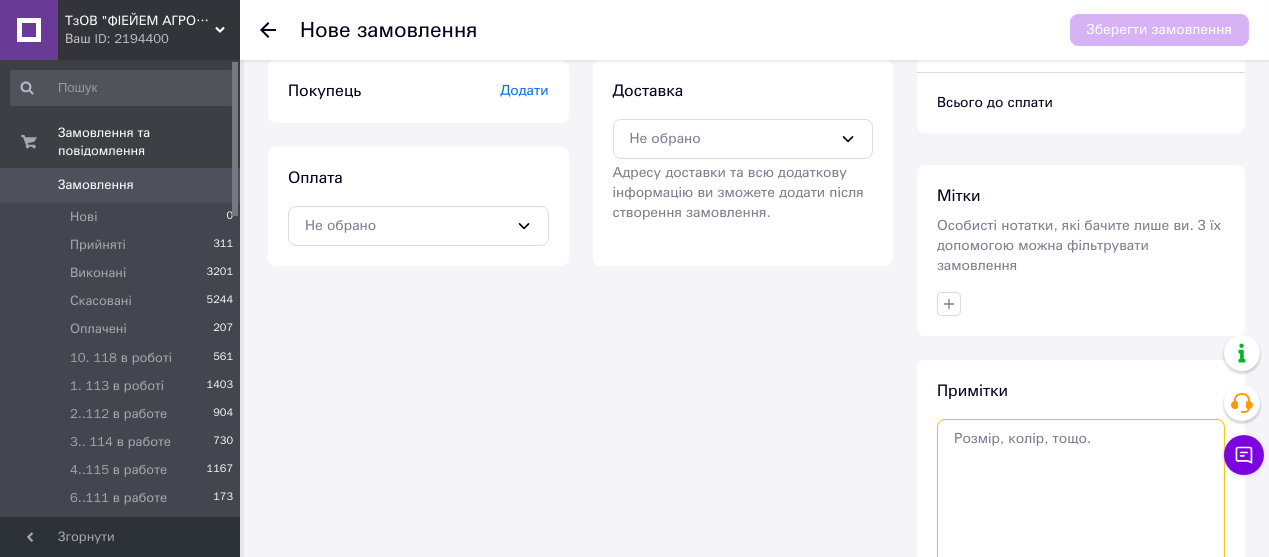 paste on "Сегменти середня насічка Клаас - 40 шт, Болт+гайка - 80 шт., болти під пятку - 20 шт, , Юрій Львівська обл, 0952186453" 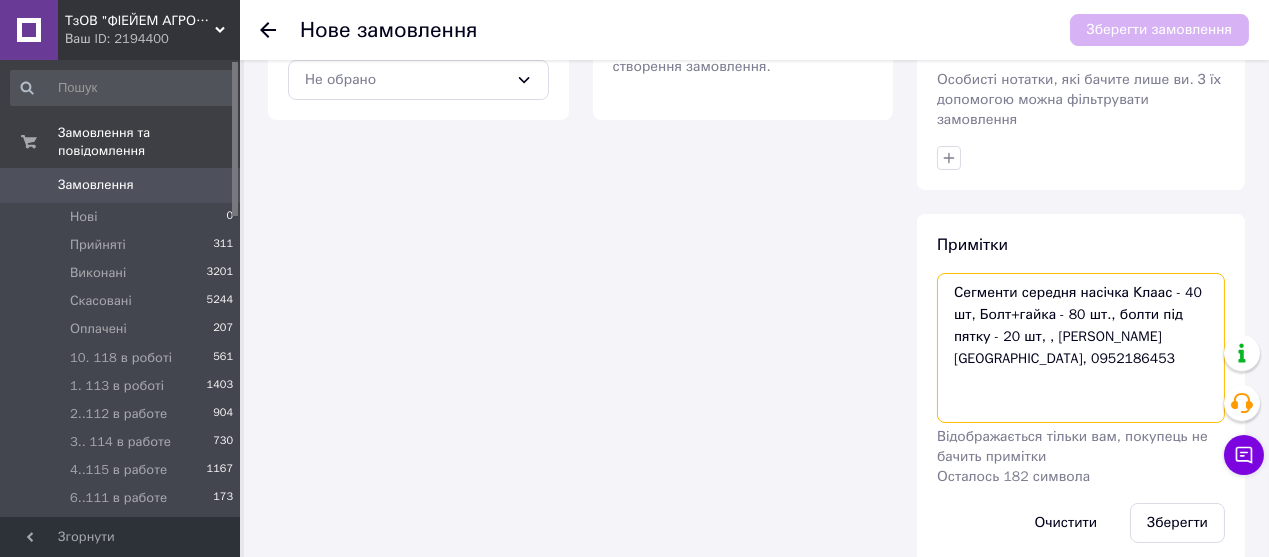 scroll, scrollTop: 265, scrollLeft: 0, axis: vertical 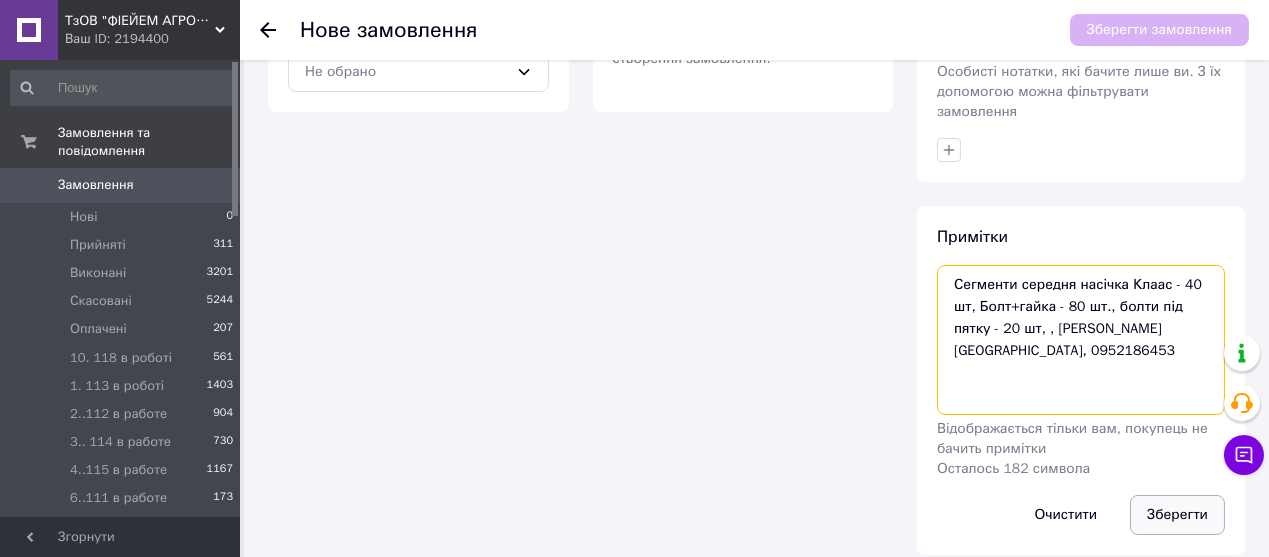 type on "Сегменти середня насічка Клаас - 40 шт, Болт+гайка - 80 шт., болти під пятку - 20 шт, , Юрій Львівська обл, 0952186453" 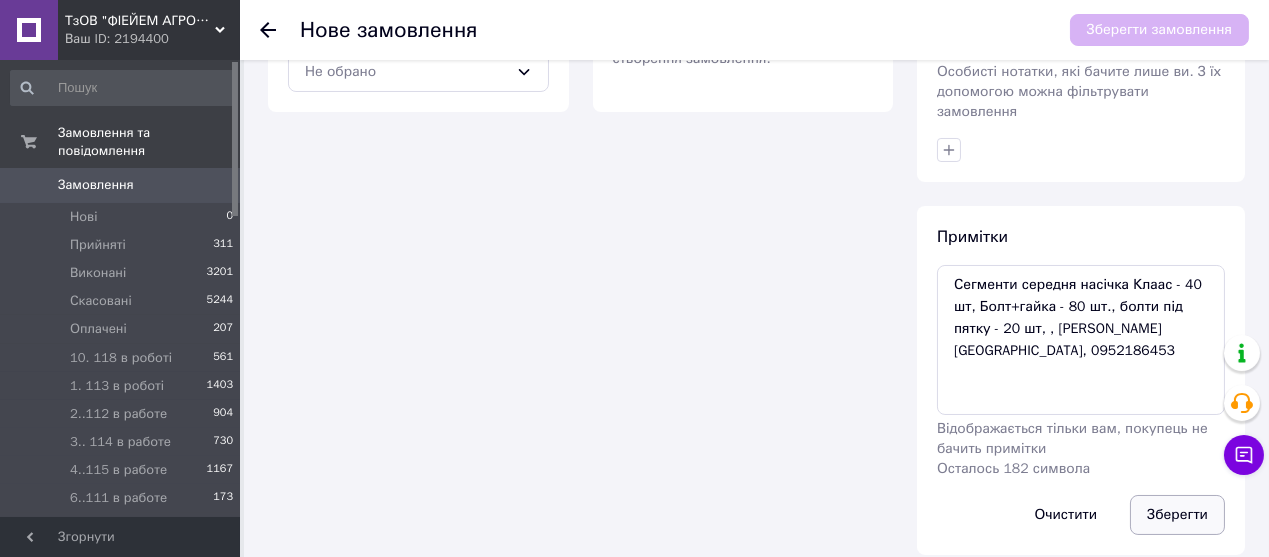 click on "Зберегти" at bounding box center [1177, 515] 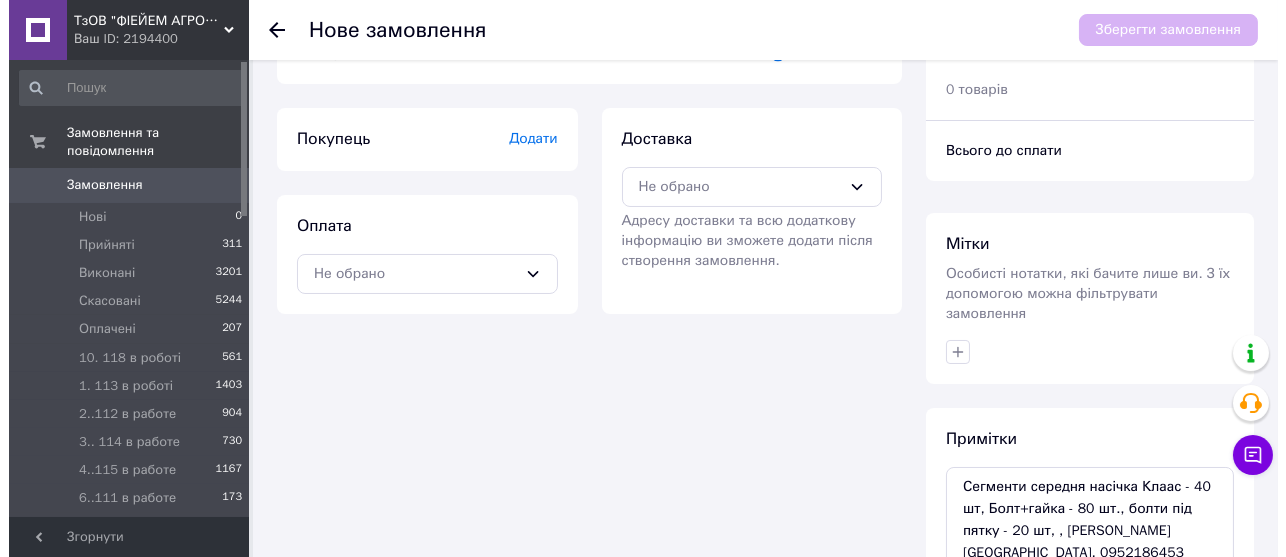 scroll, scrollTop: 0, scrollLeft: 0, axis: both 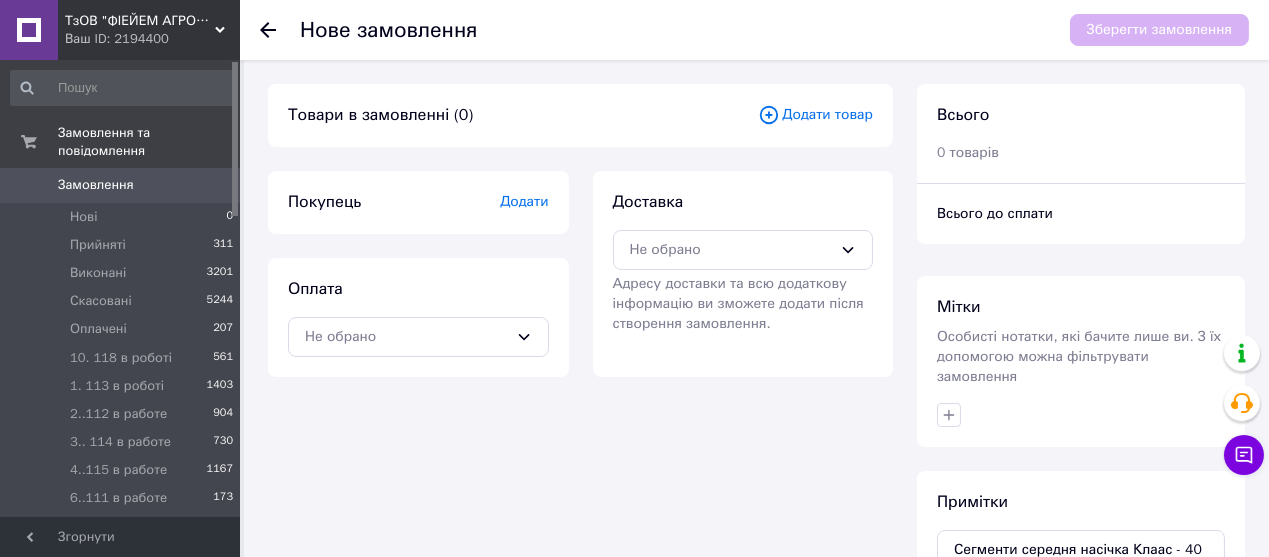 click on "Додати товар" at bounding box center (815, 115) 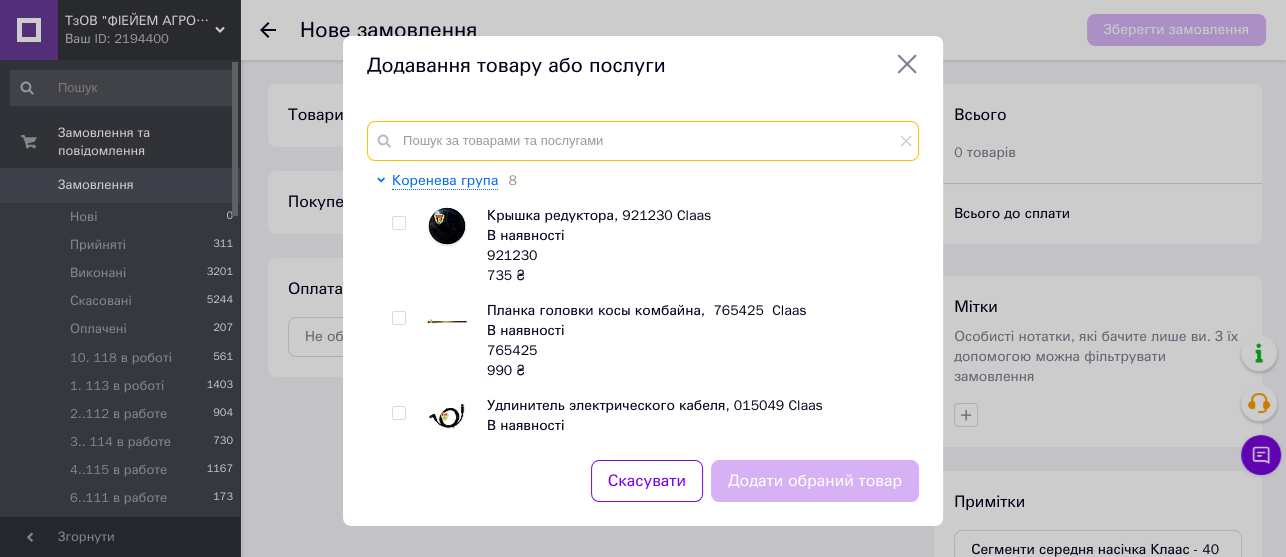 click at bounding box center [643, 141] 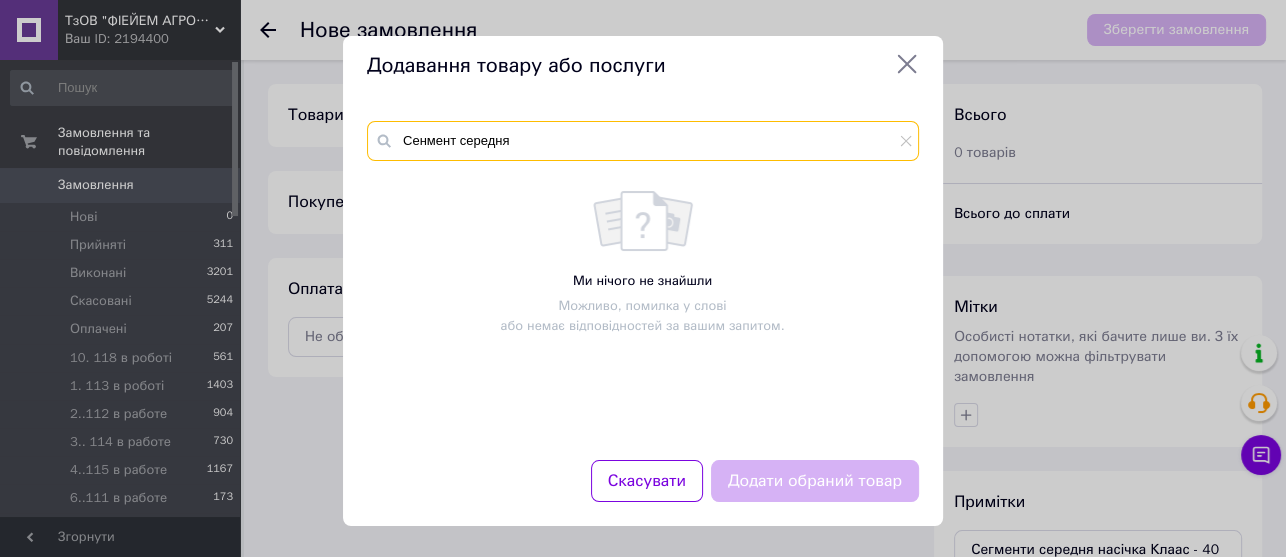 click on "Сенмент середня" at bounding box center [643, 141] 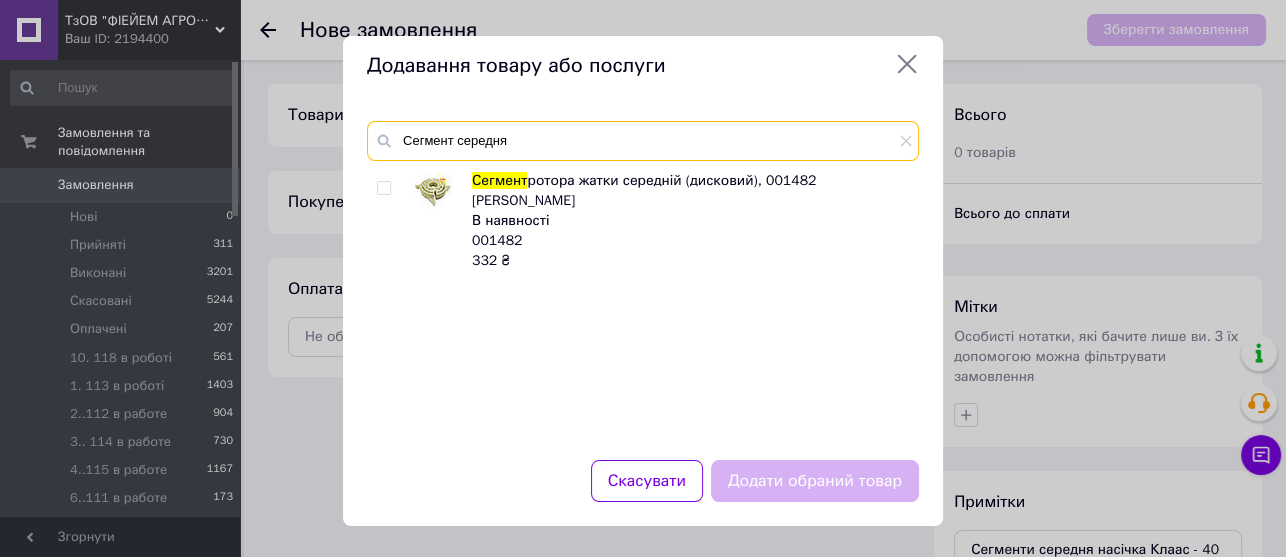 click on "Сегмент середня" at bounding box center (643, 141) 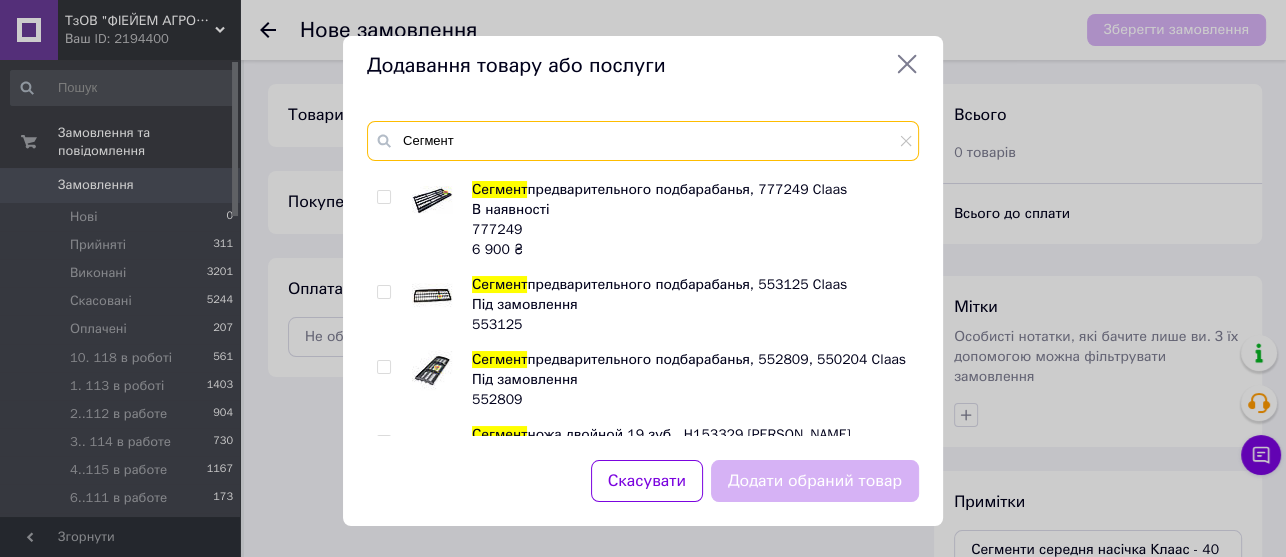 scroll, scrollTop: 3540, scrollLeft: 0, axis: vertical 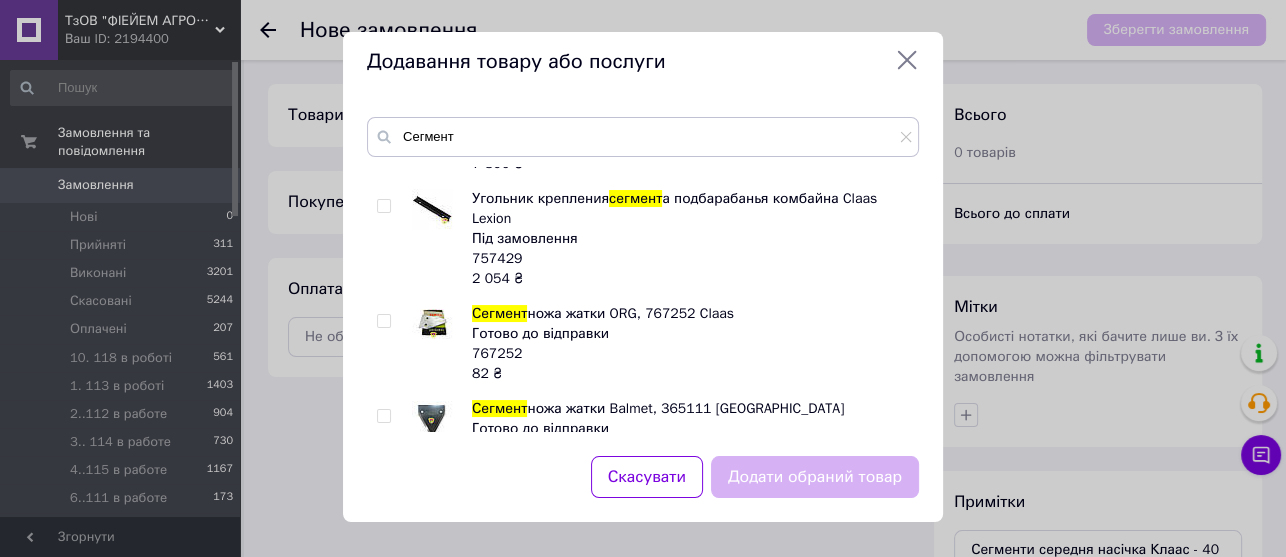 drag, startPoint x: 685, startPoint y: 218, endPoint x: 719, endPoint y: 217, distance: 34.0147 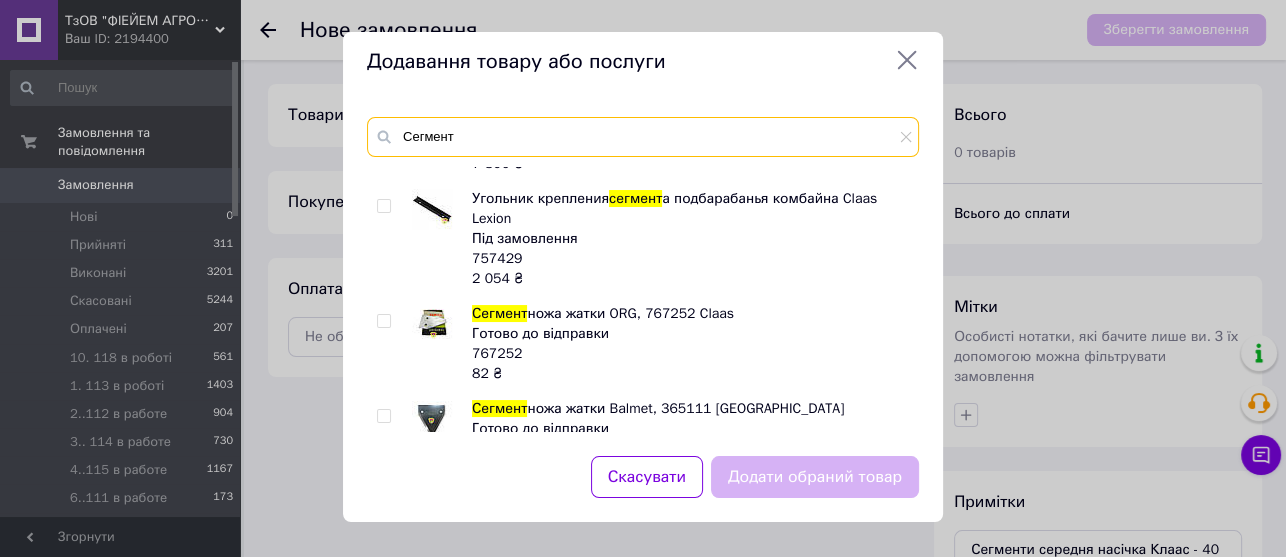 click on "Сегмент" at bounding box center (643, 137) 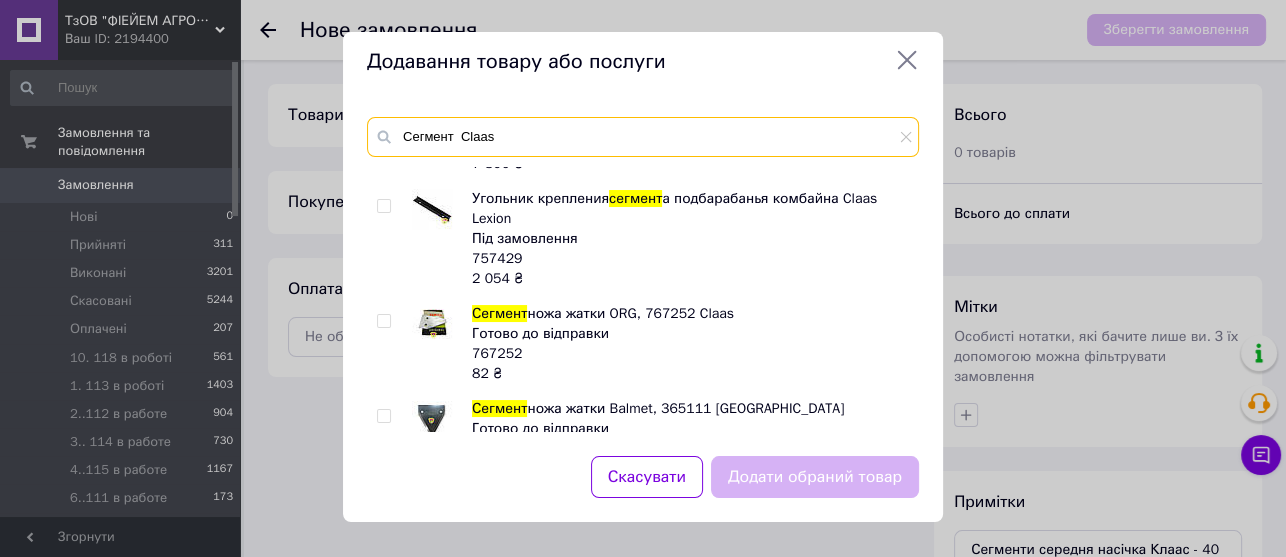 scroll, scrollTop: 4823, scrollLeft: 0, axis: vertical 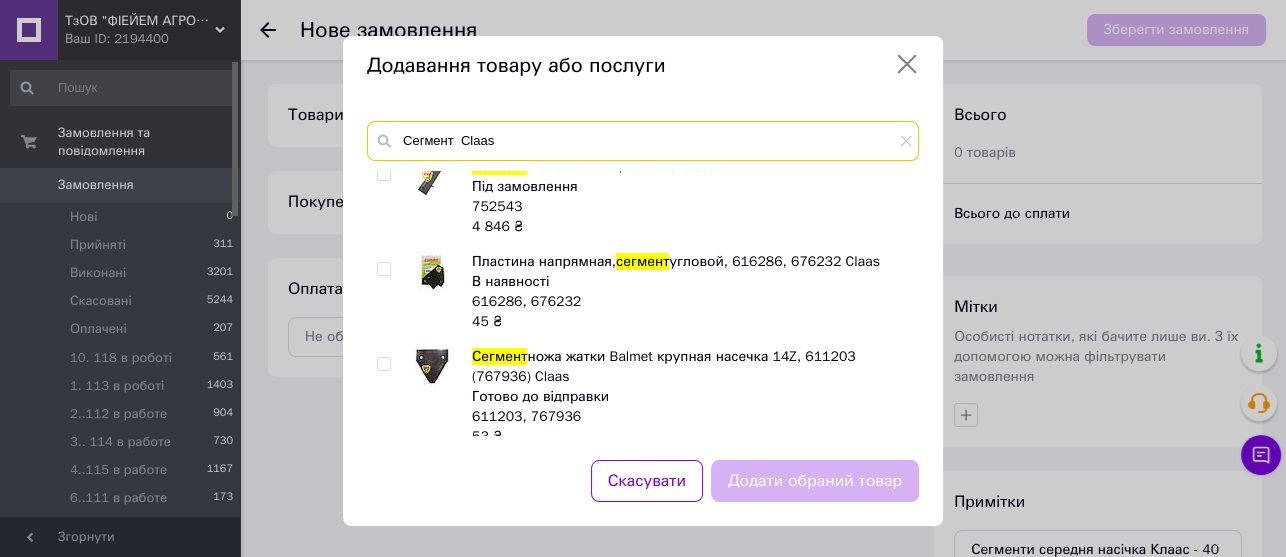 type on "Сегмент  Claas" 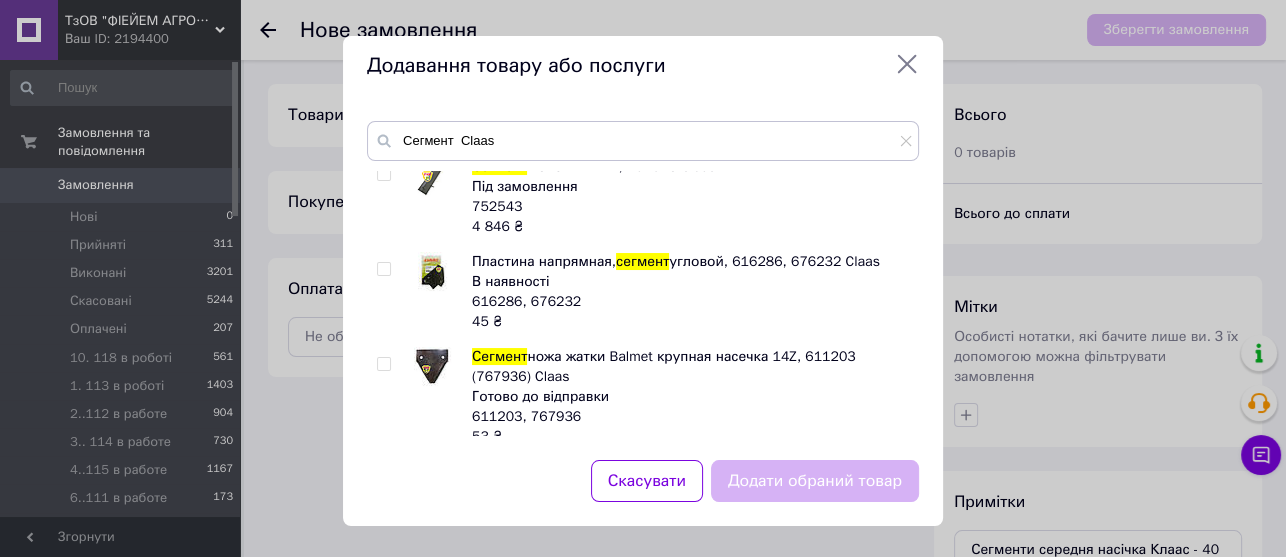 click at bounding box center (383, 364) 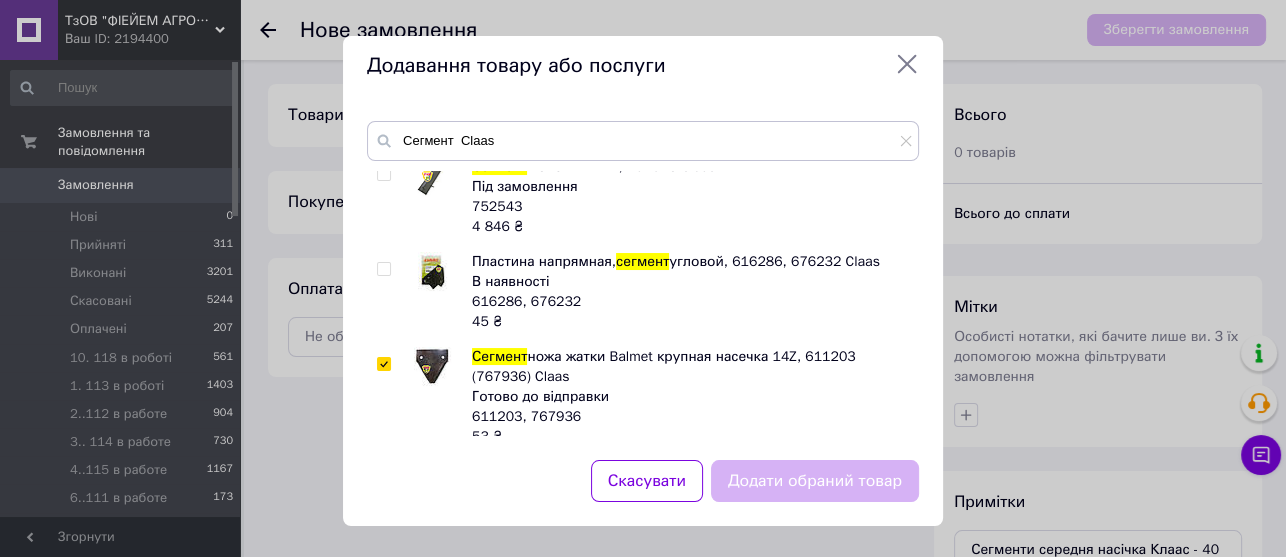 checkbox on "true" 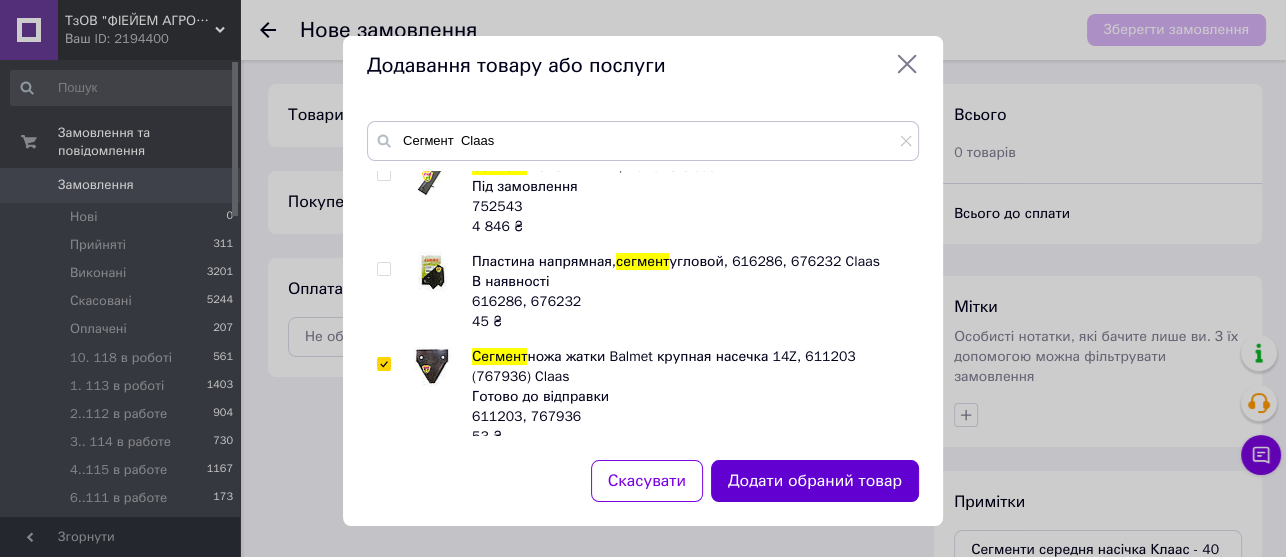 click on "Додати обраний товар" at bounding box center [815, 481] 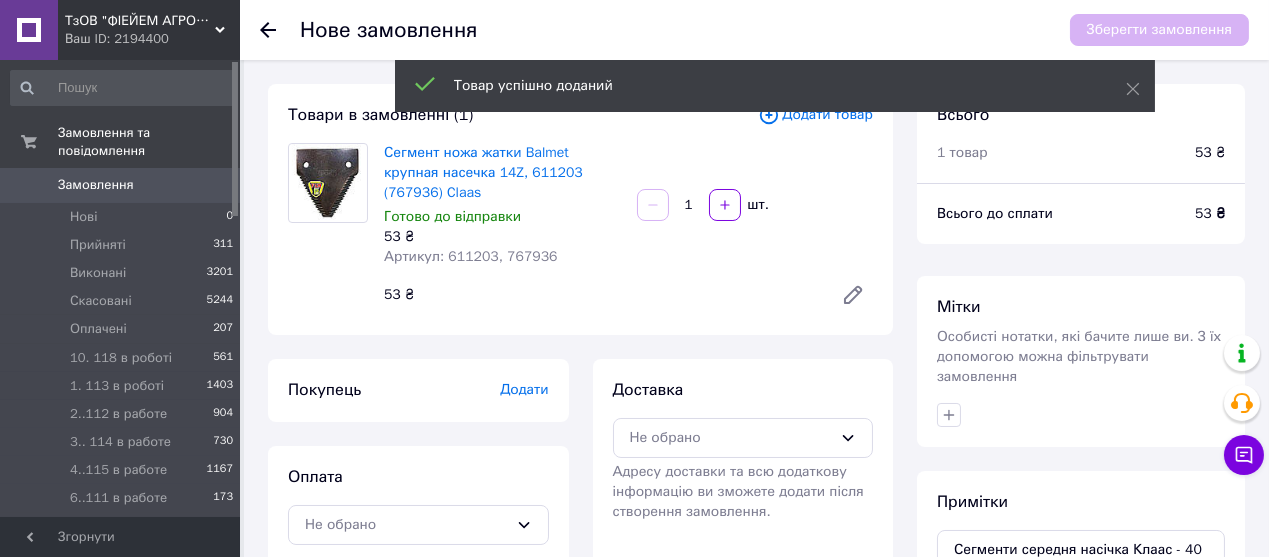 click on "1" at bounding box center [689, 205] 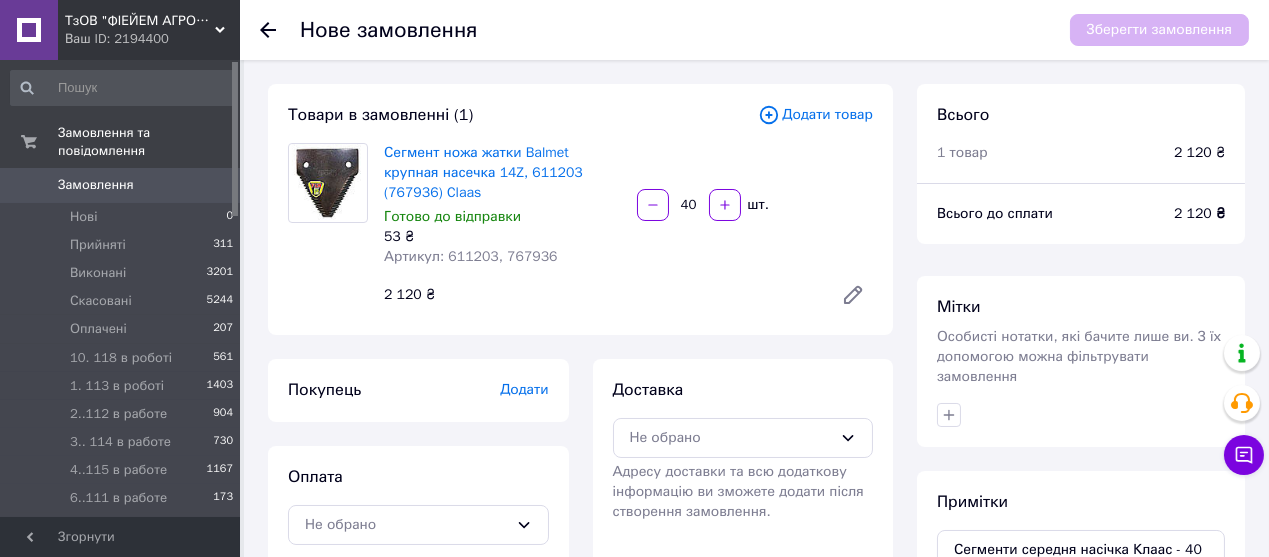 type on "40" 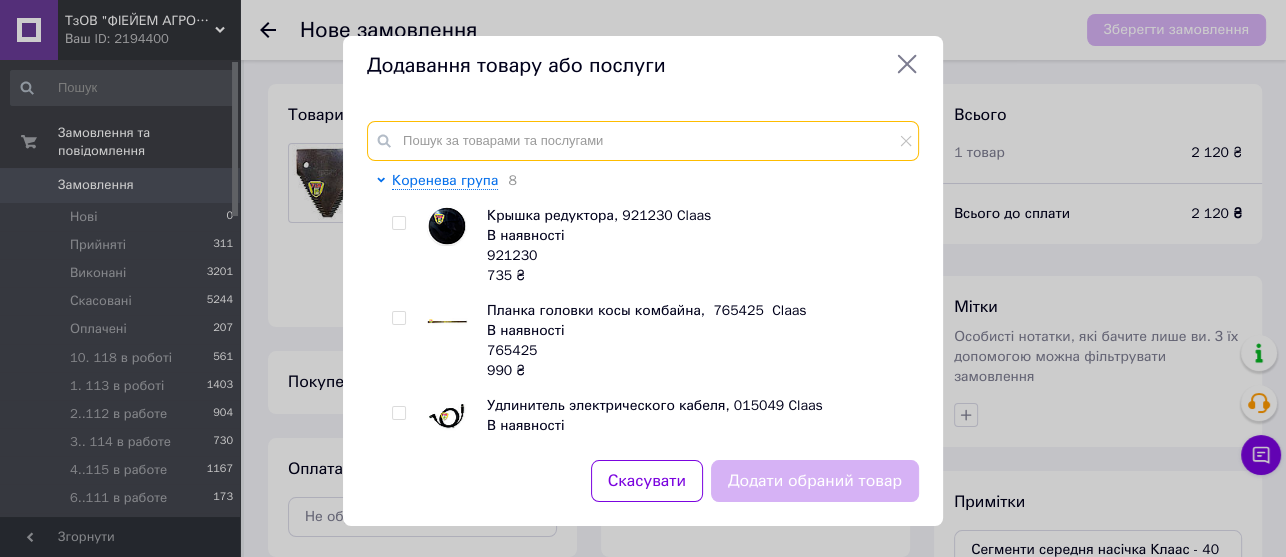 click at bounding box center [643, 141] 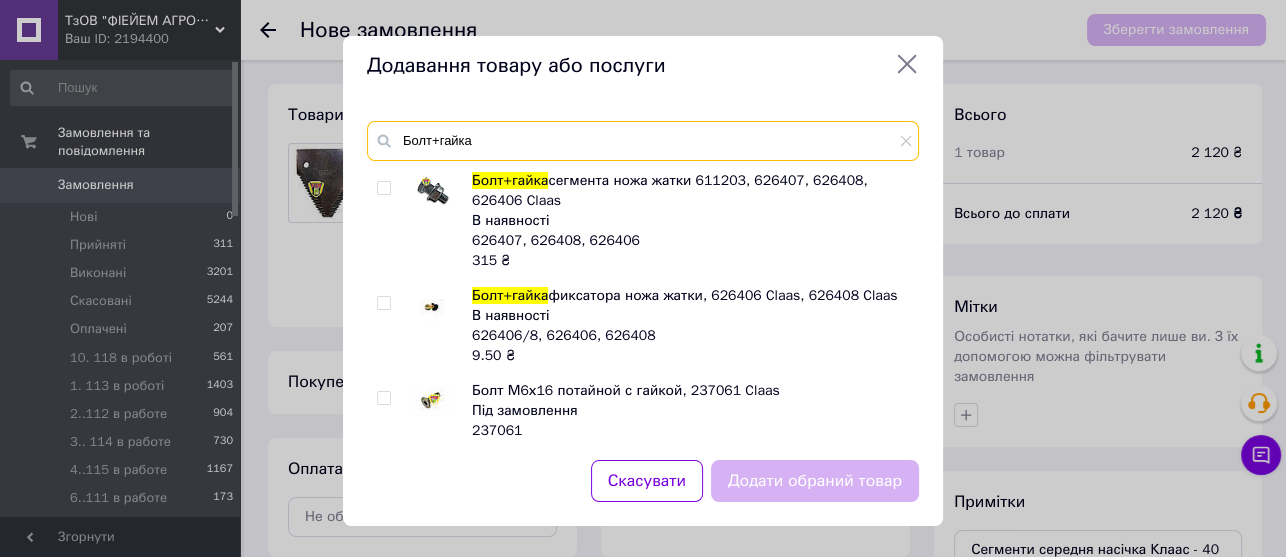type on "Болт+гайка" 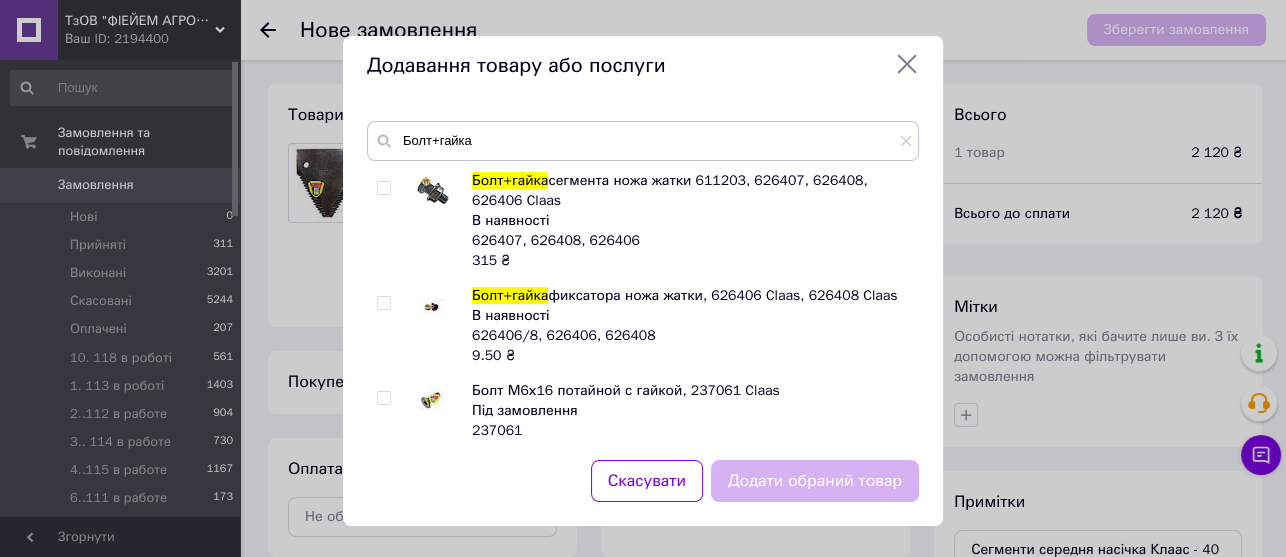 click at bounding box center [383, 188] 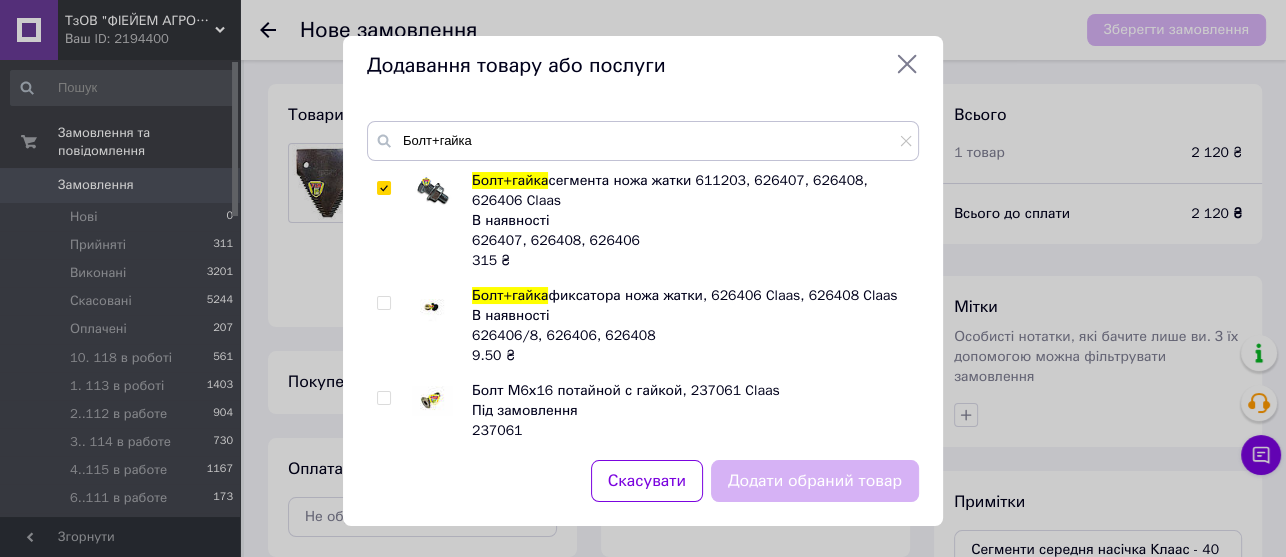 checkbox on "true" 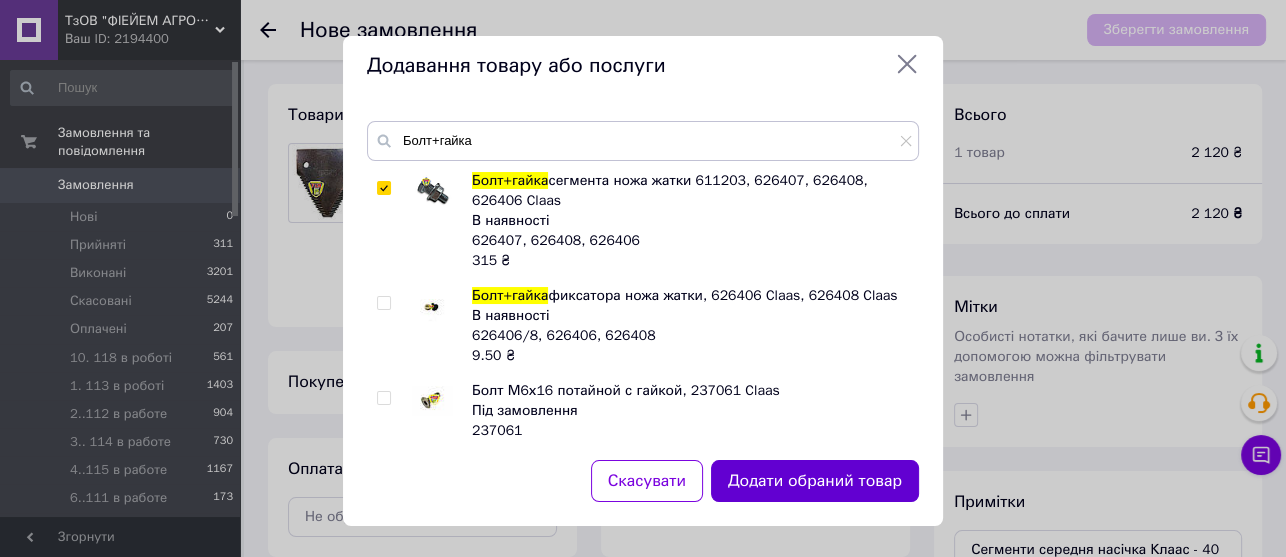 click on "Додати обраний товар" at bounding box center (815, 481) 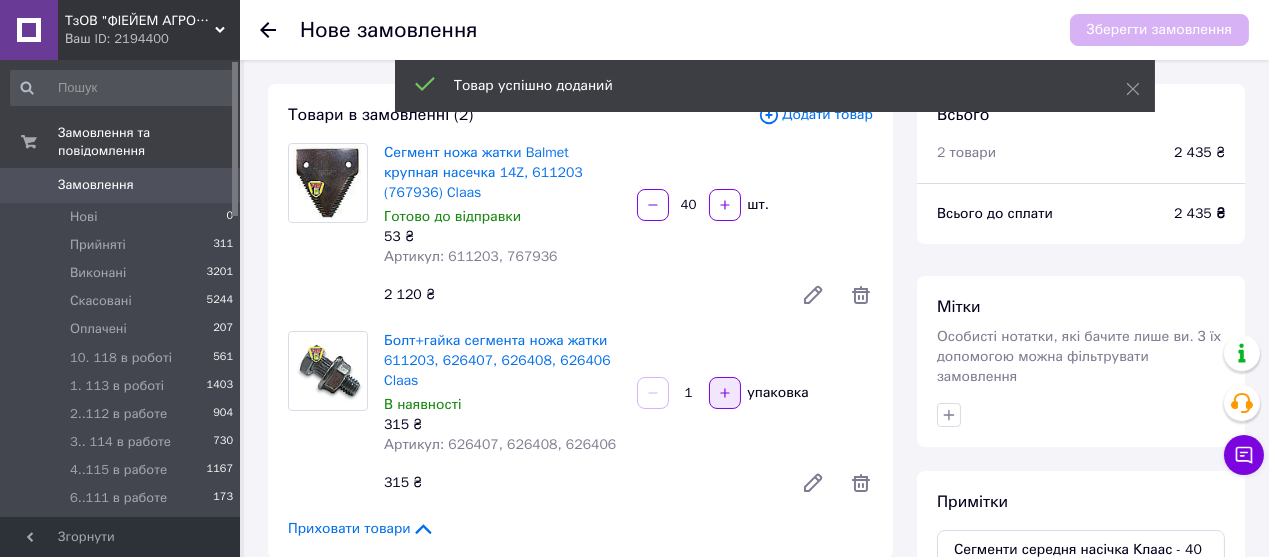 click 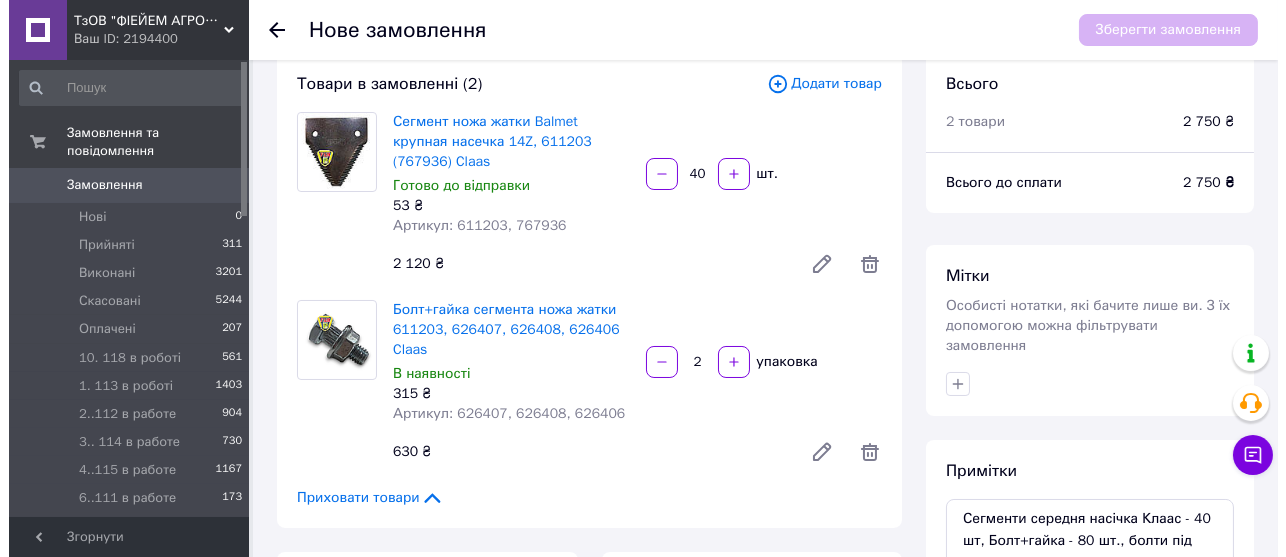 scroll, scrollTop: 0, scrollLeft: 0, axis: both 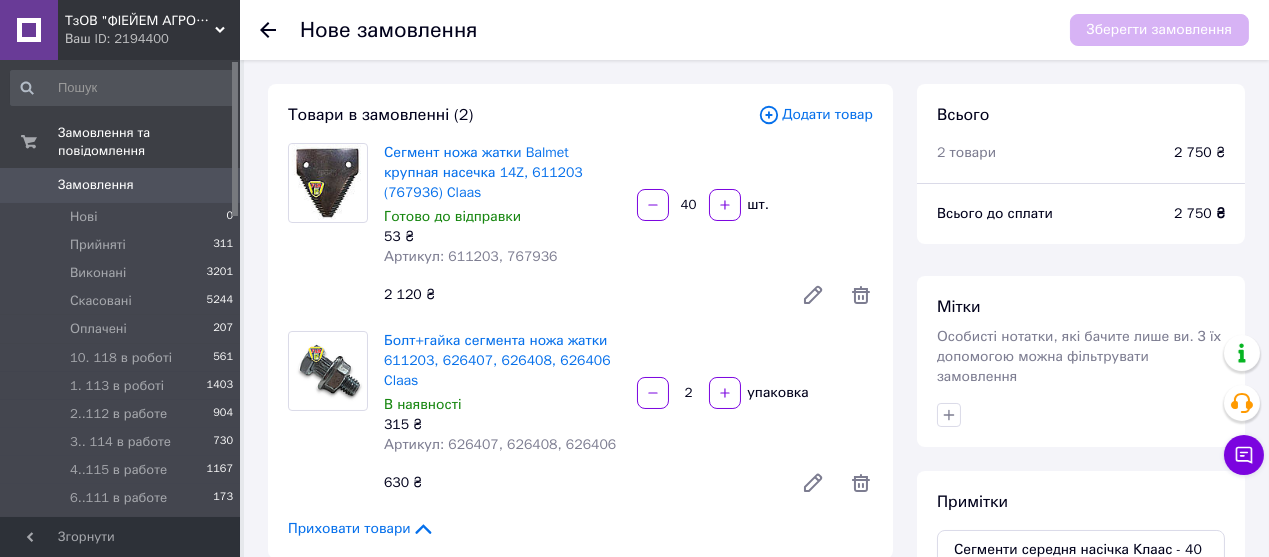 click on "Додати товар" at bounding box center (815, 115) 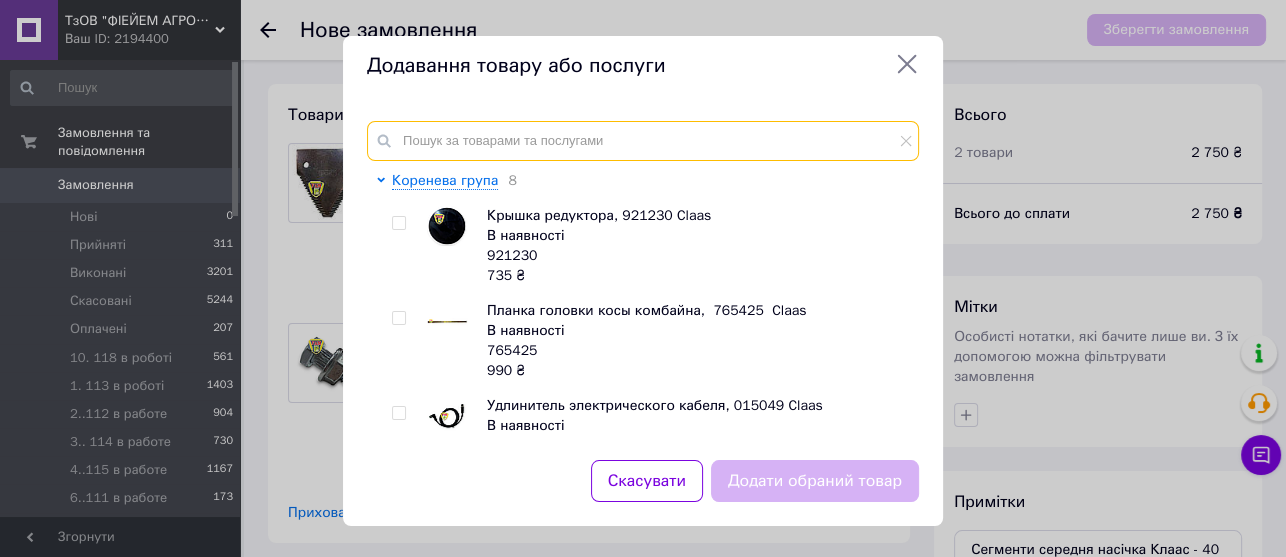 click at bounding box center (643, 141) 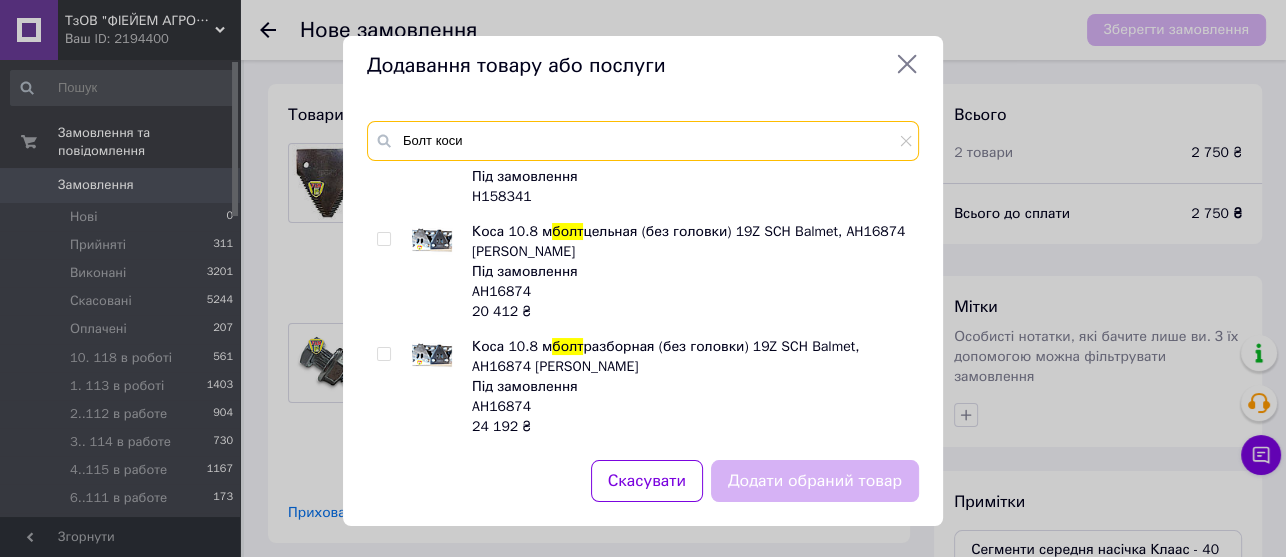 scroll, scrollTop: 675, scrollLeft: 0, axis: vertical 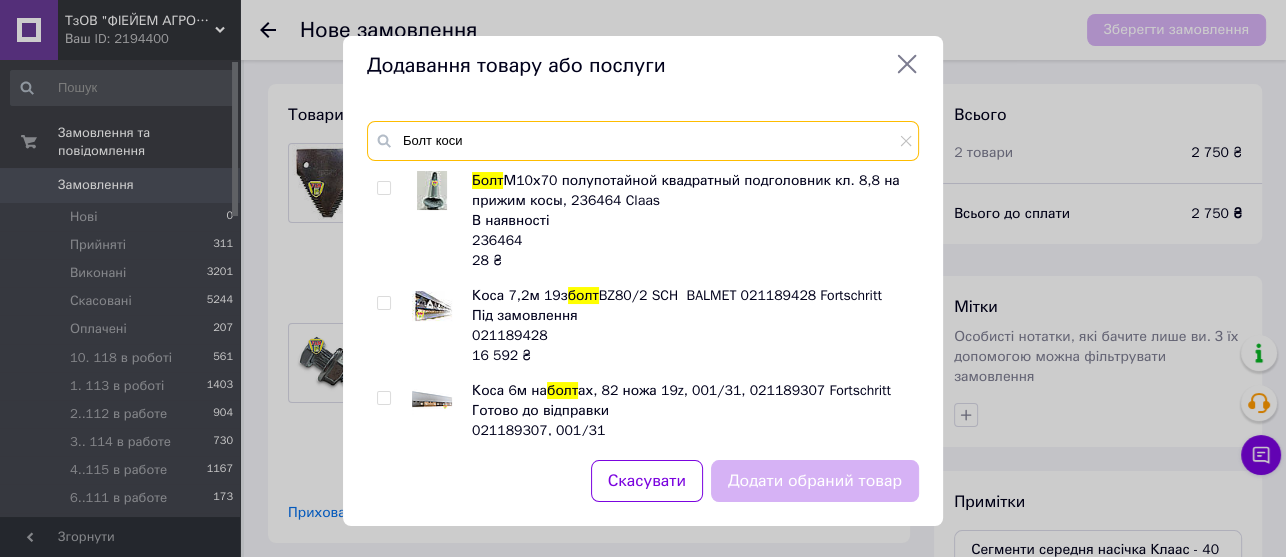 click on "Болт коси" at bounding box center (643, 141) 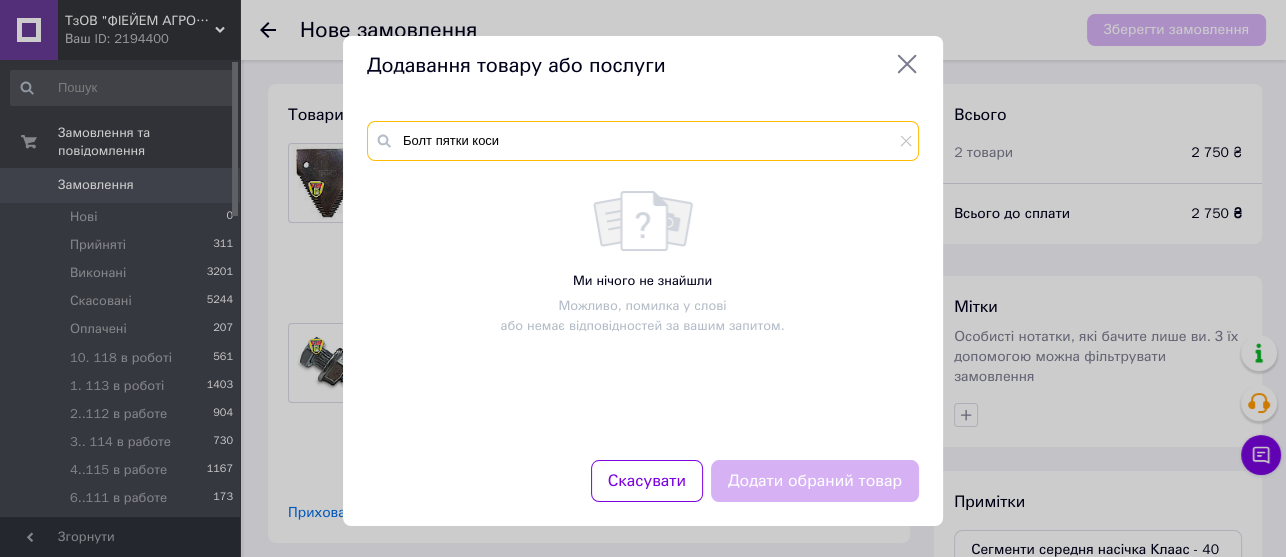 click on "Болт пятки коси" at bounding box center [643, 141] 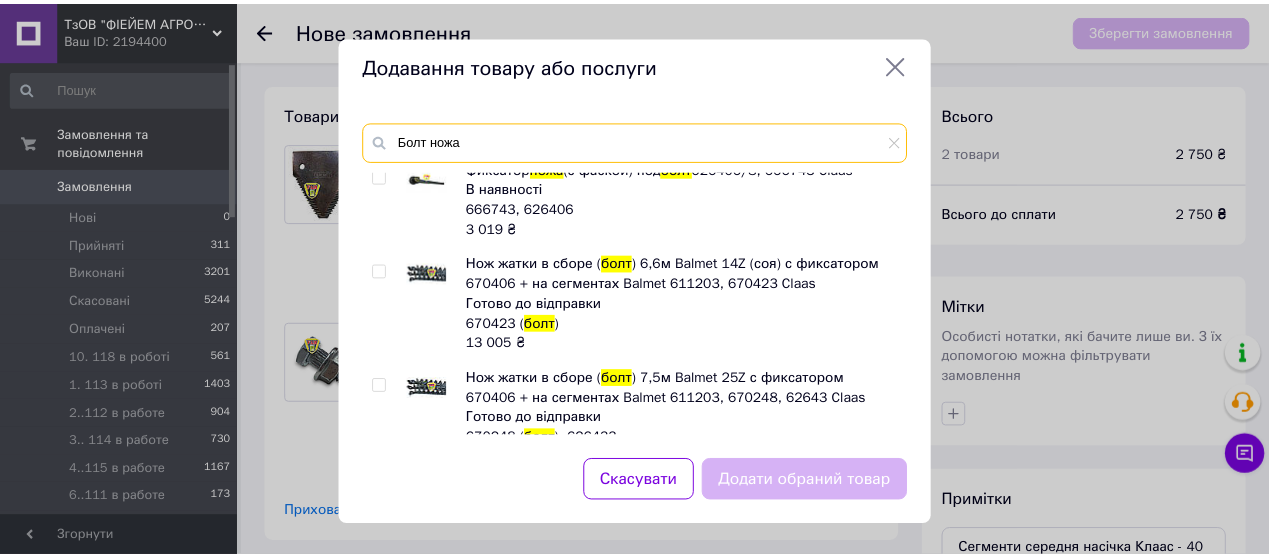 scroll, scrollTop: 0, scrollLeft: 0, axis: both 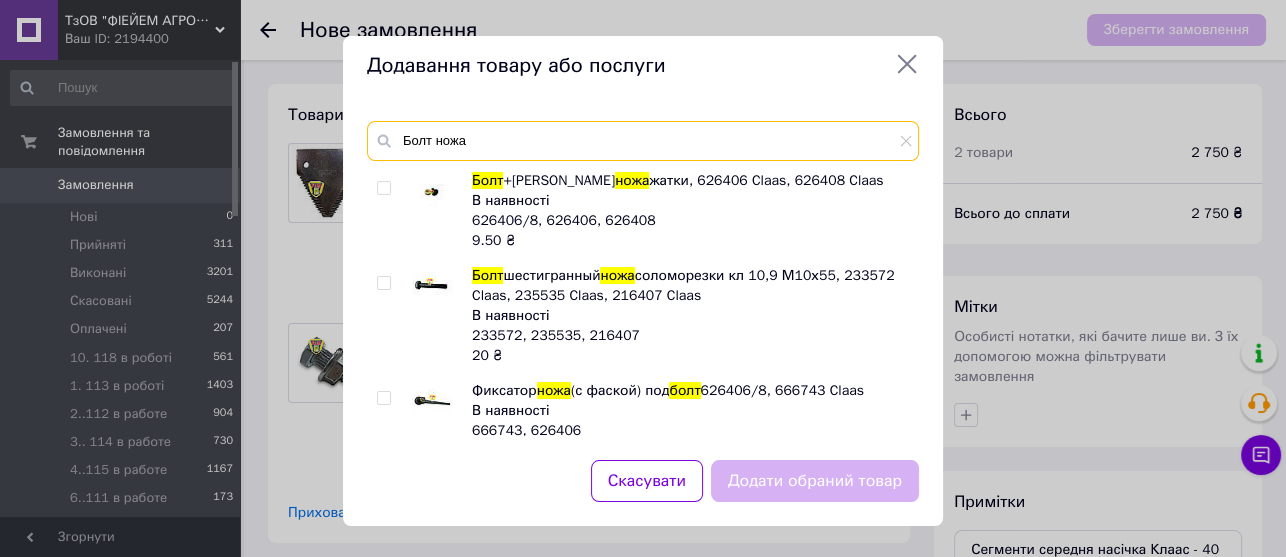 type on "Болт ножа" 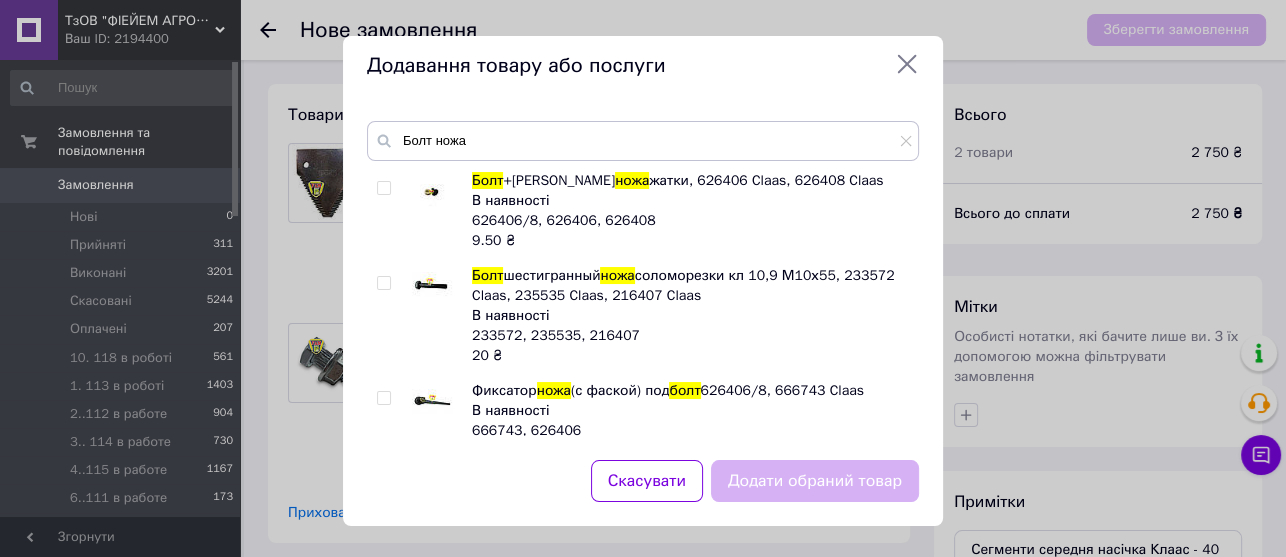 click at bounding box center [383, 188] 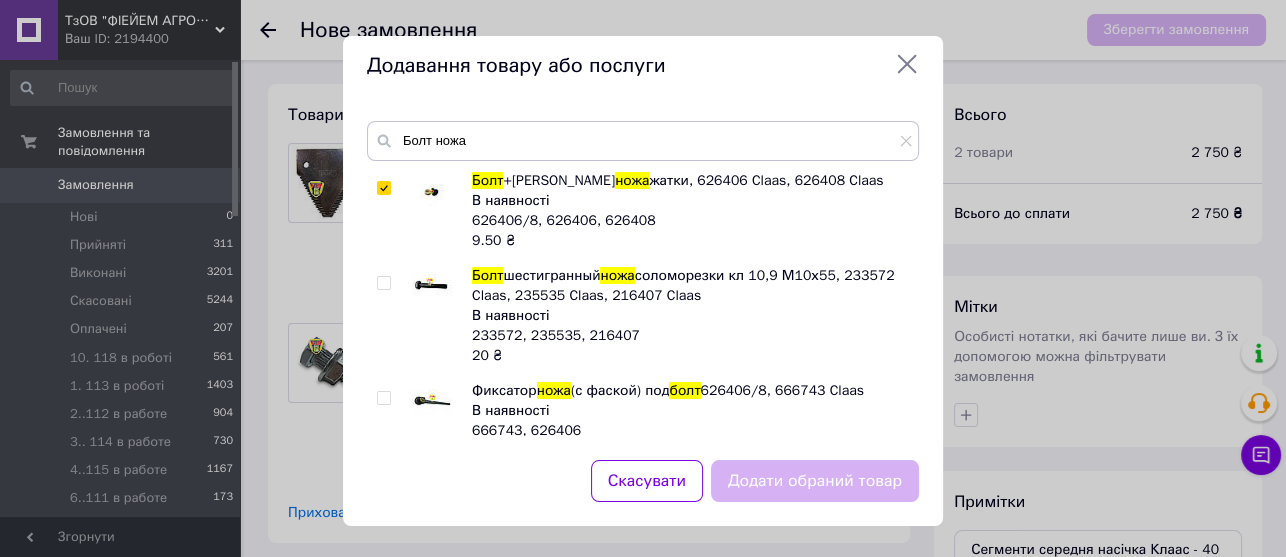 checkbox on "true" 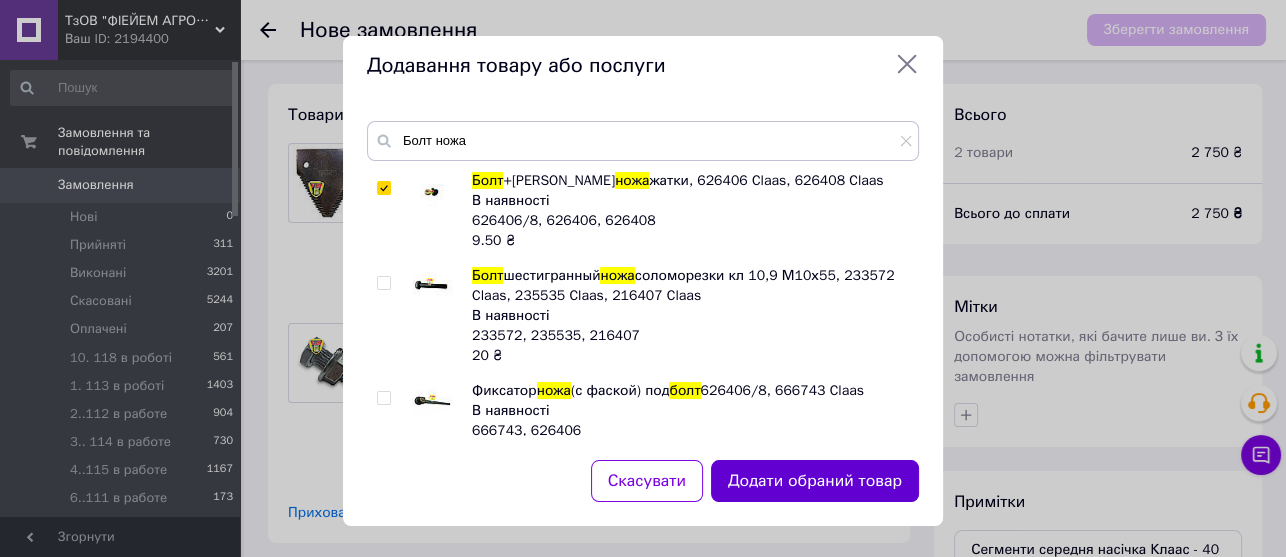 click on "Додати обраний товар" at bounding box center (815, 481) 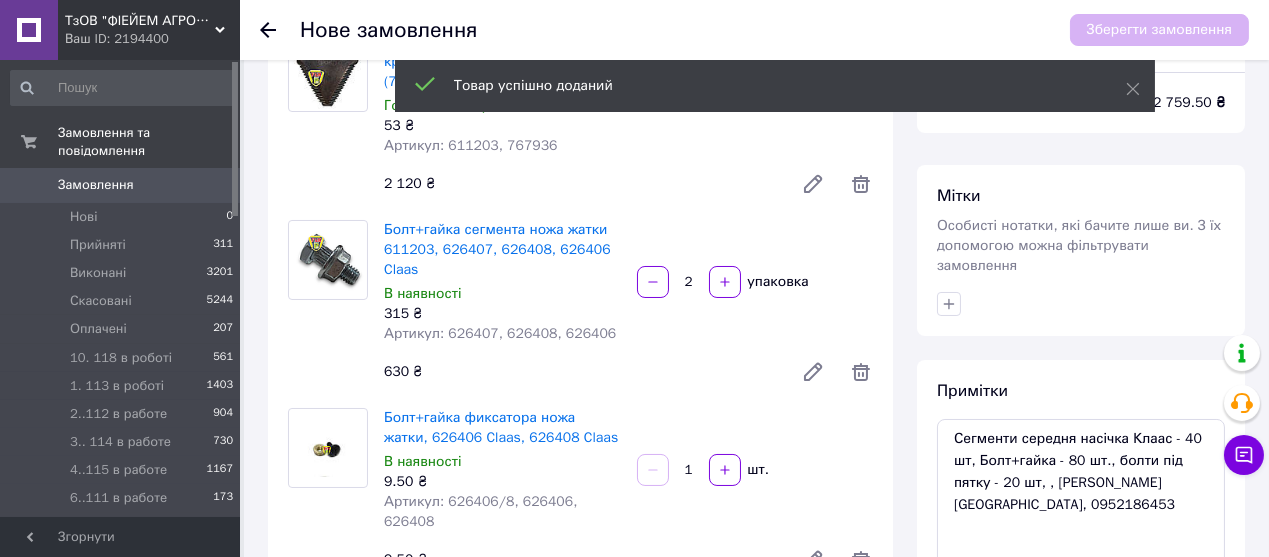 scroll, scrollTop: 222, scrollLeft: 0, axis: vertical 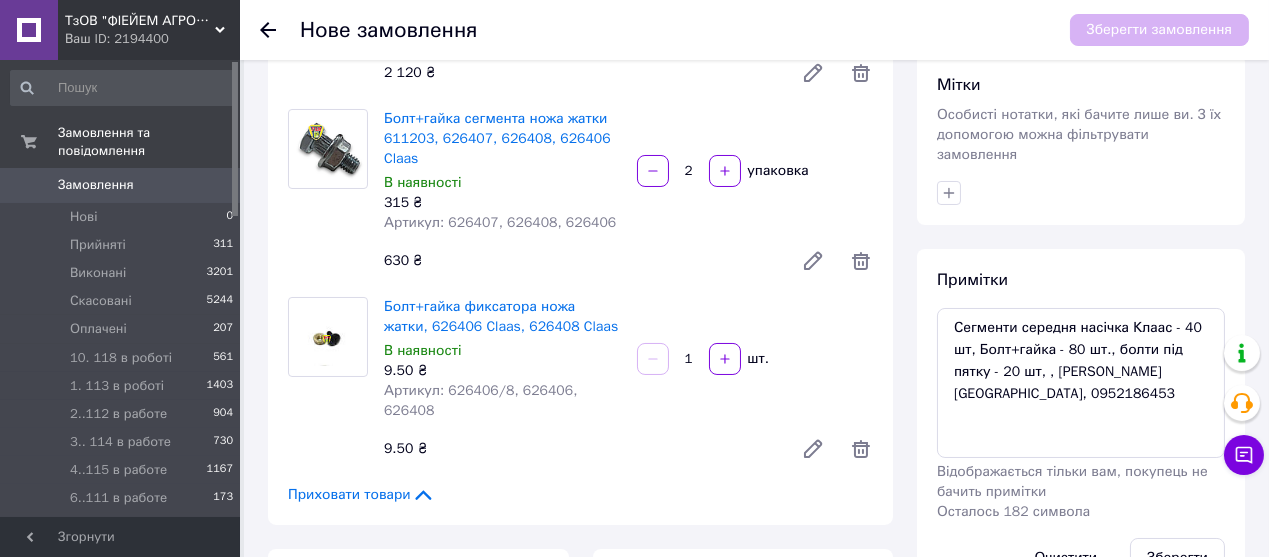 click on "1" at bounding box center (689, 359) 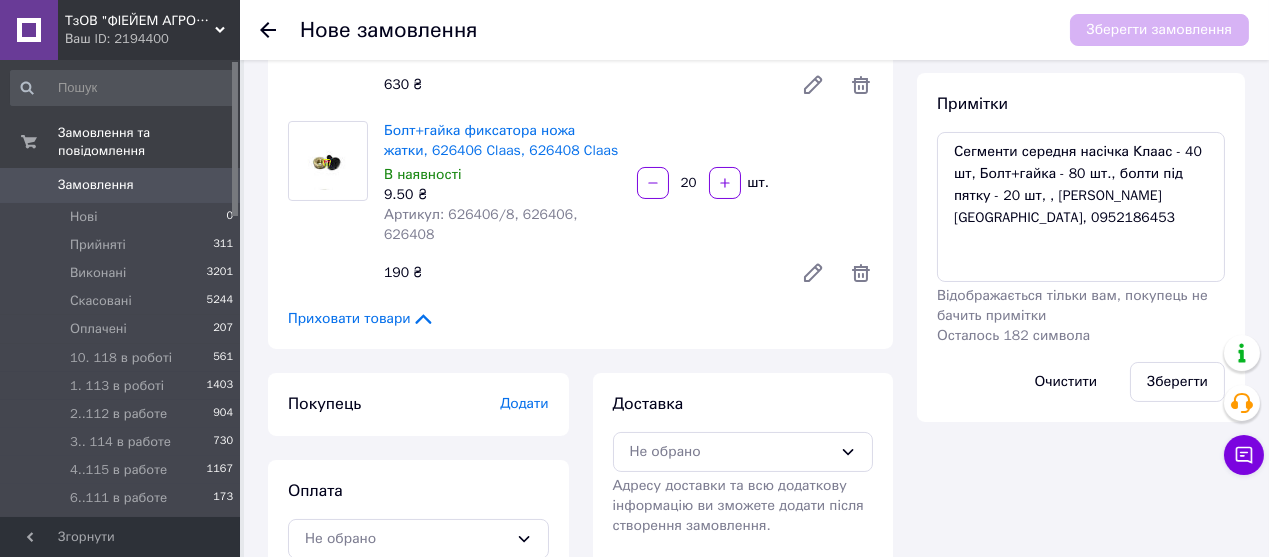 scroll, scrollTop: 287, scrollLeft: 0, axis: vertical 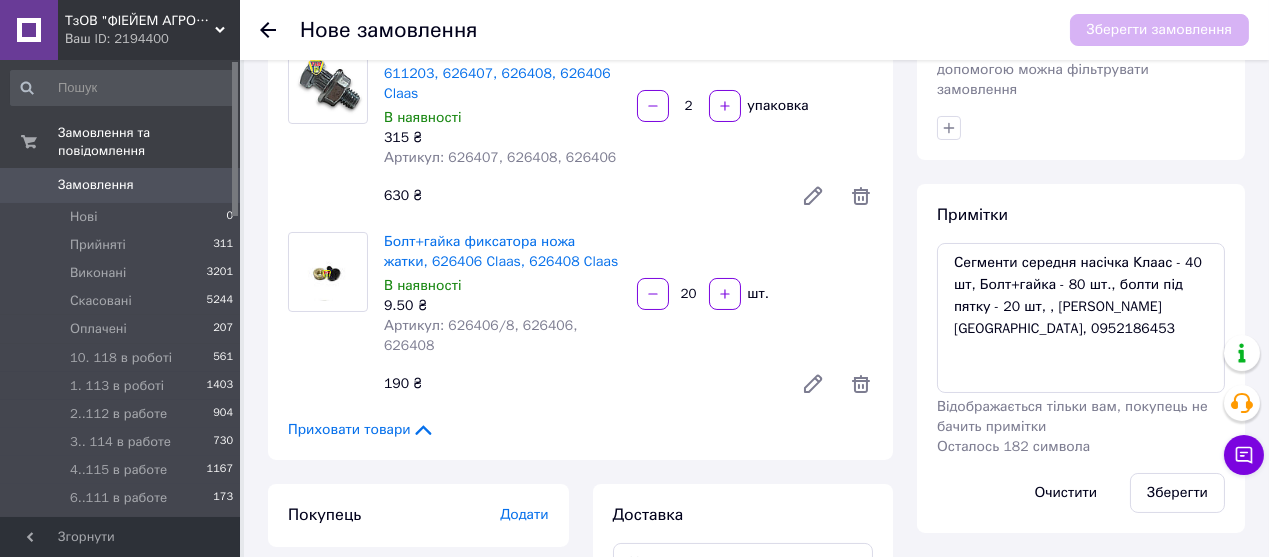 type on "20" 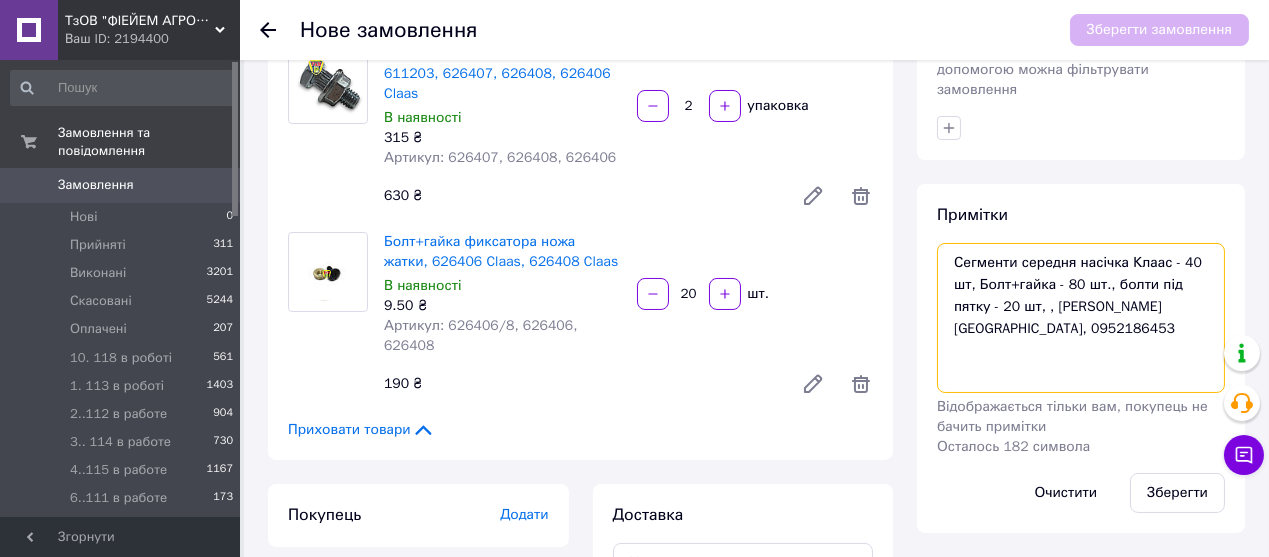drag, startPoint x: 1029, startPoint y: 305, endPoint x: 968, endPoint y: 293, distance: 62.169125 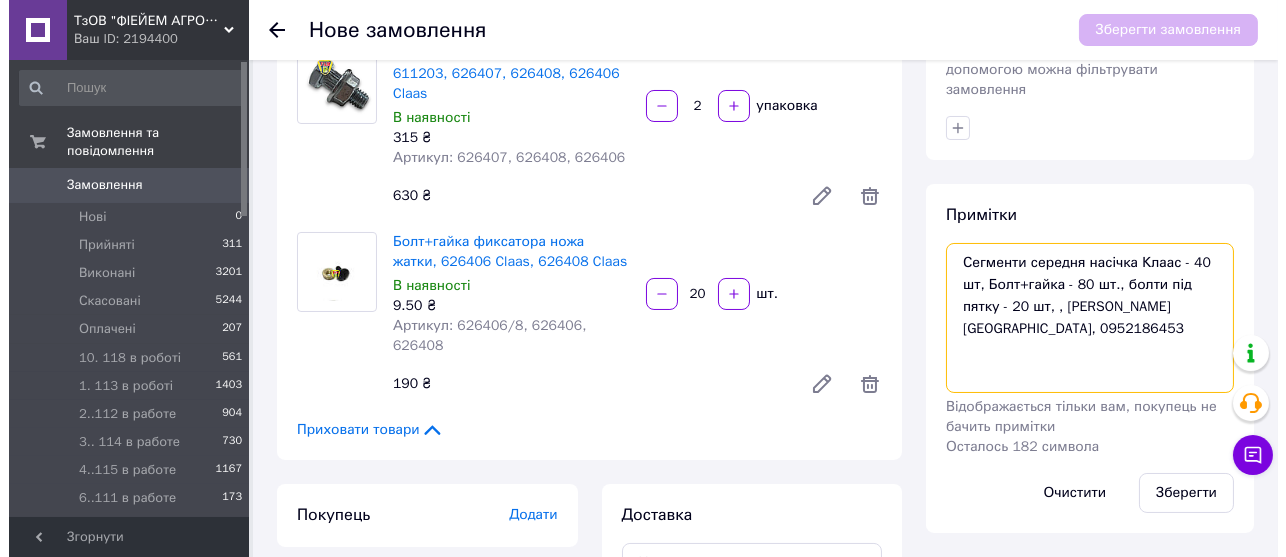scroll, scrollTop: 398, scrollLeft: 0, axis: vertical 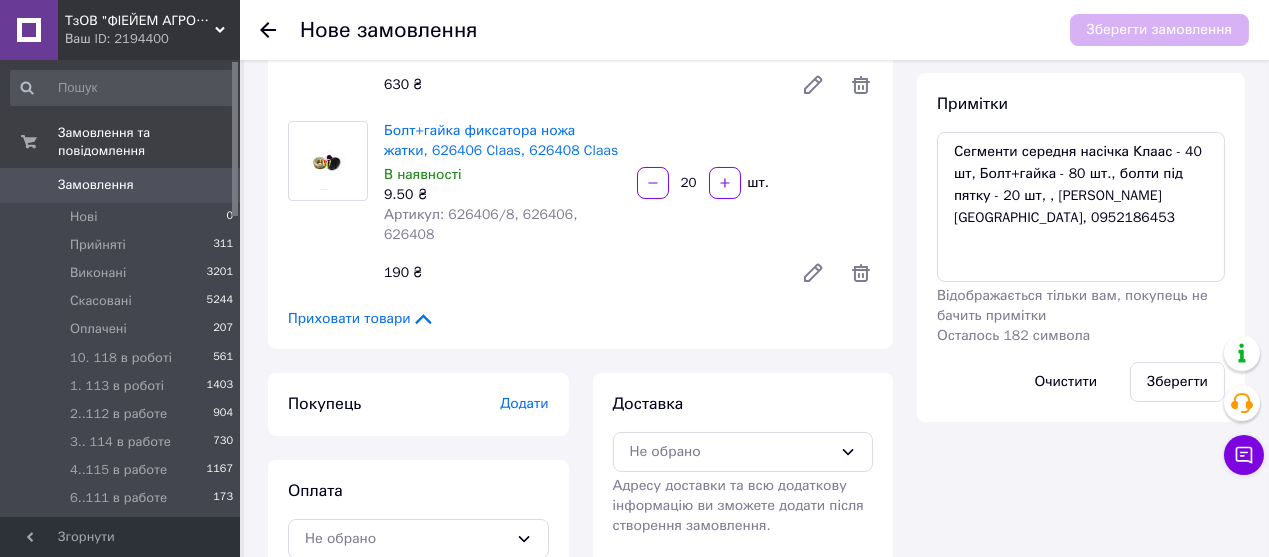 click on "Додати" at bounding box center (524, 403) 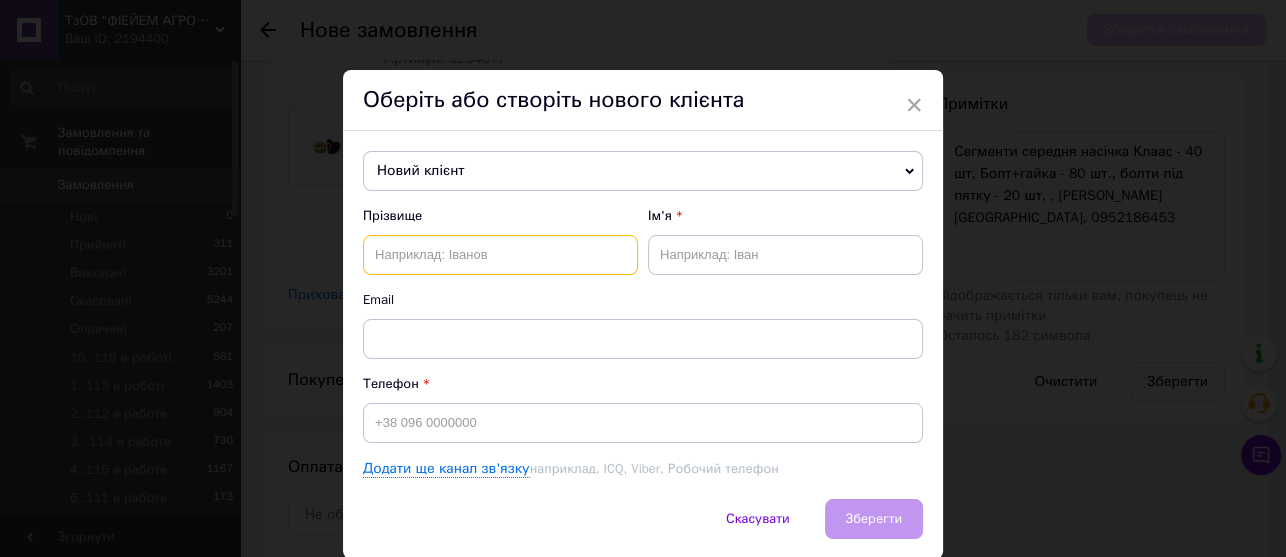 click at bounding box center [500, 255] 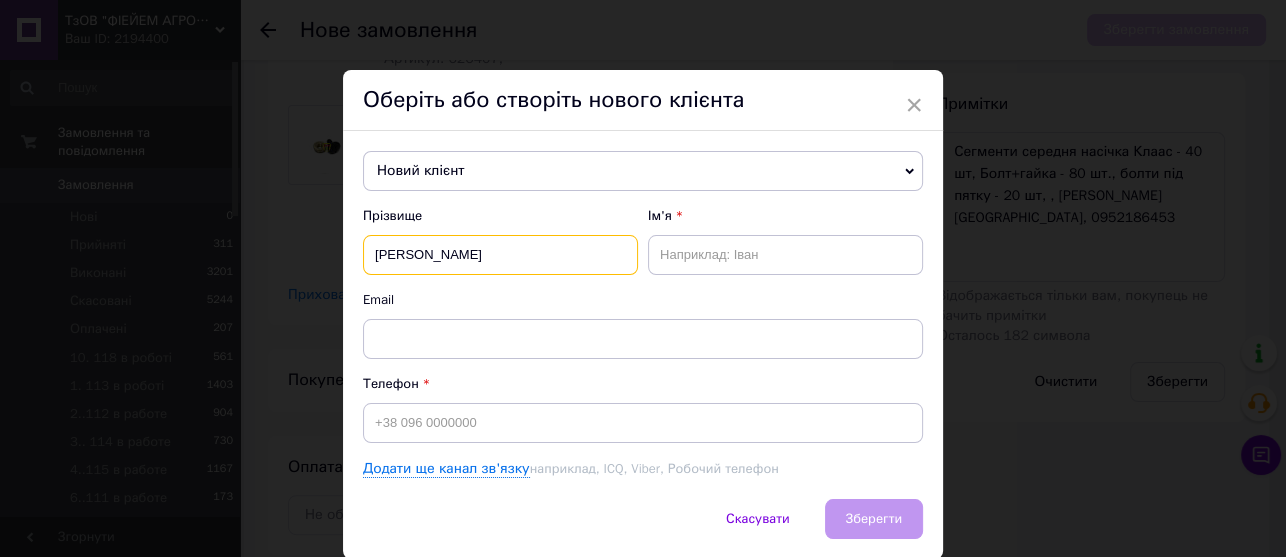 type on "Юрій" 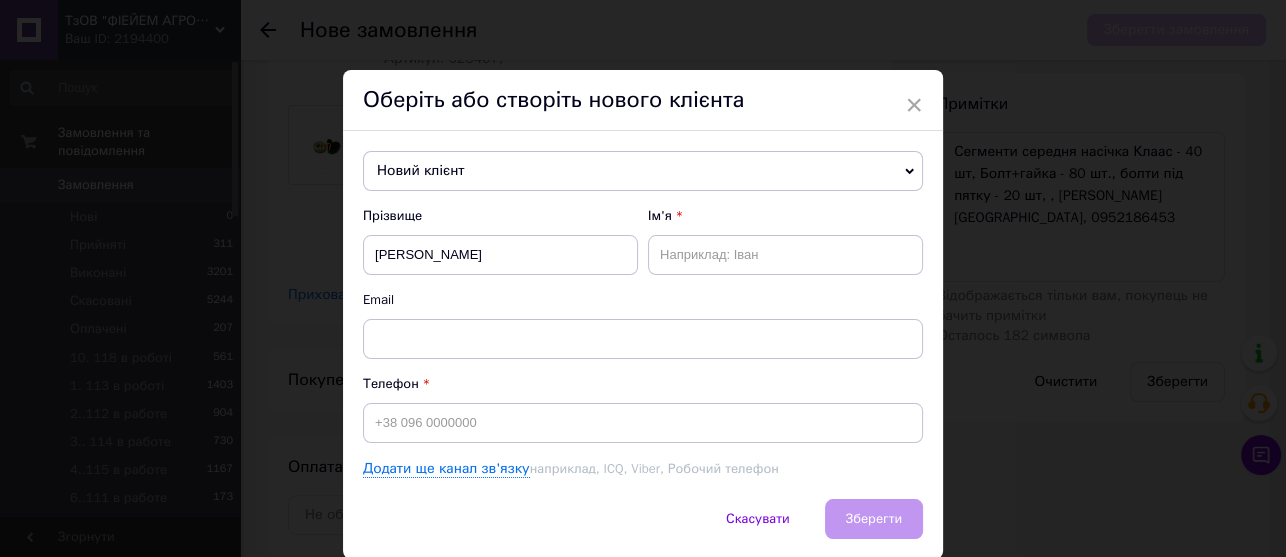 drag, startPoint x: 681, startPoint y: 225, endPoint x: 677, endPoint y: 245, distance: 20.396078 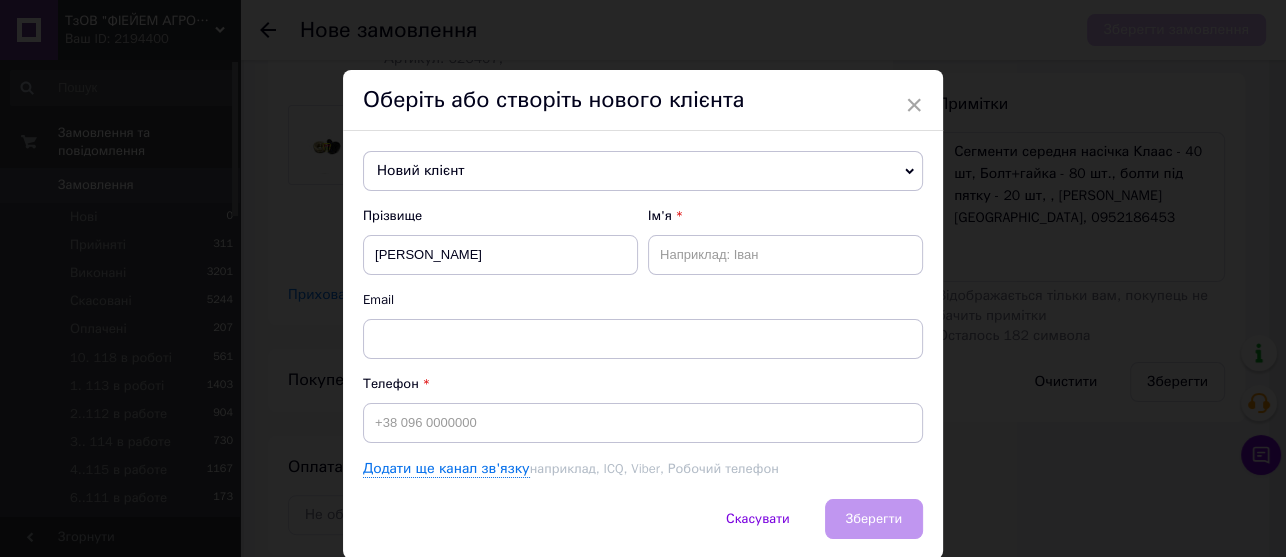 click on "Ім'я" at bounding box center (785, 241) 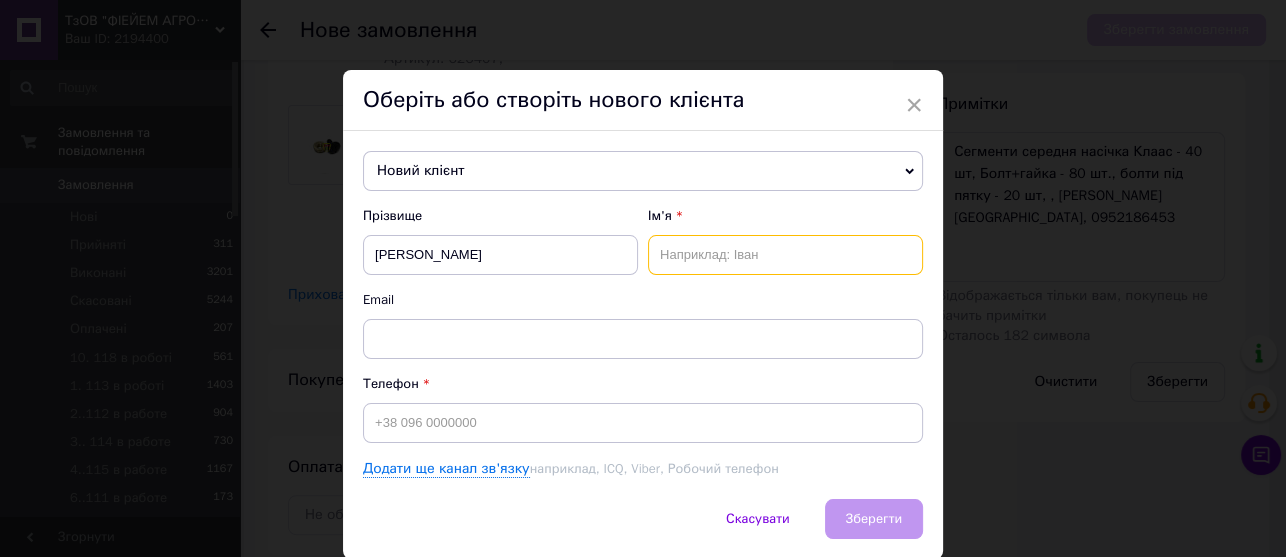 click at bounding box center (785, 255) 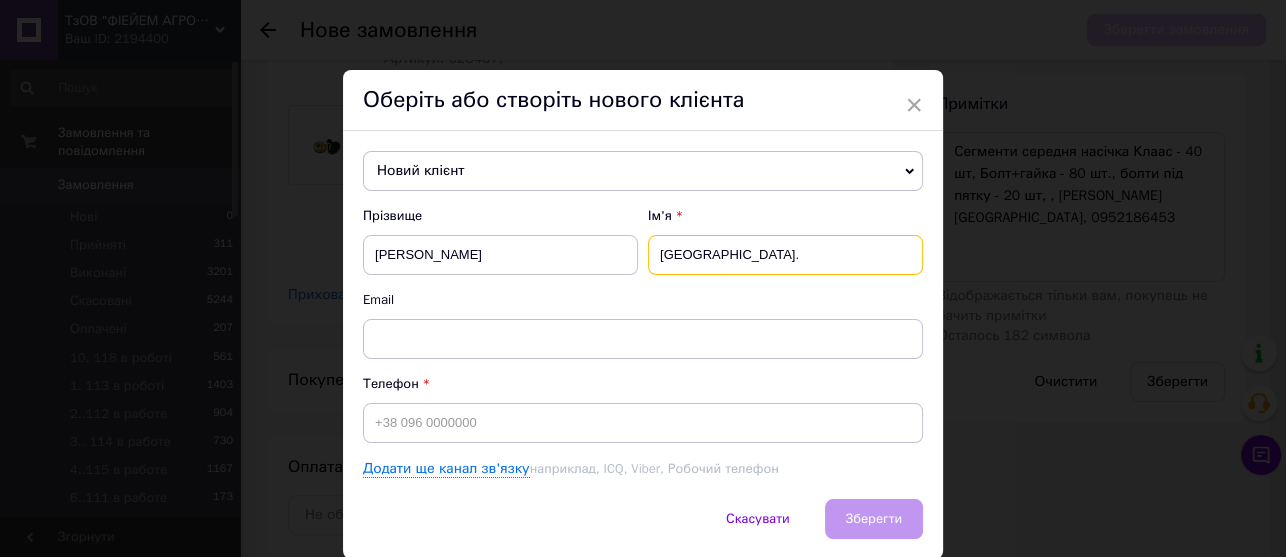 type on "[GEOGRAPHIC_DATA]." 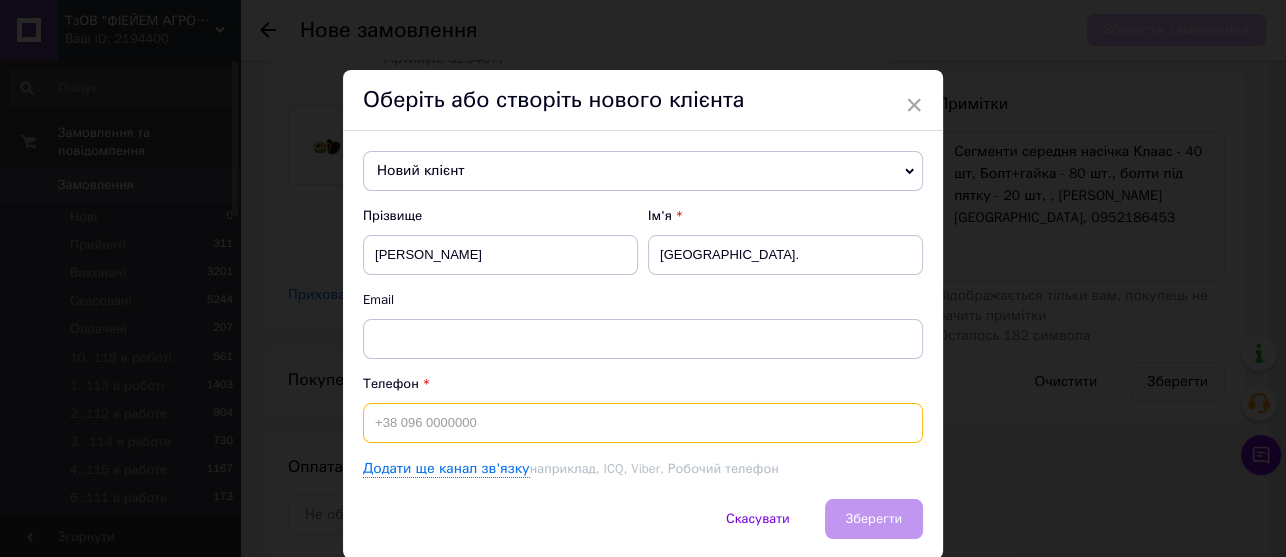 click at bounding box center [643, 423] 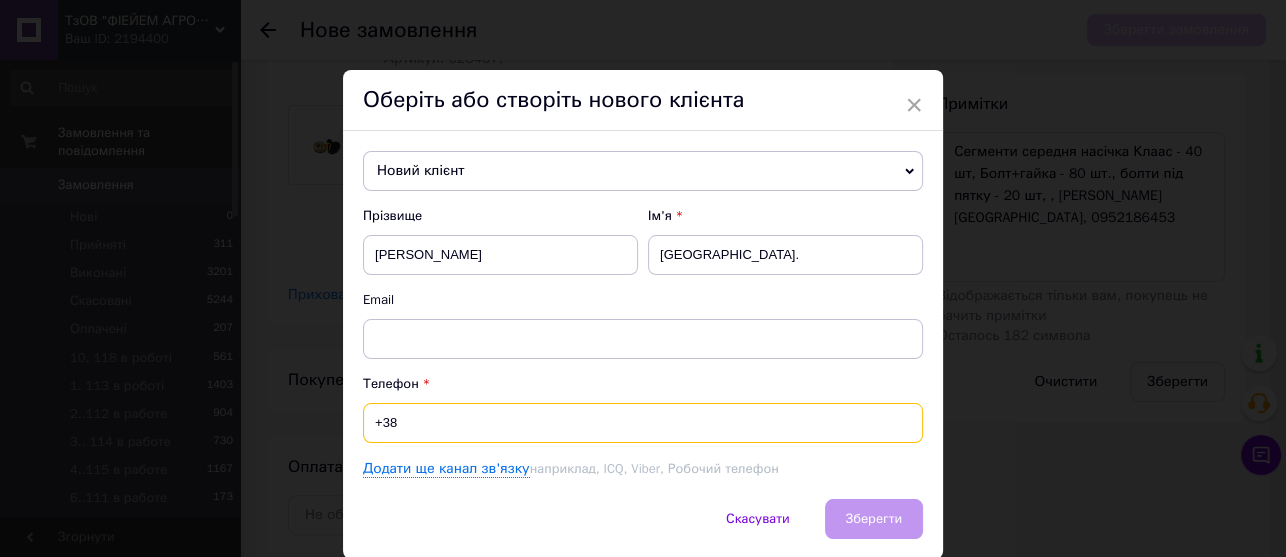 paste on "0952186453" 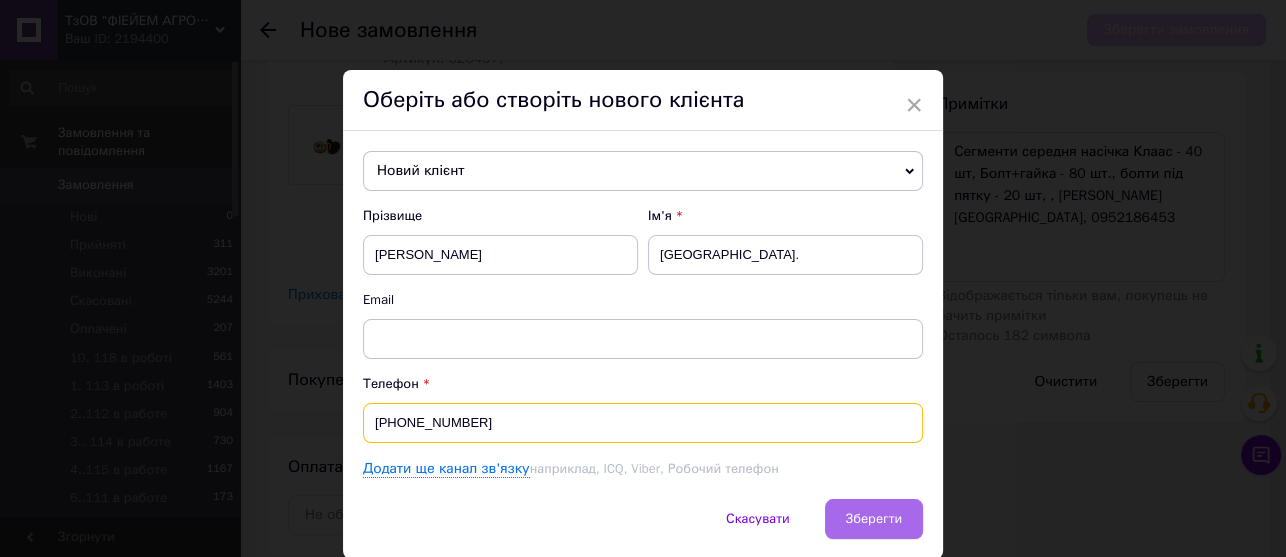type on "[PHONE_NUMBER]" 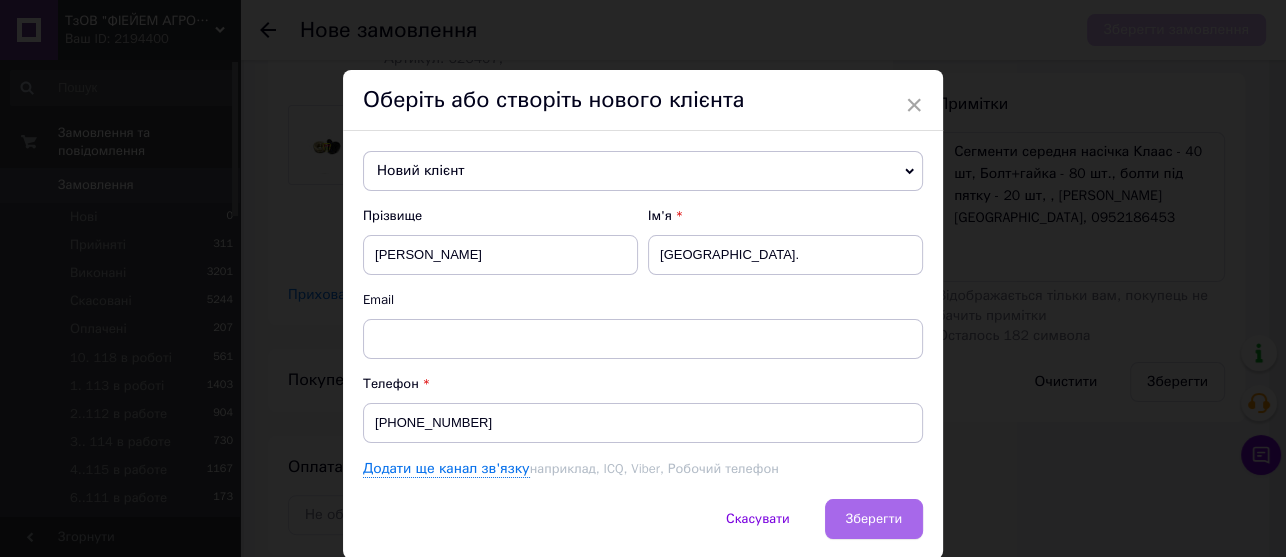click on "Зберегти" at bounding box center (874, 519) 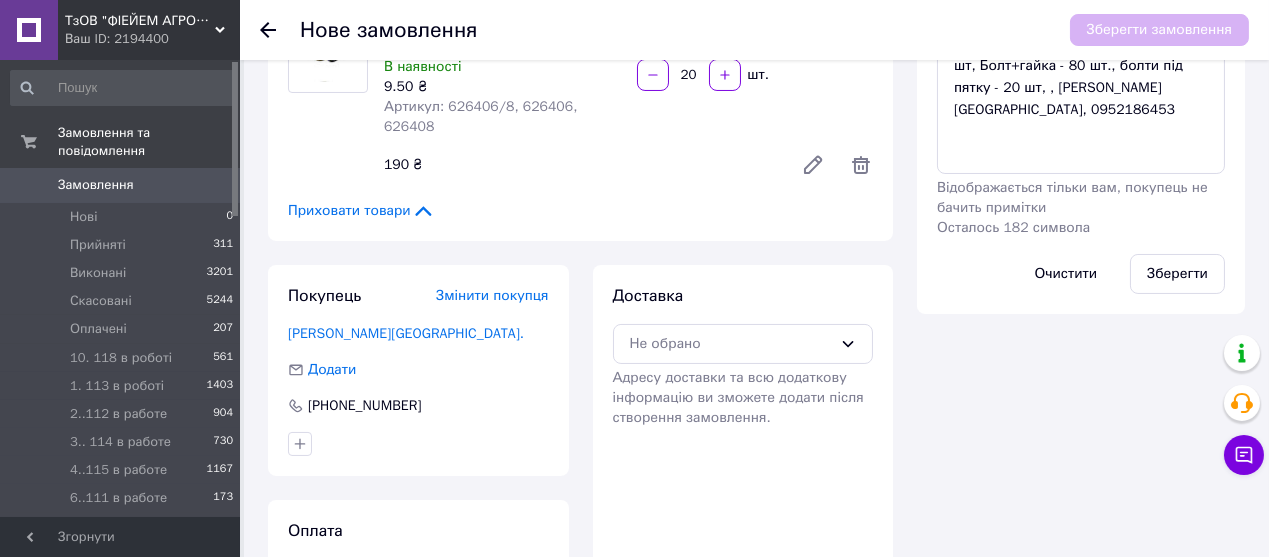 scroll, scrollTop: 546, scrollLeft: 0, axis: vertical 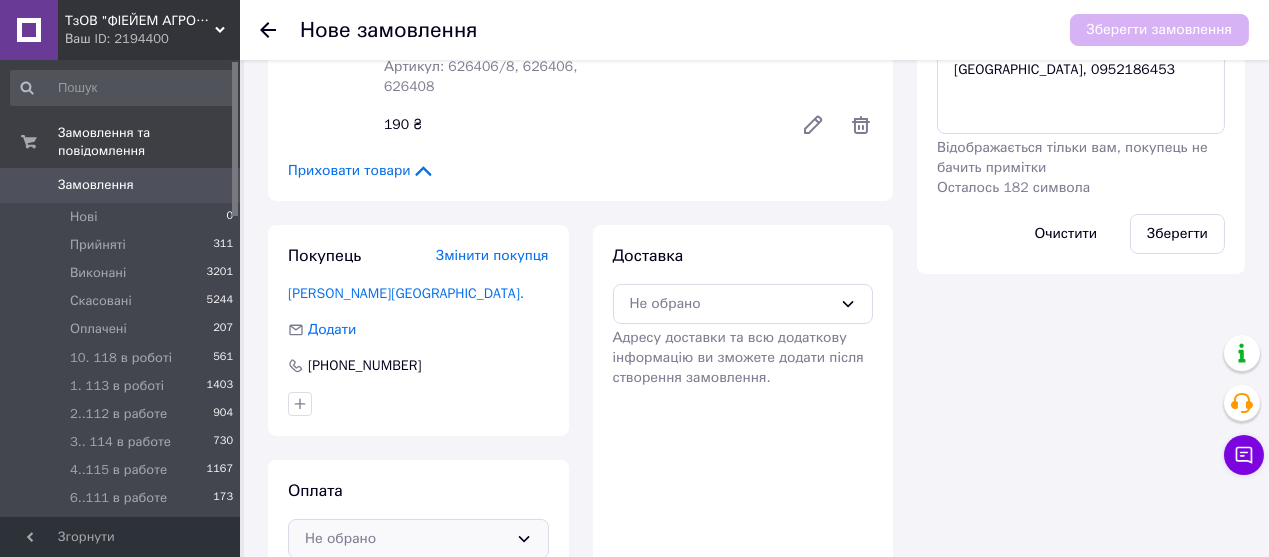 click 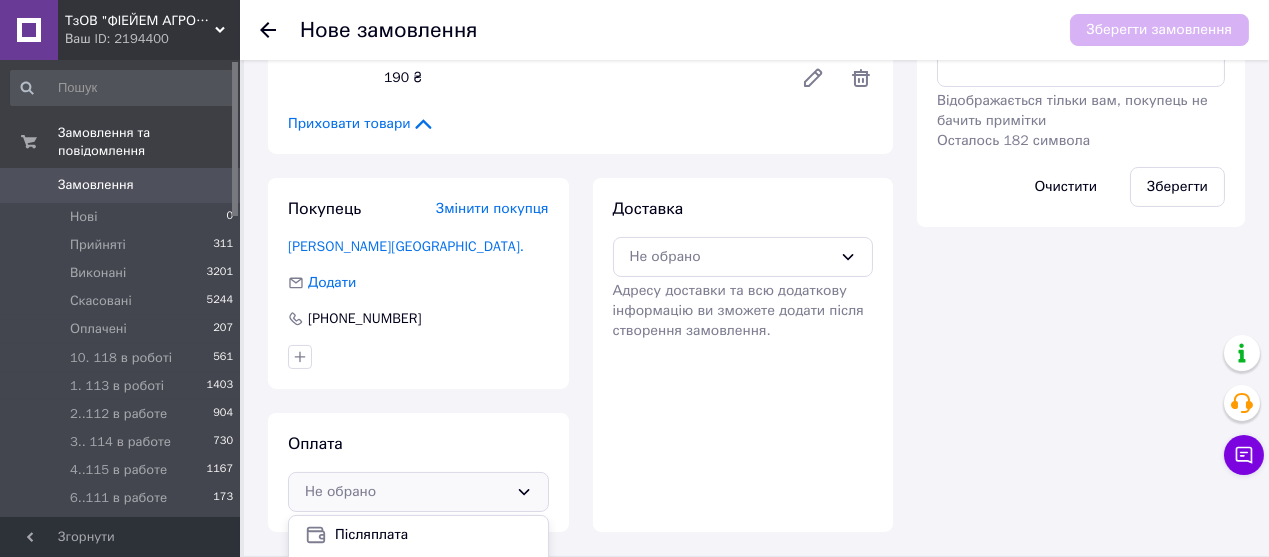 scroll, scrollTop: 617, scrollLeft: 0, axis: vertical 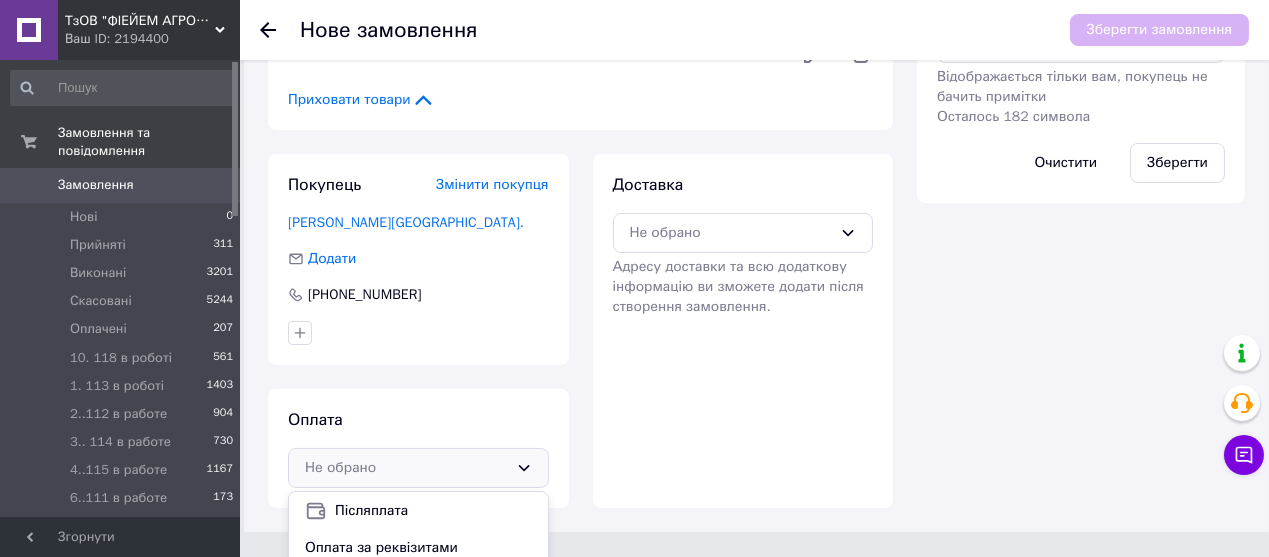click on "Наложений платіж - передоплата 100 грн." at bounding box center [418, 584] 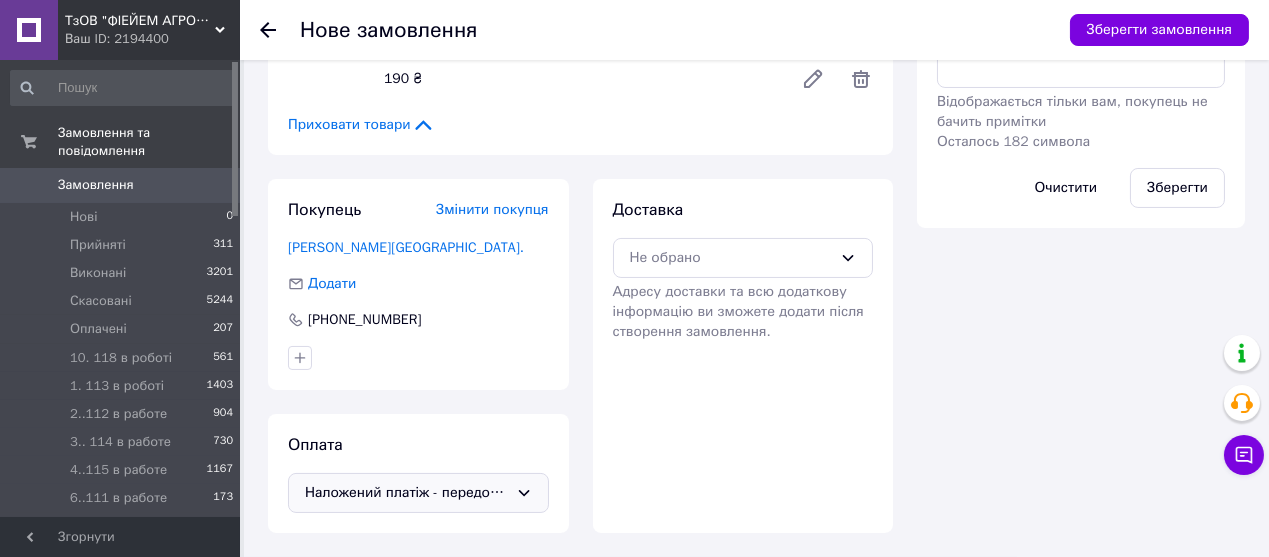 scroll, scrollTop: 546, scrollLeft: 0, axis: vertical 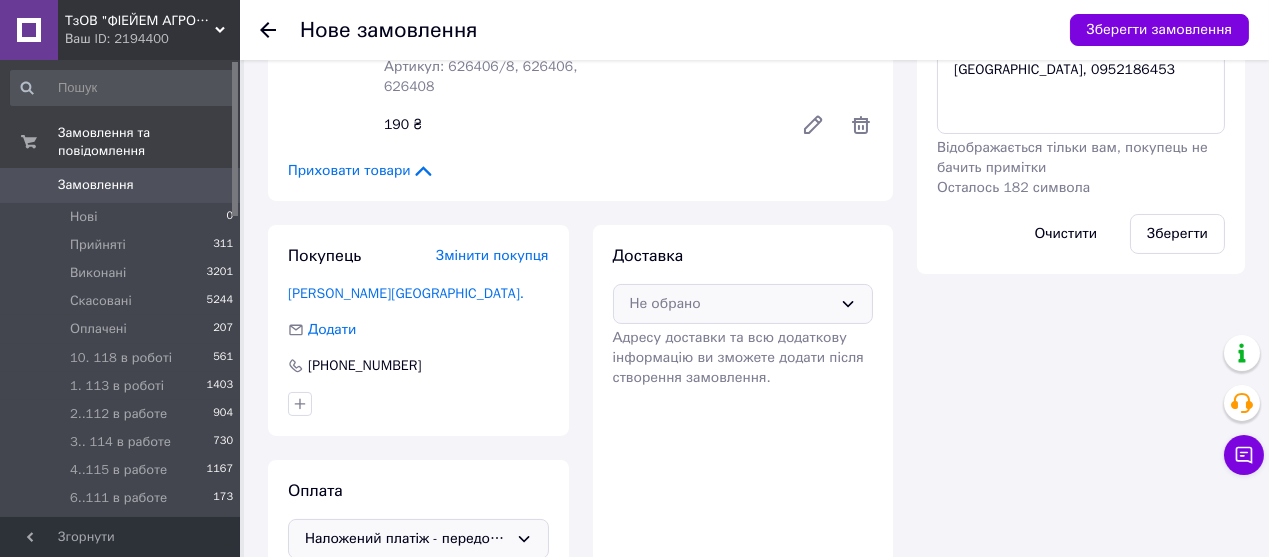 click 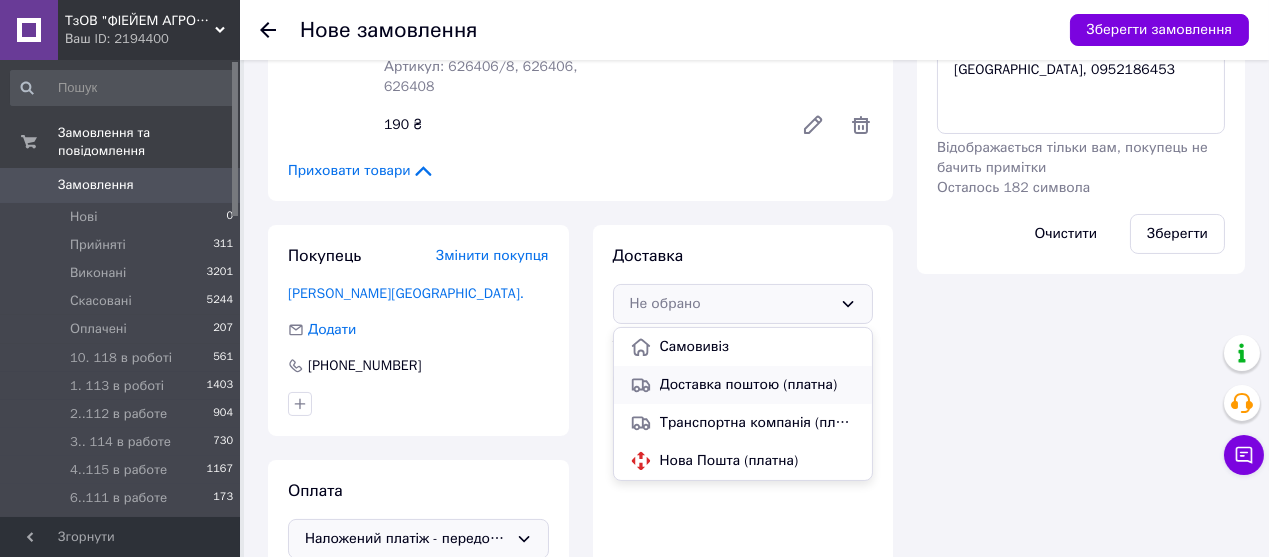 click on "Доставка поштою (платна)" at bounding box center [758, 385] 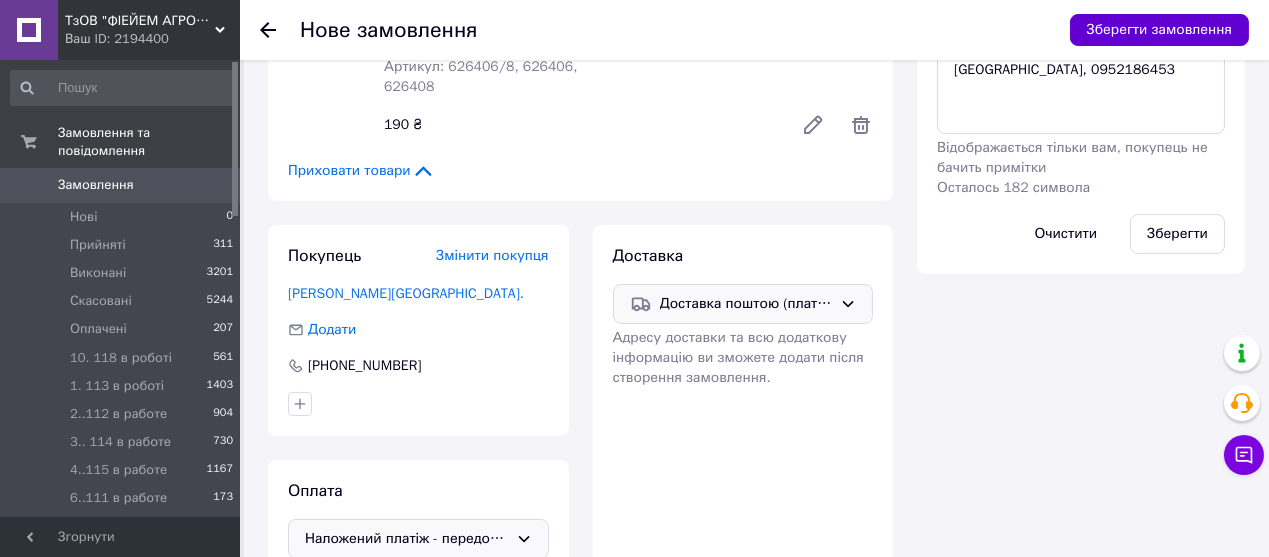 click on "Зберегти замовлення" at bounding box center [1159, 30] 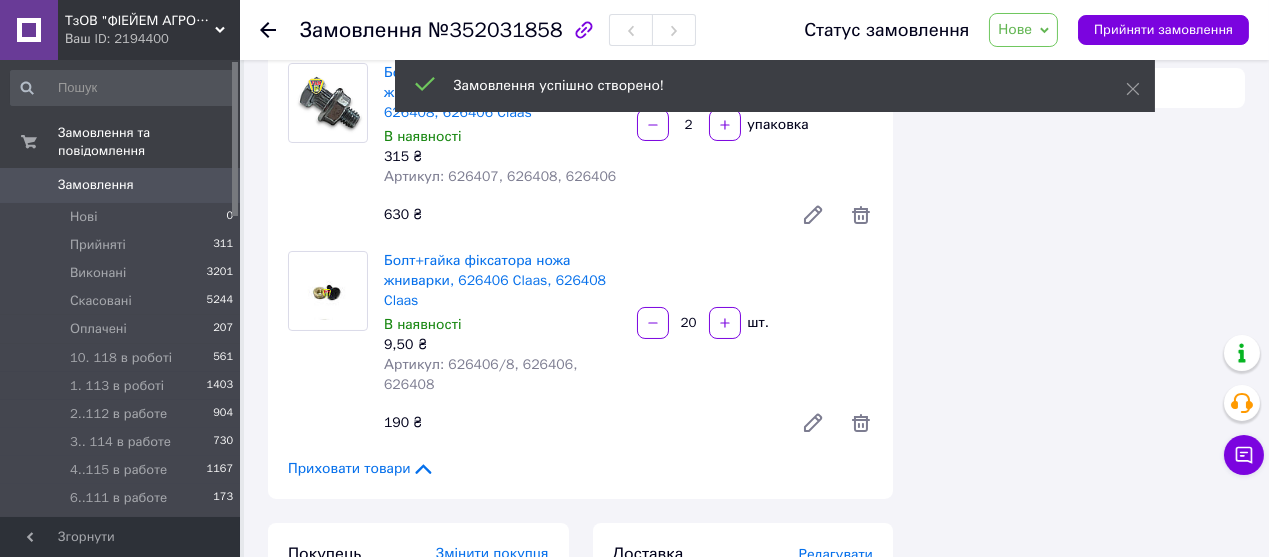 scroll, scrollTop: 546, scrollLeft: 0, axis: vertical 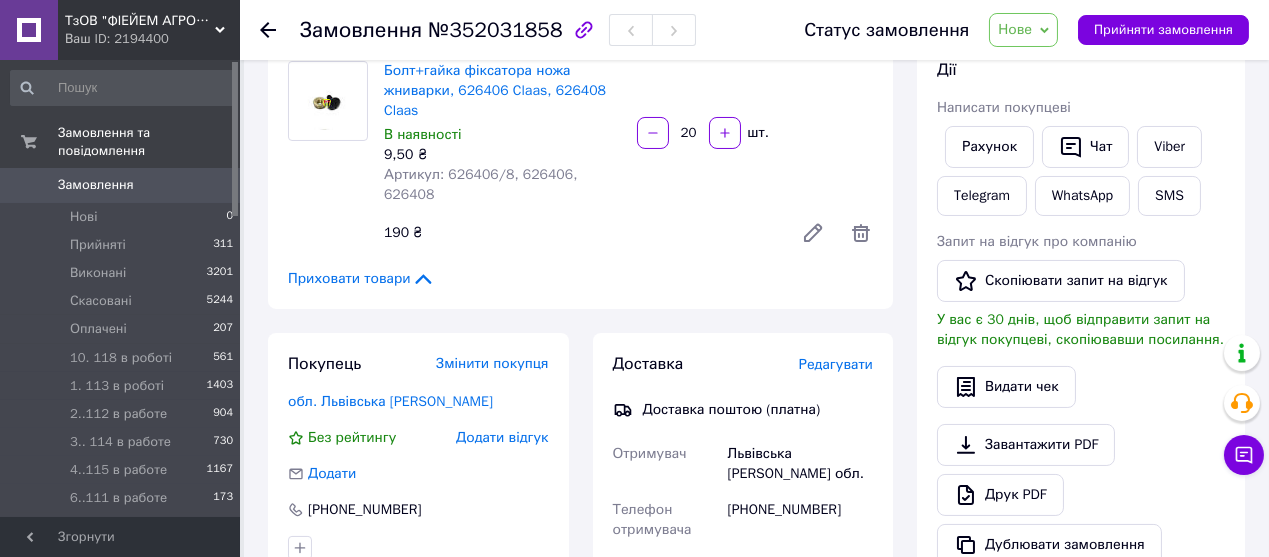 click 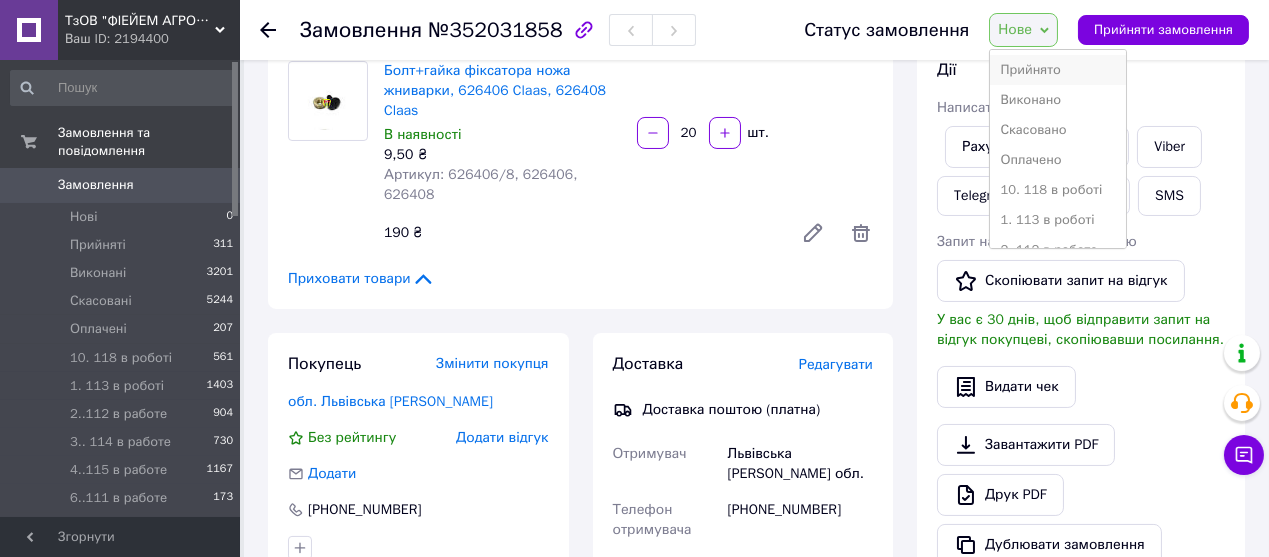 click on "Прийнято" at bounding box center [1058, 70] 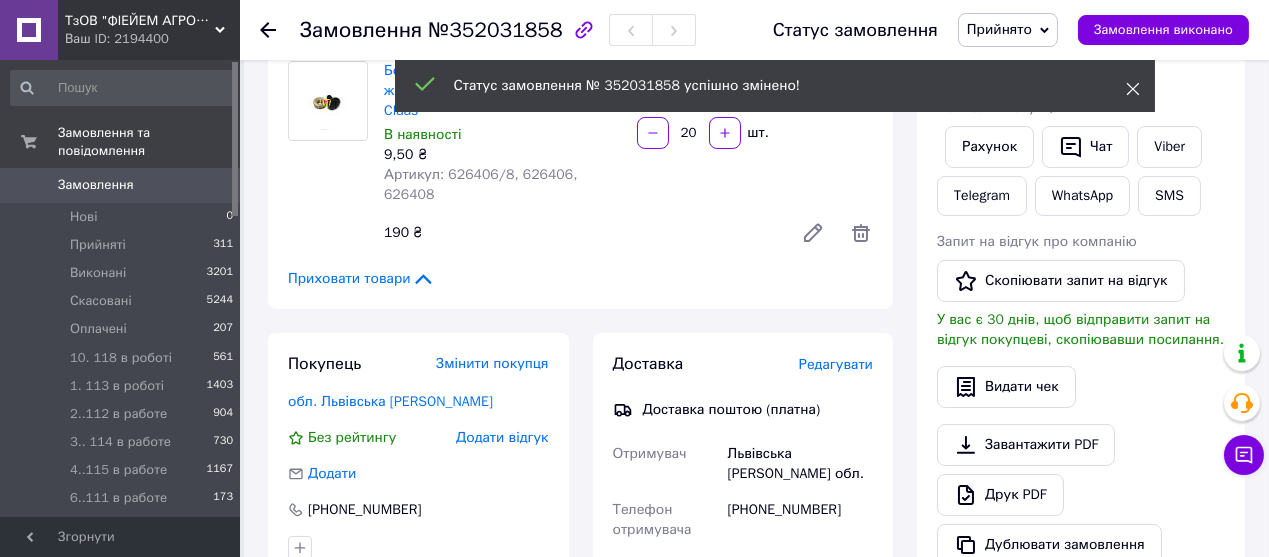 click 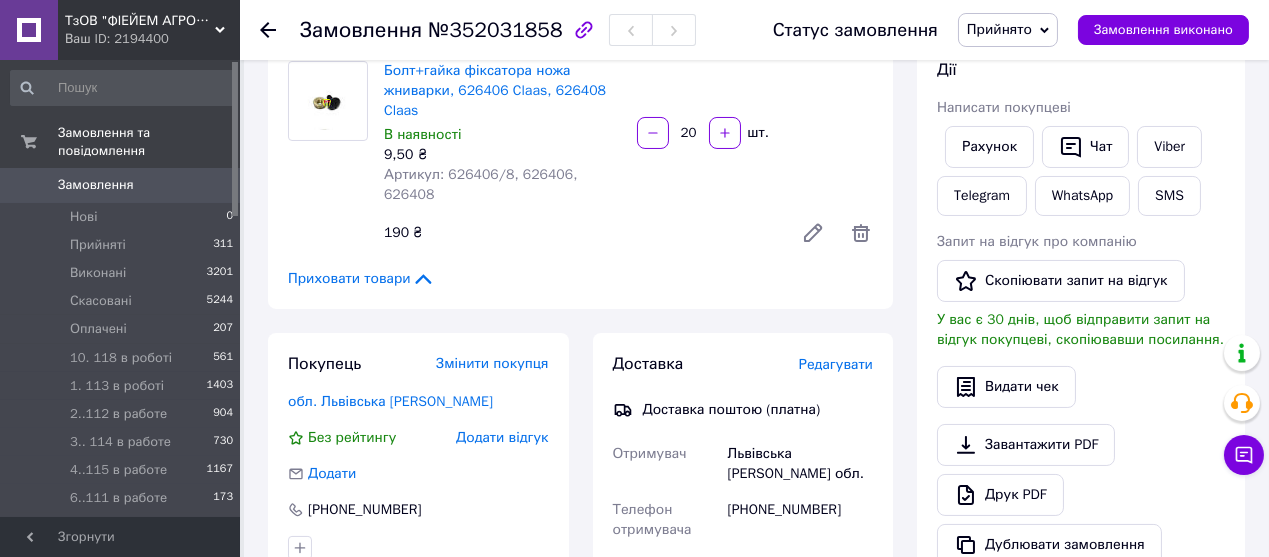 click 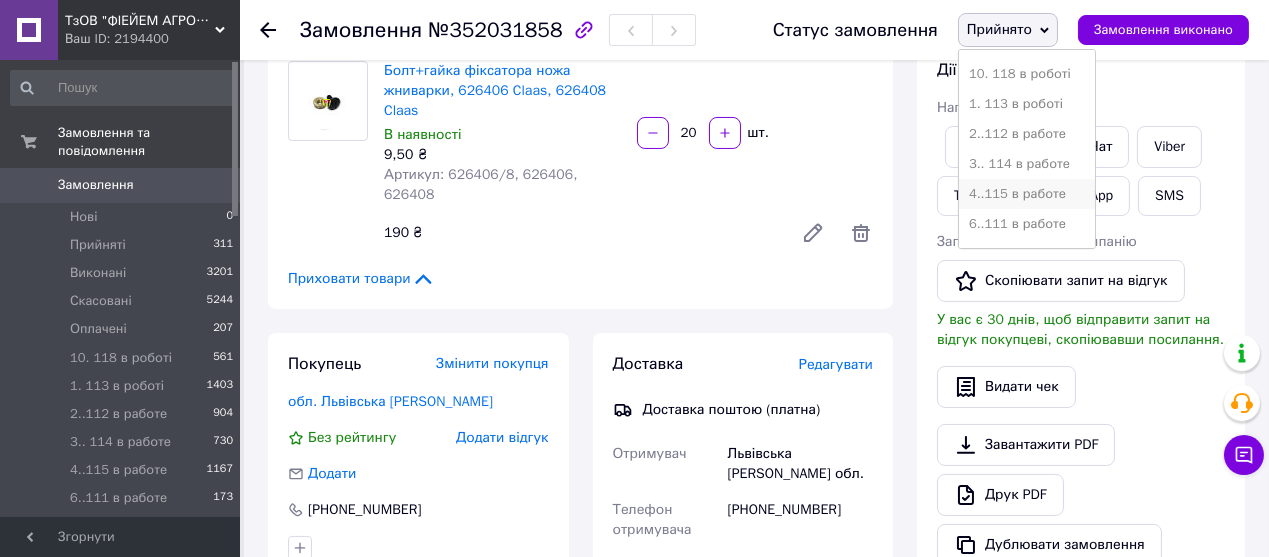 scroll, scrollTop: 111, scrollLeft: 0, axis: vertical 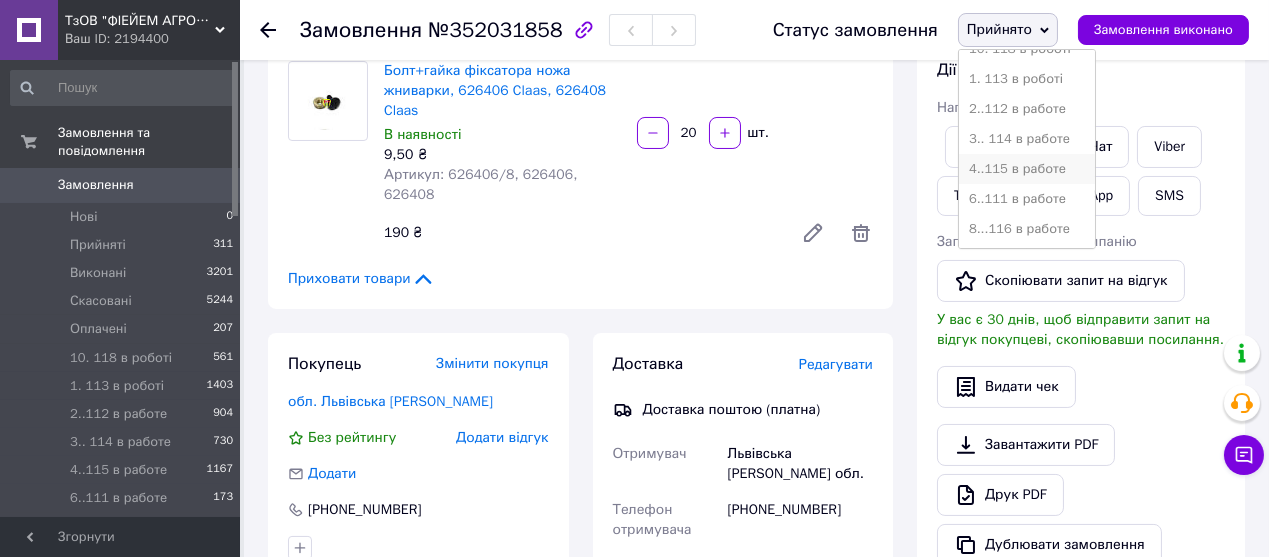click on "4..115 в работе" at bounding box center (1027, 169) 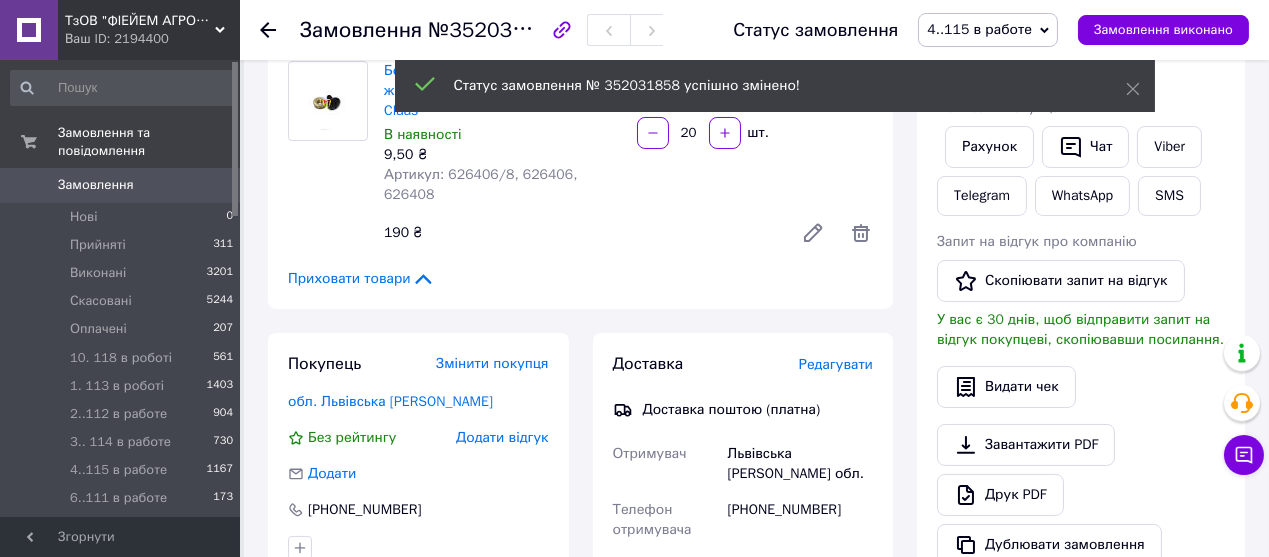 click on "Написати покупцеві" at bounding box center [1081, 108] 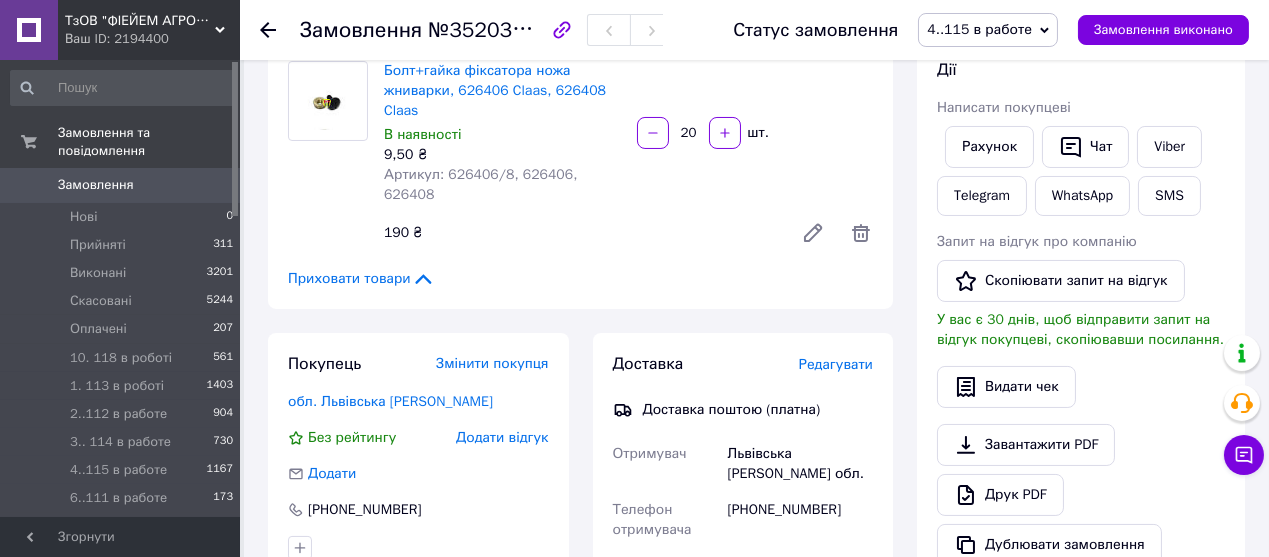 click on "Замовлення" at bounding box center (96, 185) 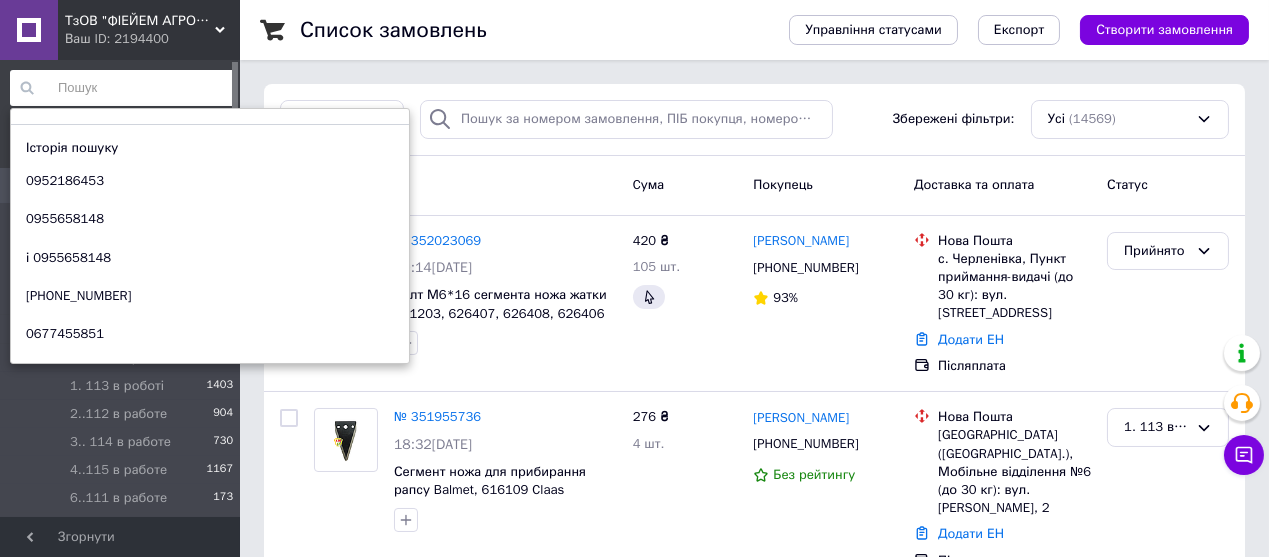click at bounding box center (122, 88) 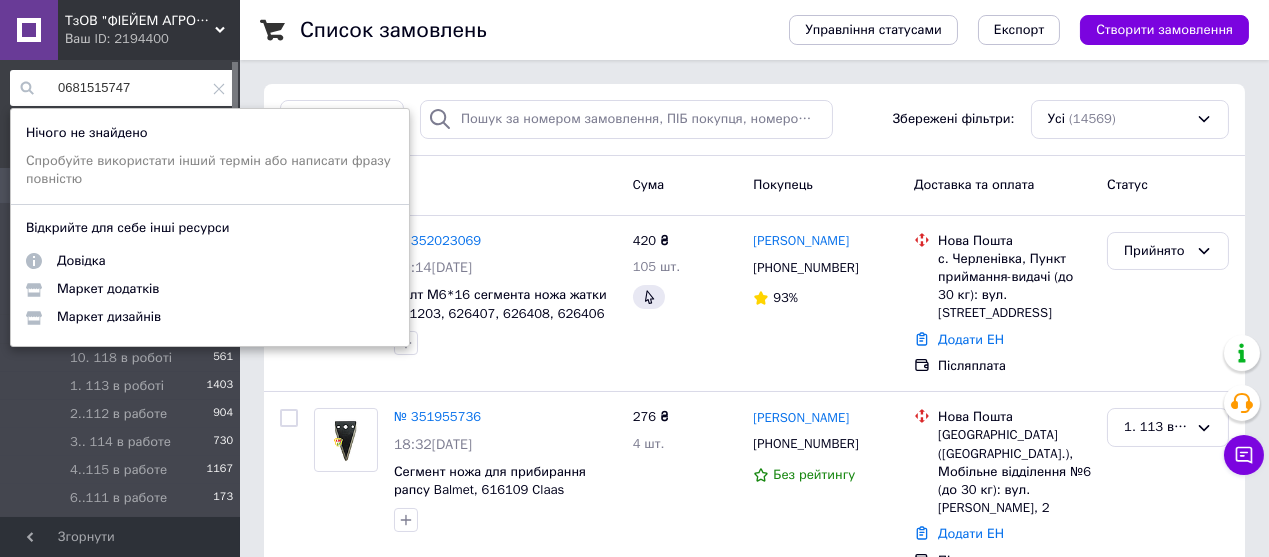 type on "0681515747" 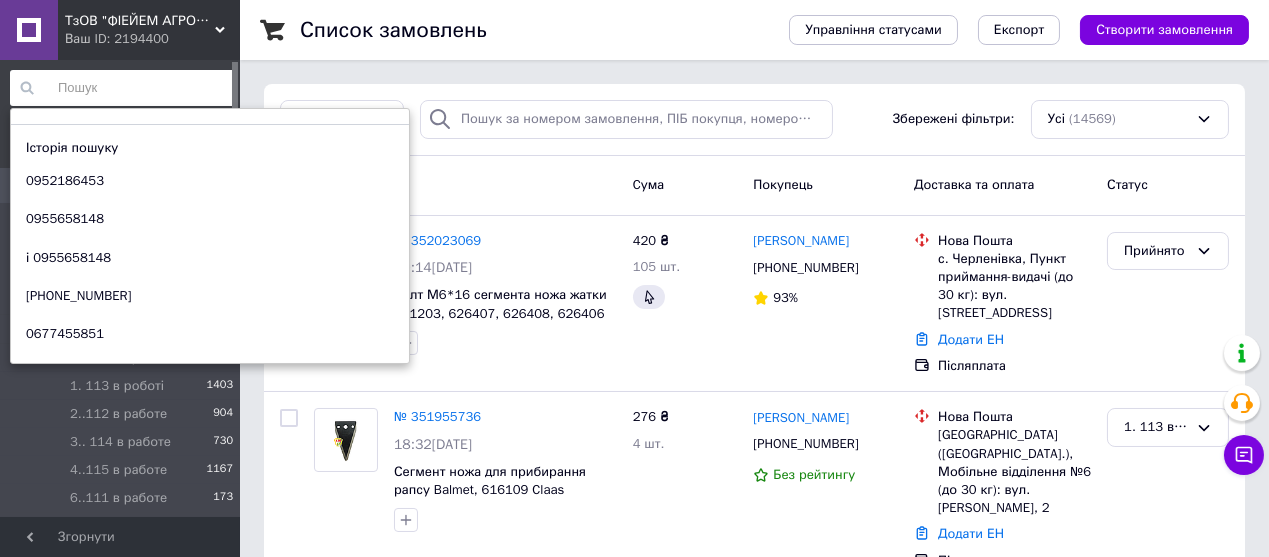click on "Список замовлень" at bounding box center (524, 30) 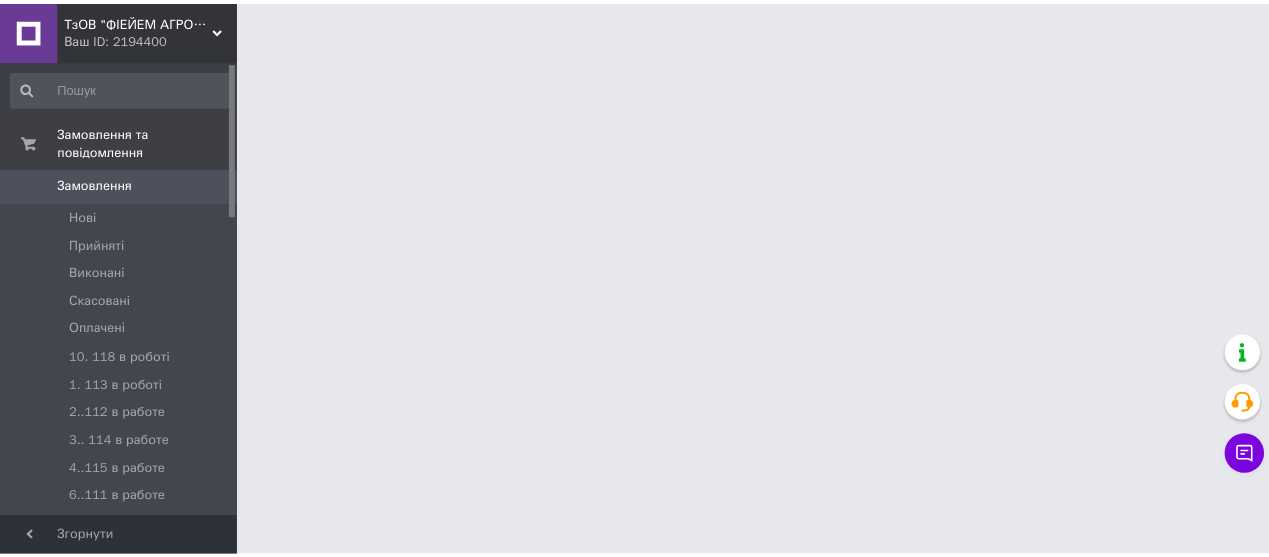scroll, scrollTop: 0, scrollLeft: 0, axis: both 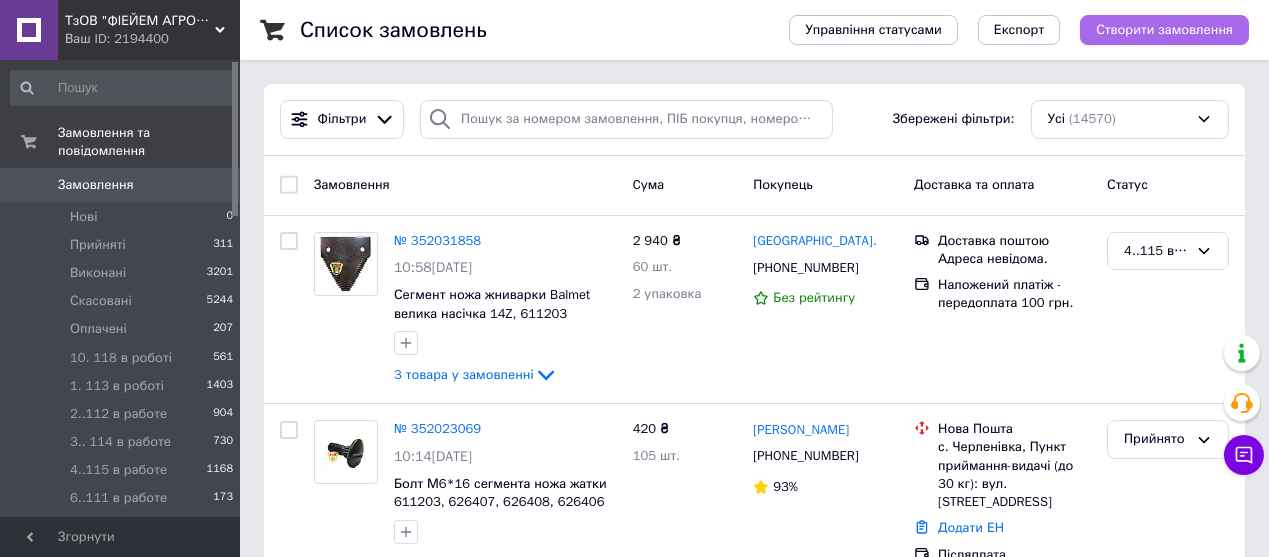 click on "Створити замовлення" at bounding box center (1164, 30) 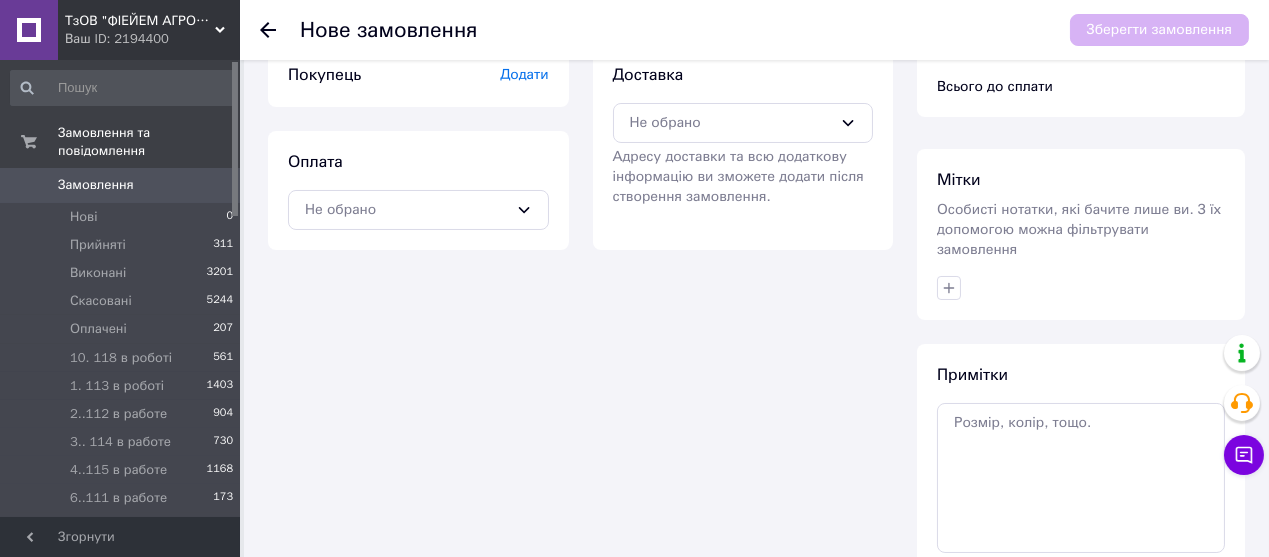 scroll, scrollTop: 222, scrollLeft: 0, axis: vertical 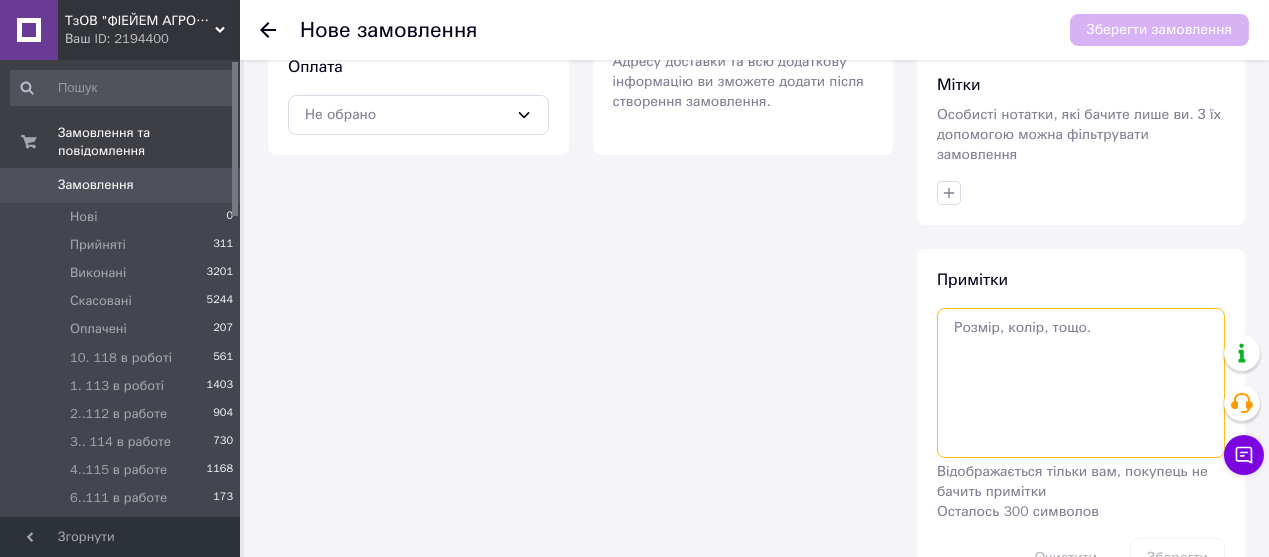 click at bounding box center (1081, 383) 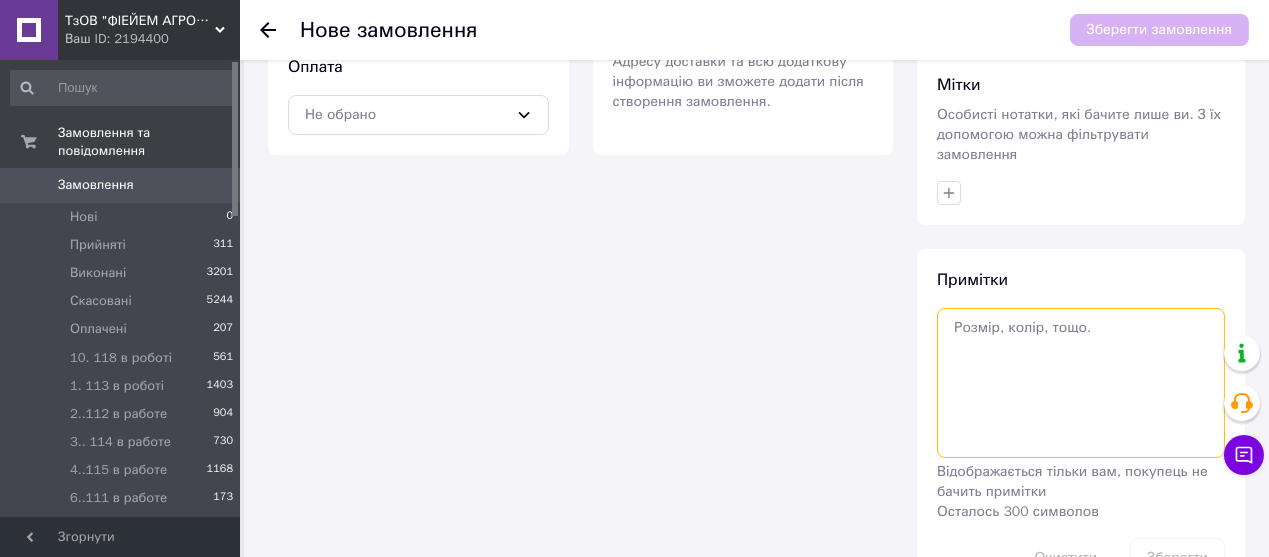 paste on "Ніж роторний вигнутий 104х4 Ф21 - упаковка, Володимир, Вінницька обл, 0681515747 - Саша" 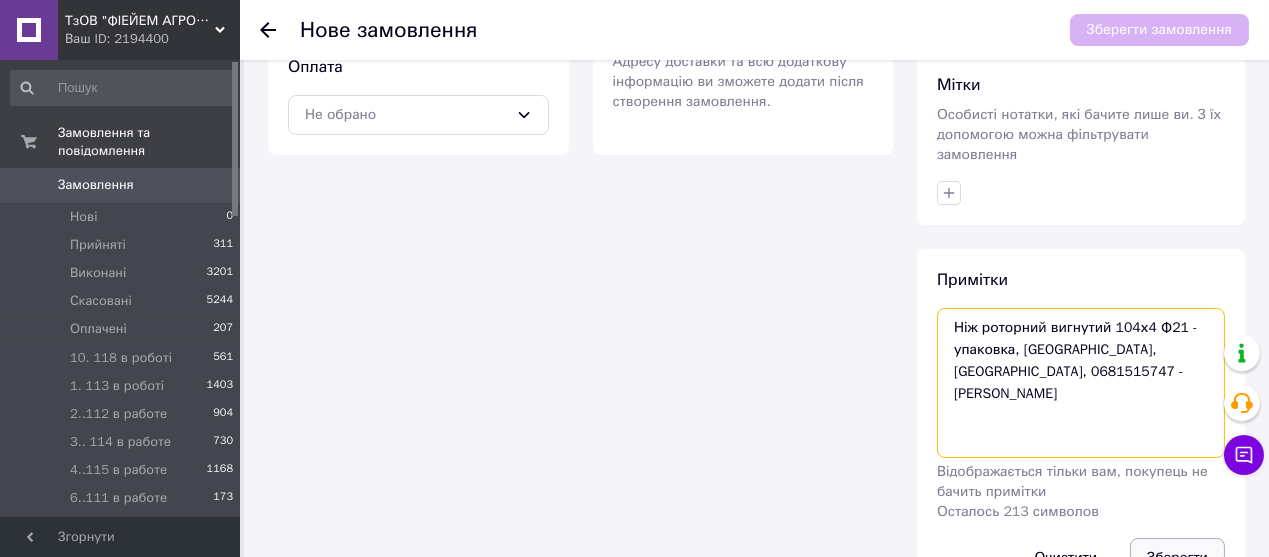 type on "Ніж роторний вигнутий 104х4 Ф21 - упаковка, Володимир, Вінницька обл, 0681515747 - Саша" 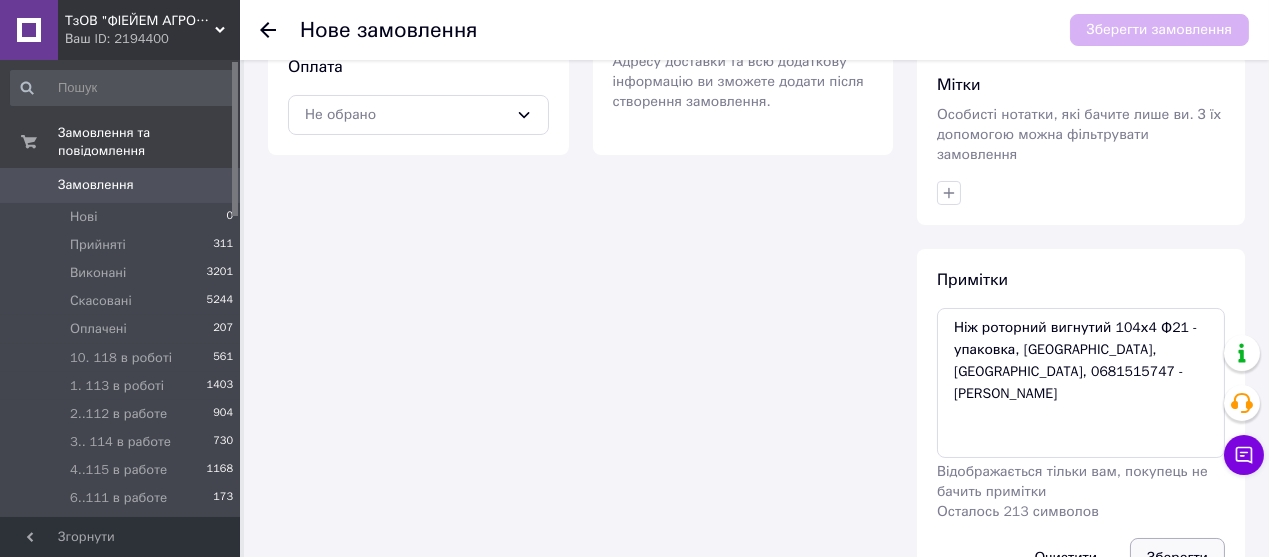 click on "Зберегти" at bounding box center (1177, 558) 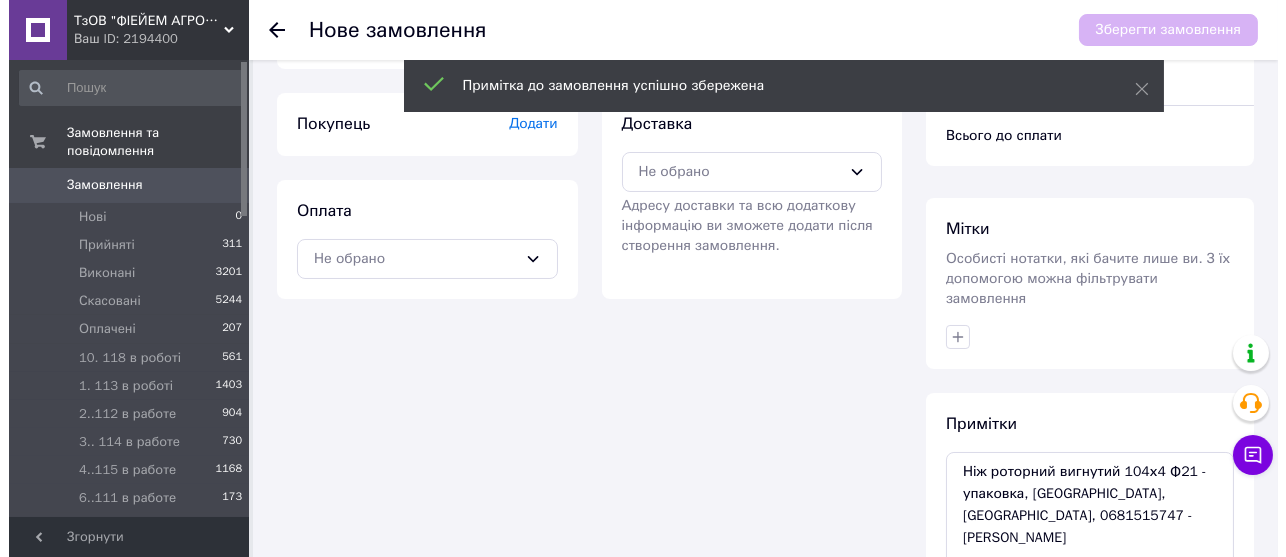 scroll, scrollTop: 0, scrollLeft: 0, axis: both 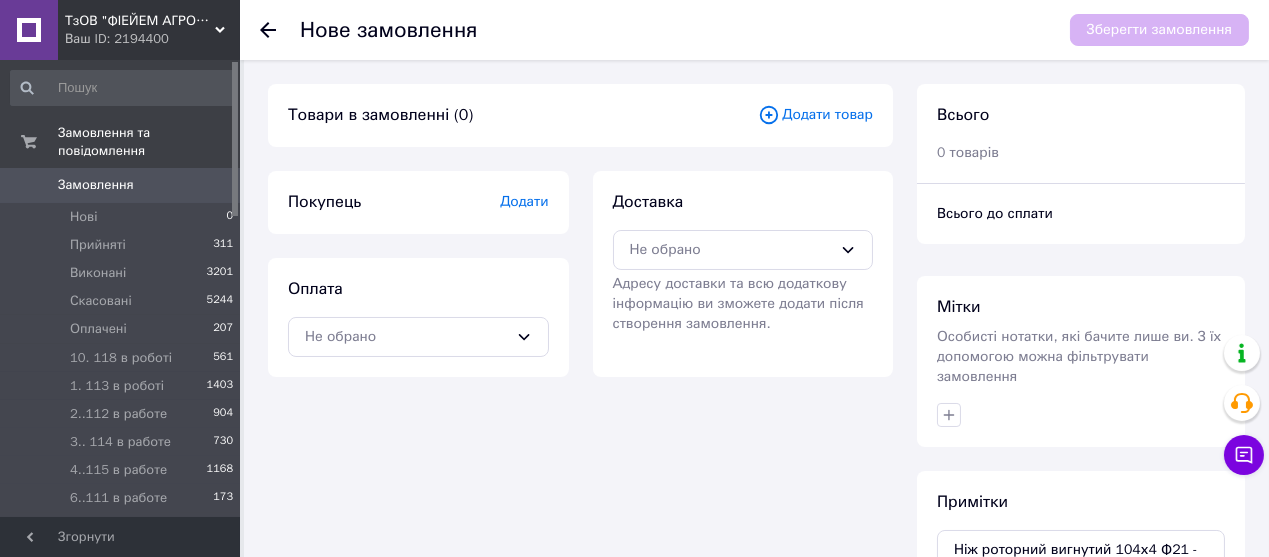 click 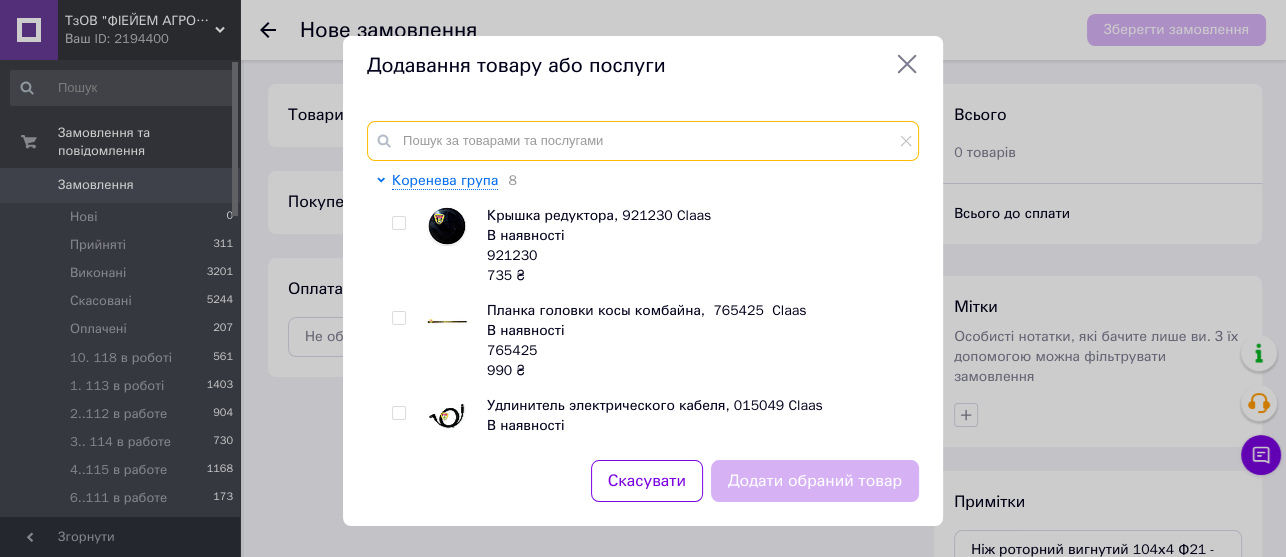 click at bounding box center [643, 141] 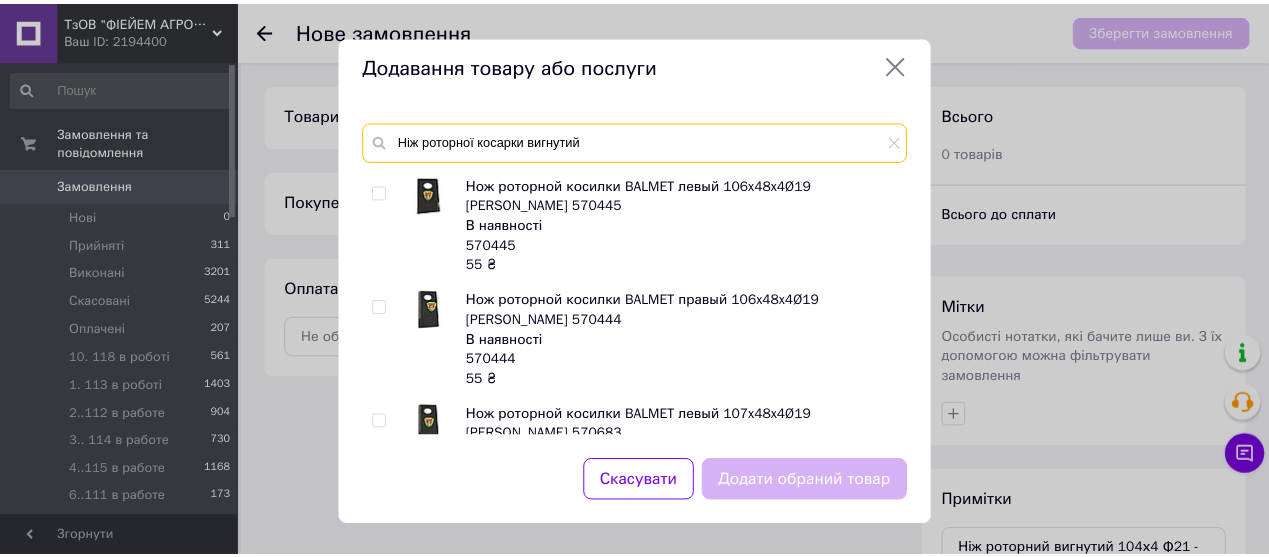 scroll, scrollTop: 0, scrollLeft: 0, axis: both 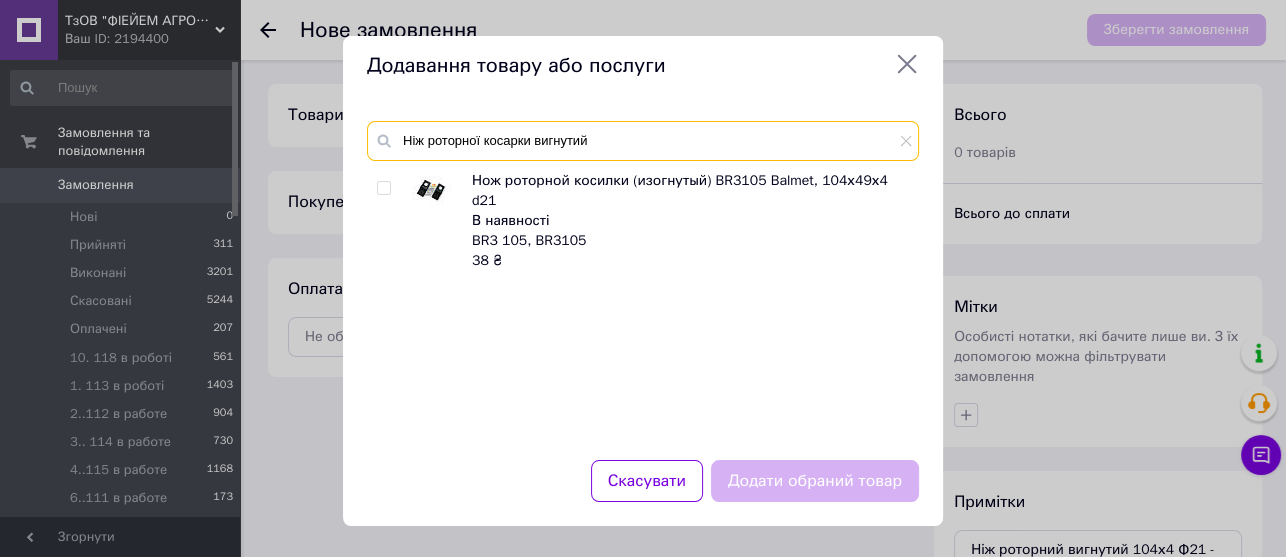 type on "Ніж роторної косарки вигнутий" 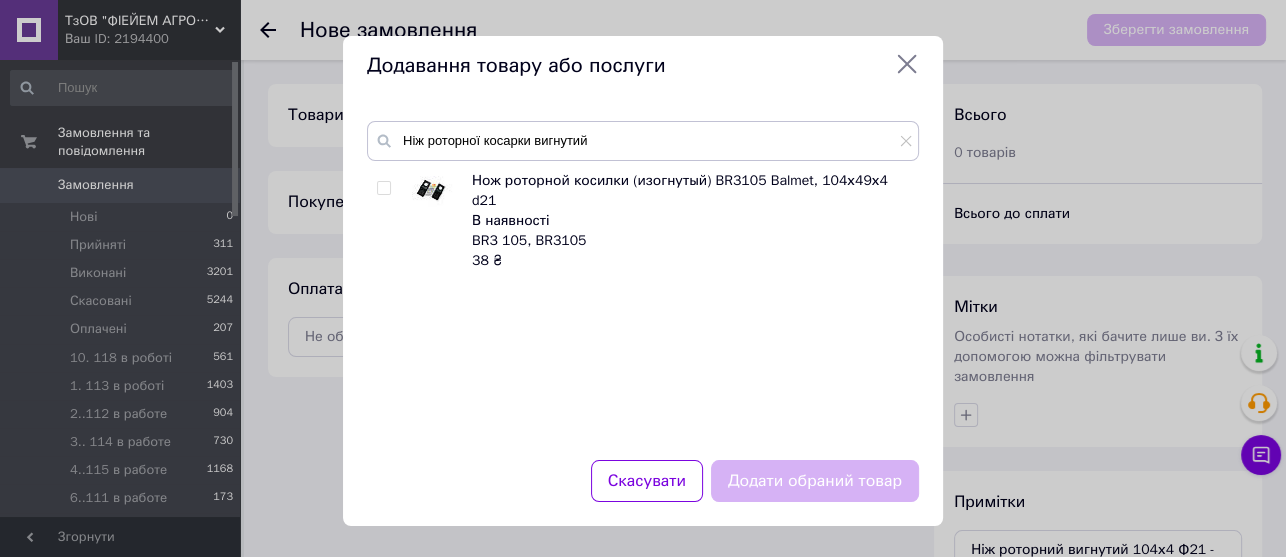 click at bounding box center [383, 188] 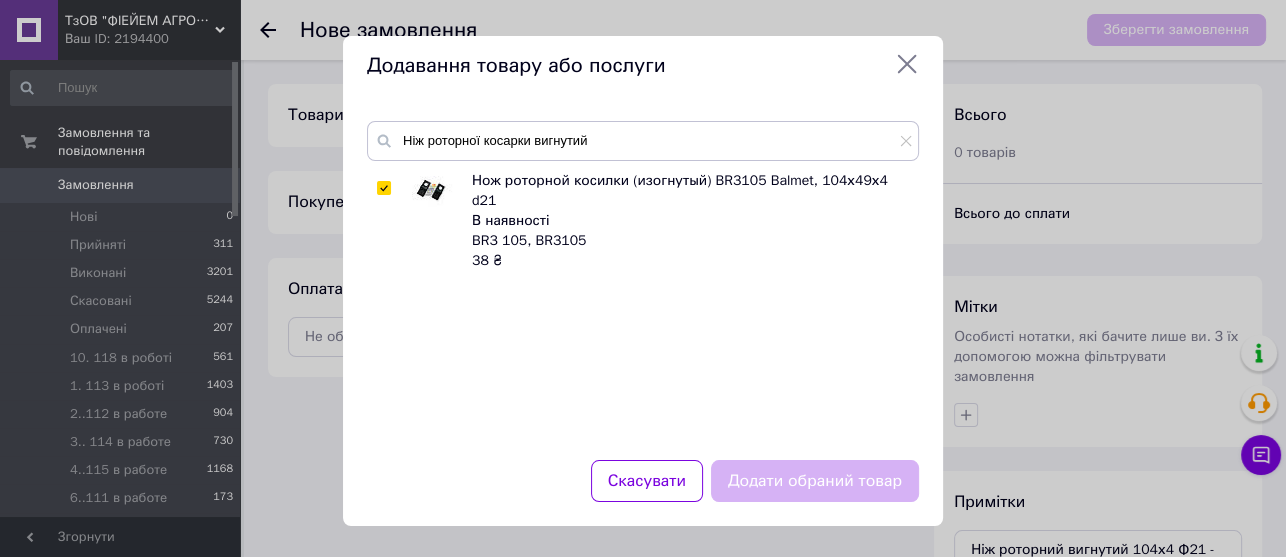 checkbox on "true" 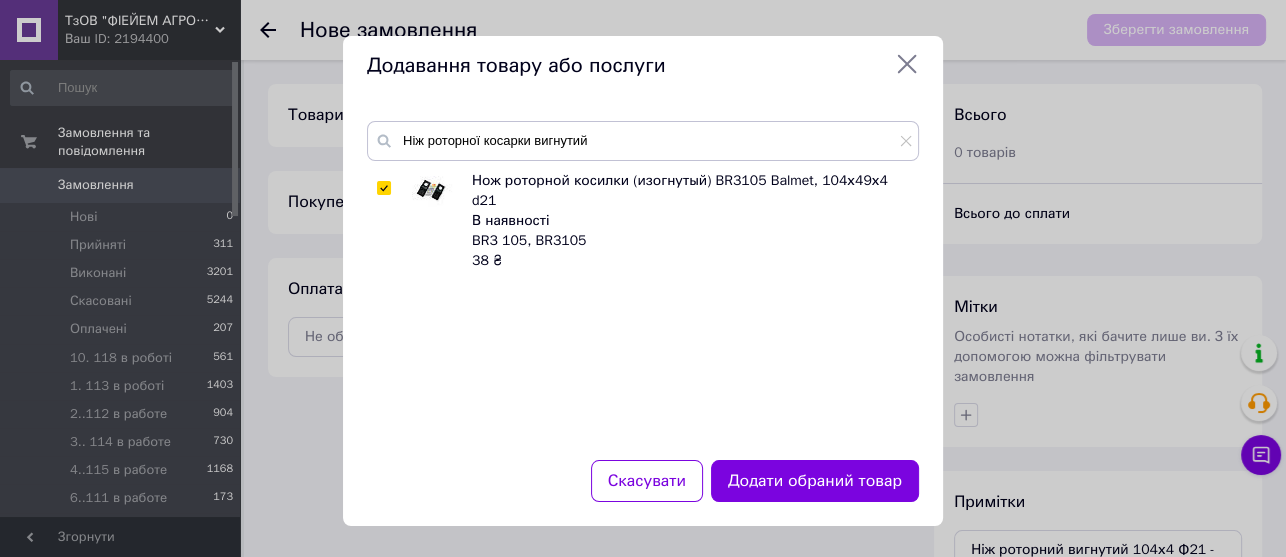 click on "Додати обраний товар" at bounding box center [815, 481] 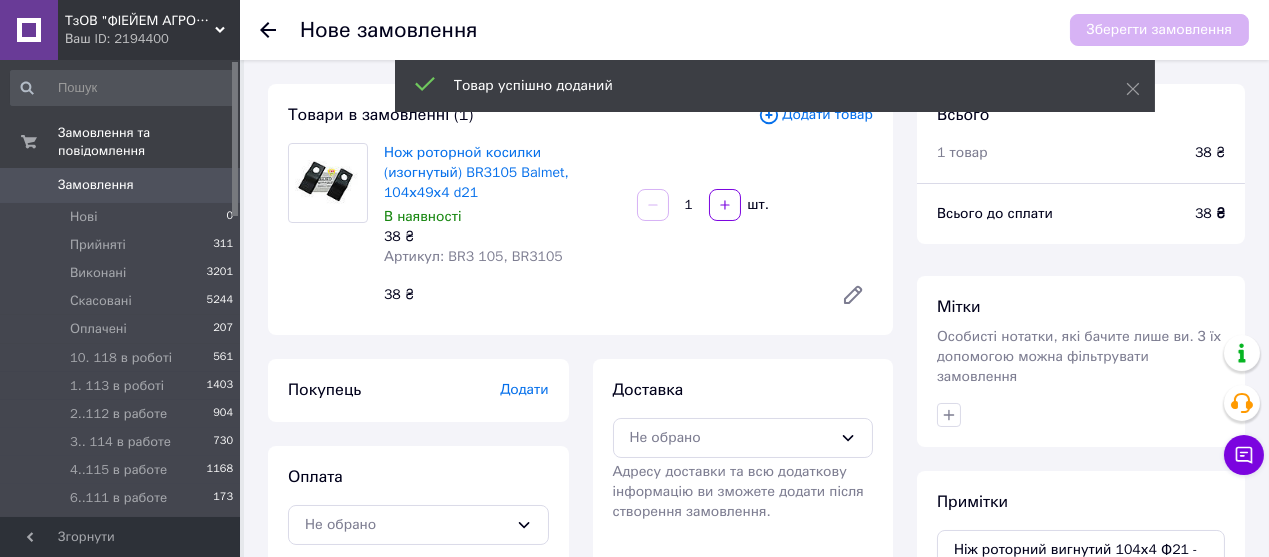 click on "1" at bounding box center (689, 205) 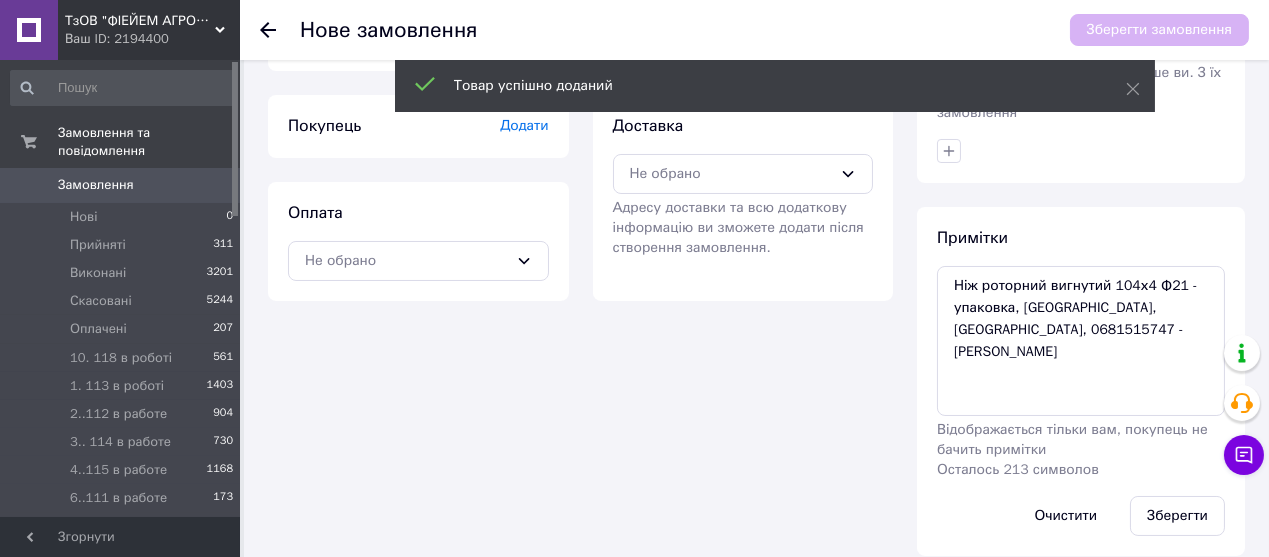 scroll, scrollTop: 265, scrollLeft: 0, axis: vertical 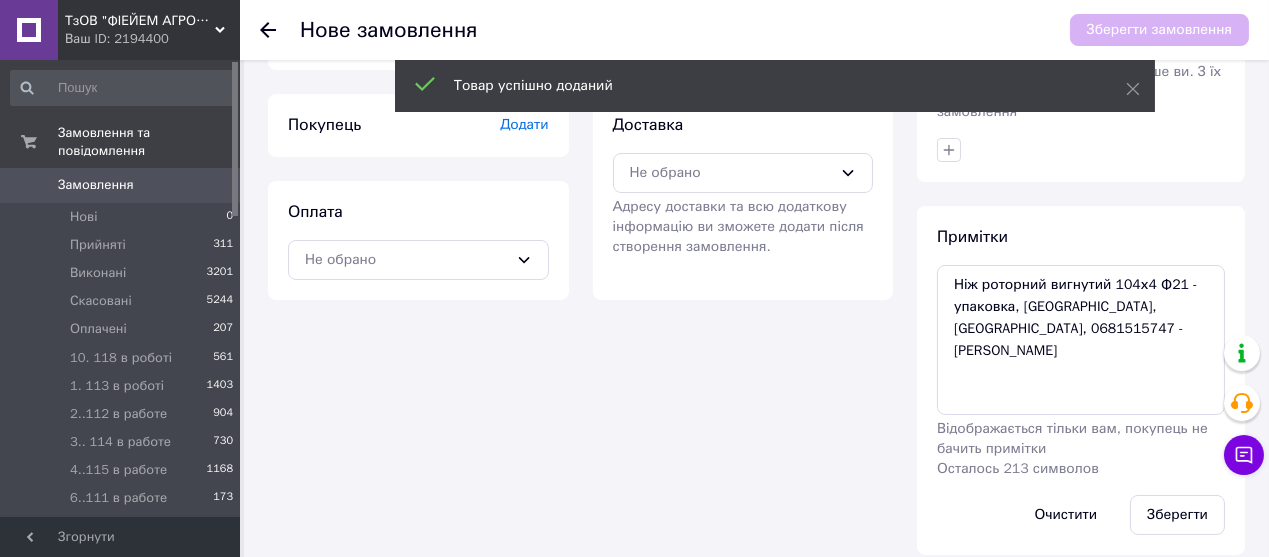 type on "25" 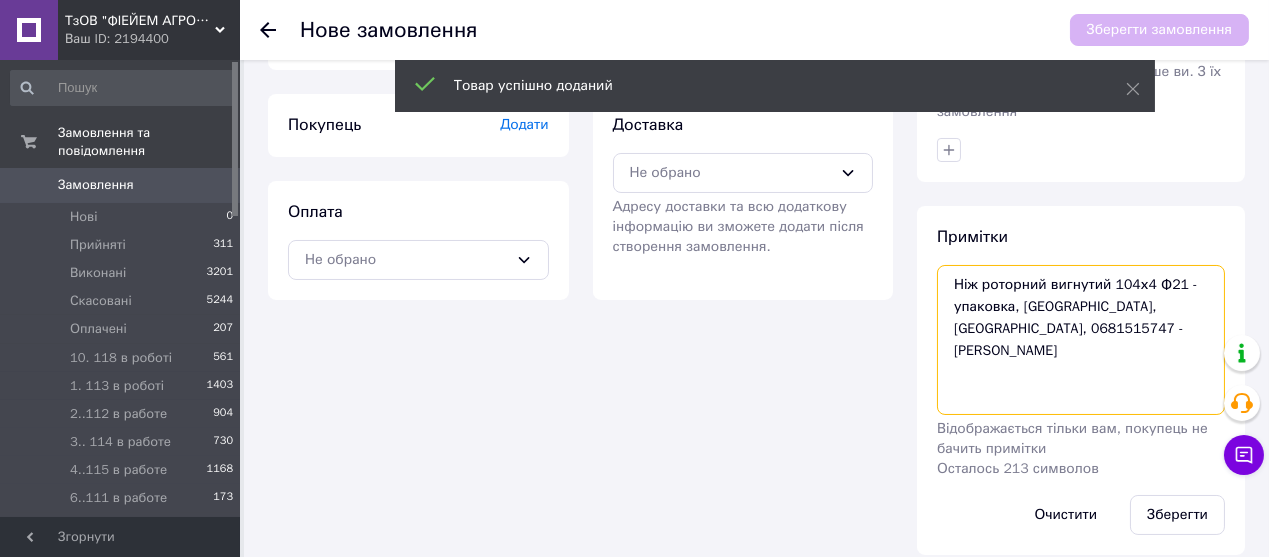 drag, startPoint x: 953, startPoint y: 309, endPoint x: 1026, endPoint y: 312, distance: 73.061615 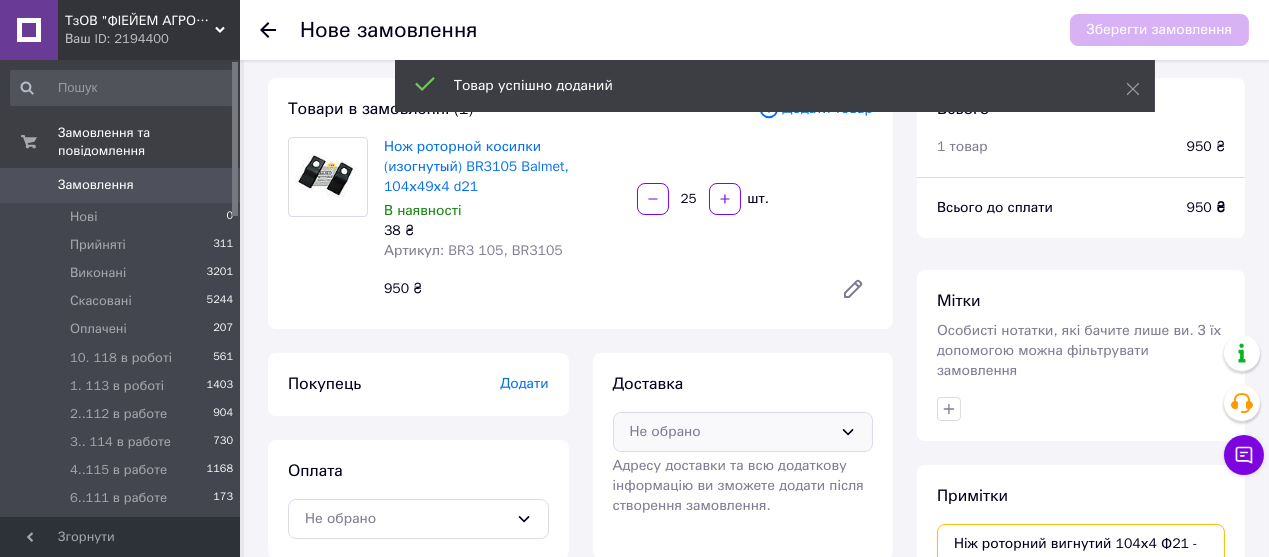scroll, scrollTop: 0, scrollLeft: 0, axis: both 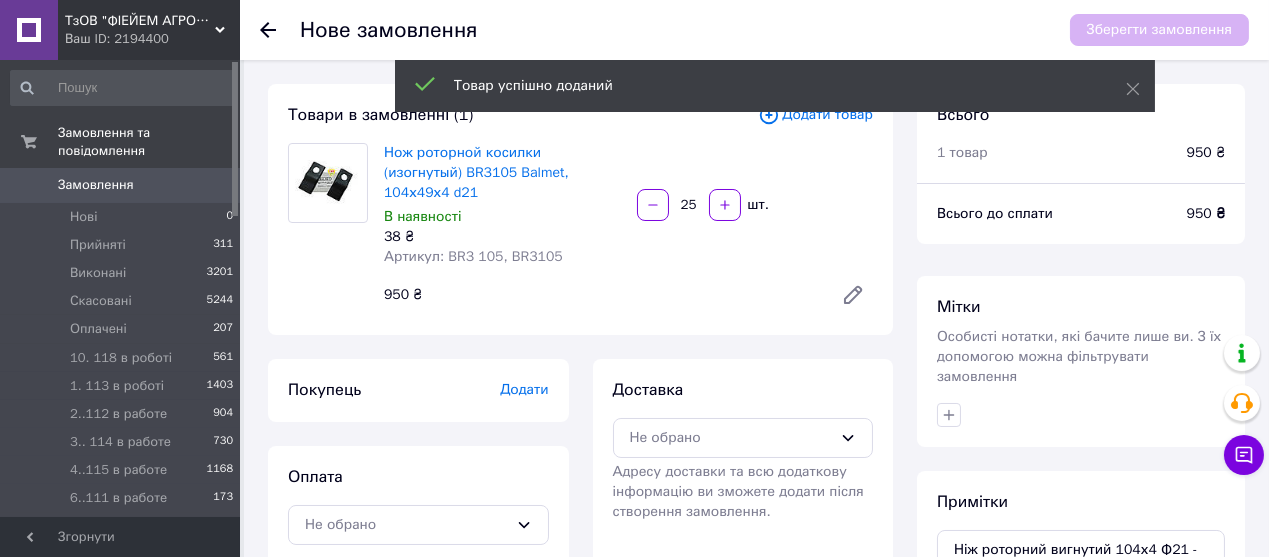 click on "Додати" at bounding box center [524, 389] 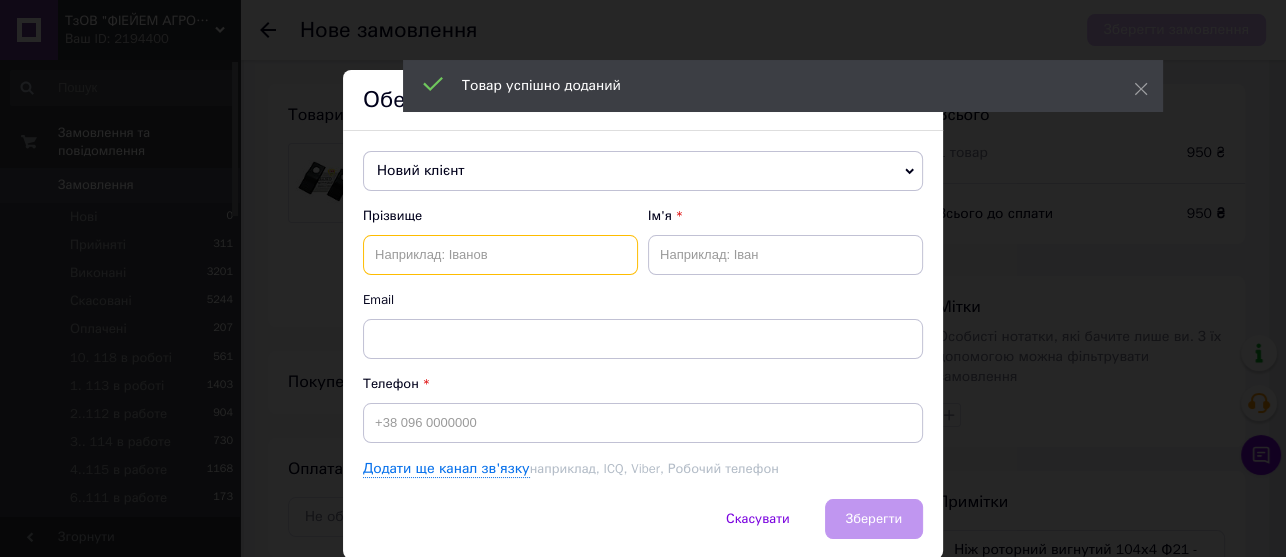 click at bounding box center [500, 255] 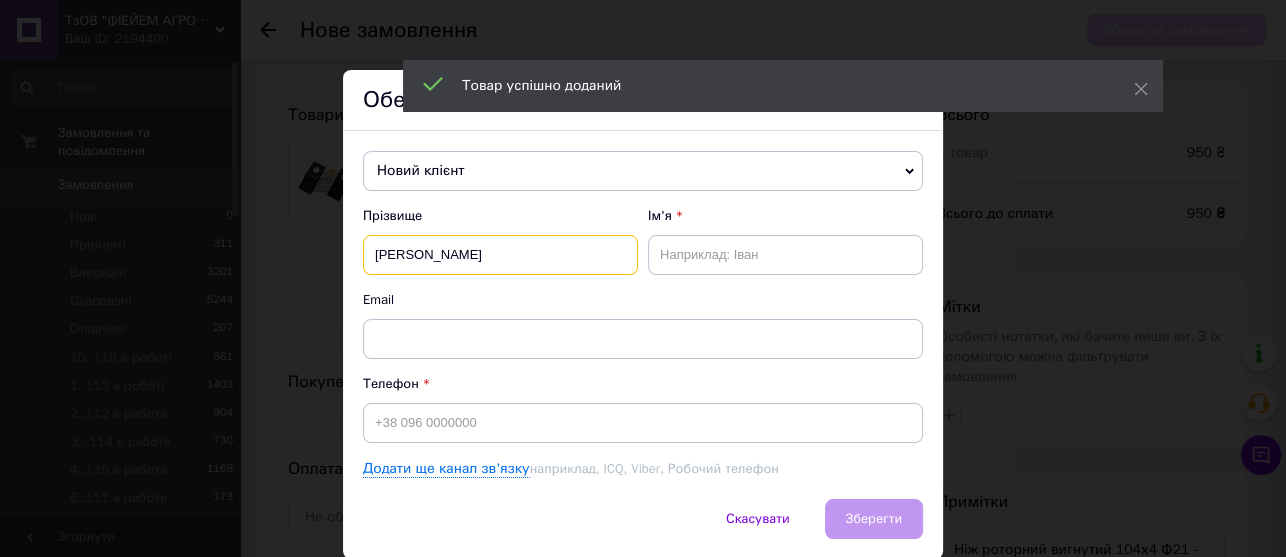 type on "Володимир" 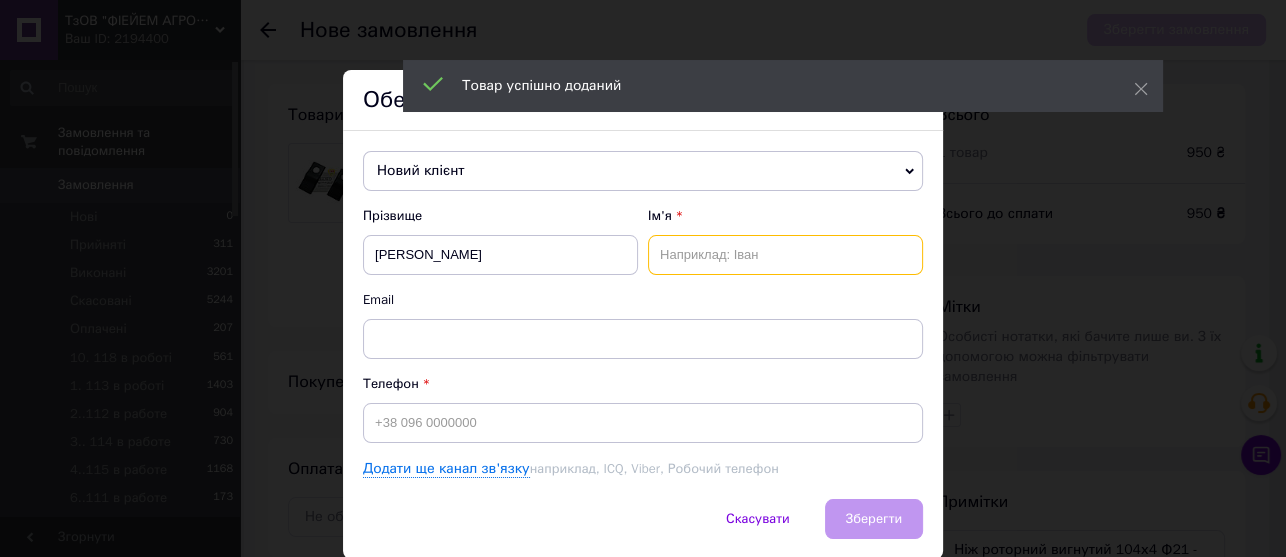 click at bounding box center (785, 255) 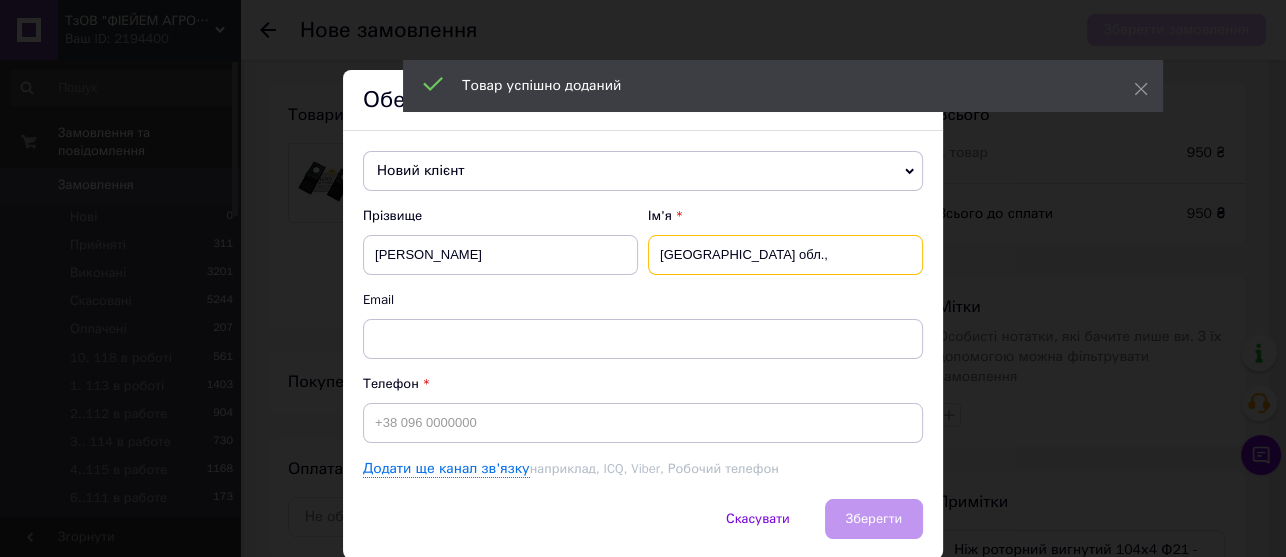 type on "[GEOGRAPHIC_DATA] обл.," 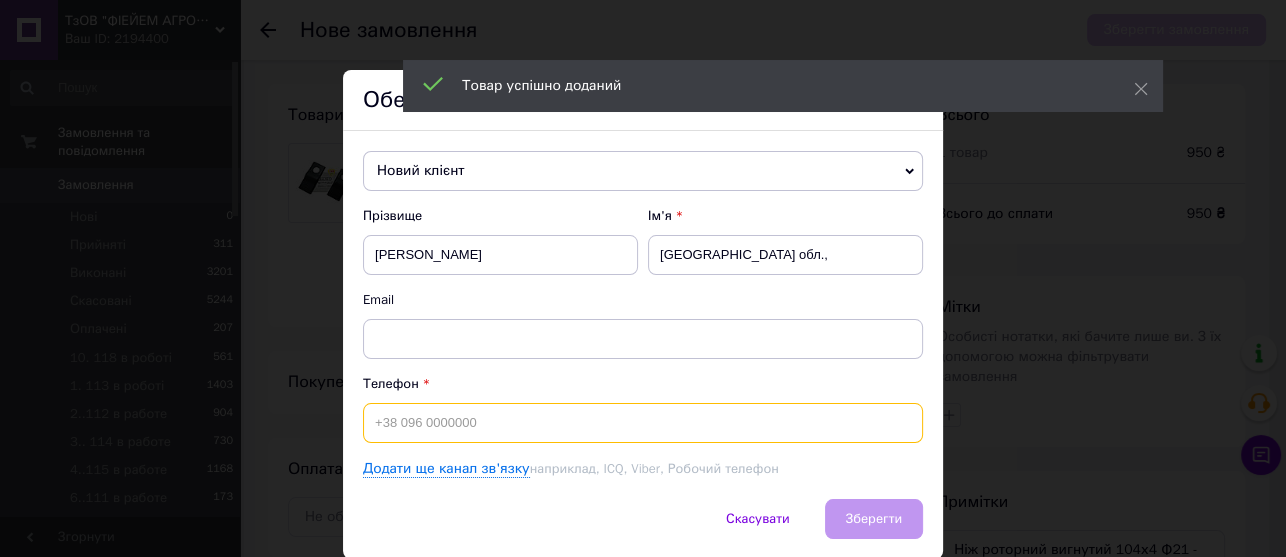 click at bounding box center (643, 423) 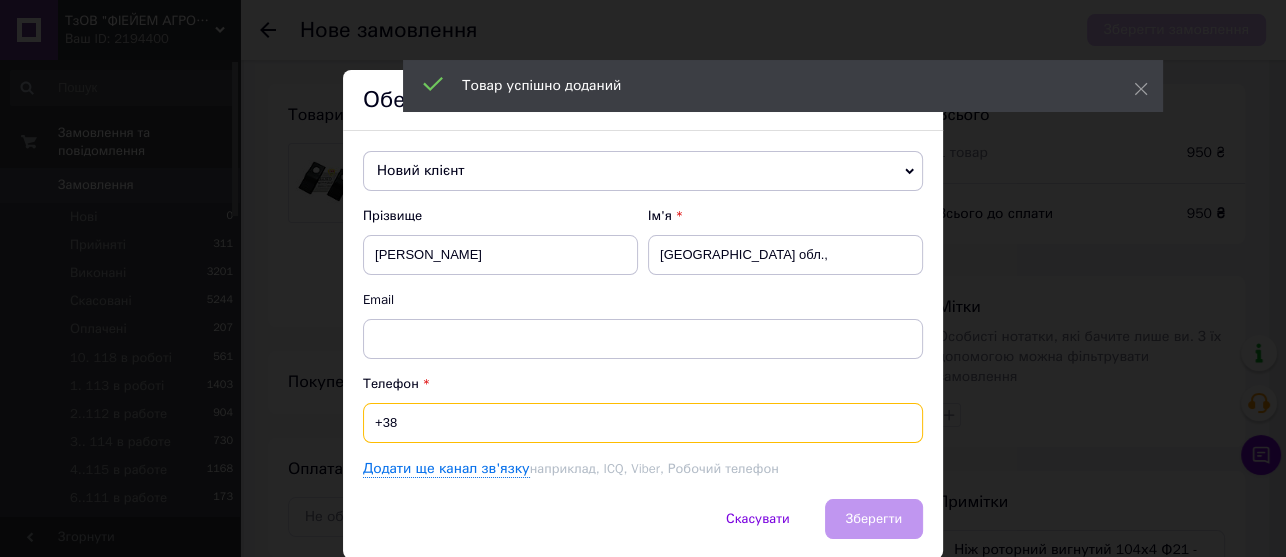 paste on "0681515747" 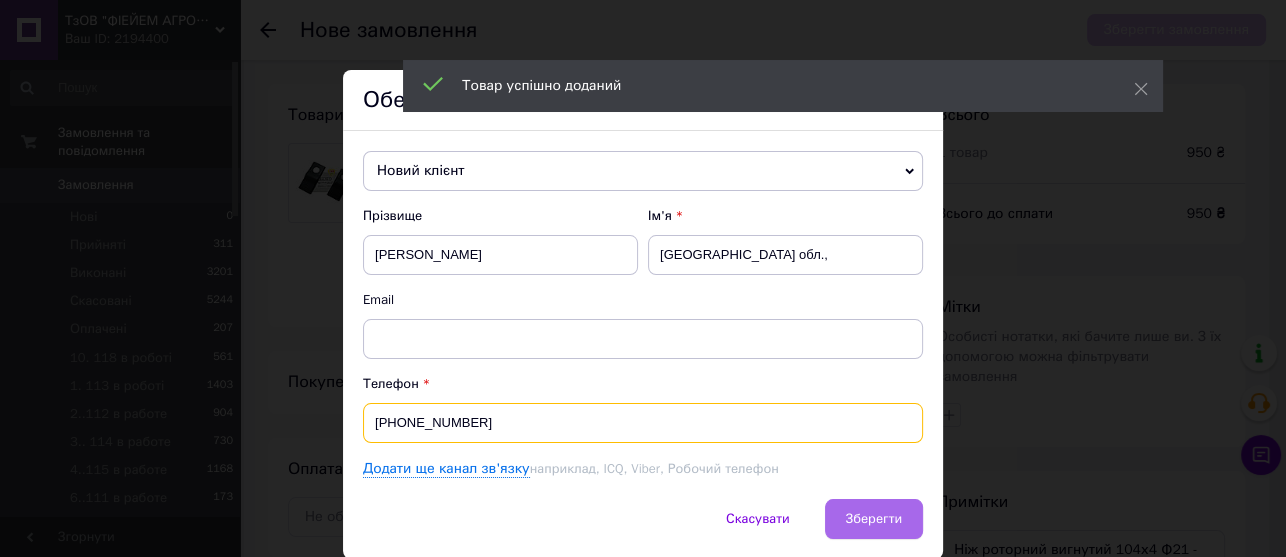 type on "[PHONE_NUMBER]" 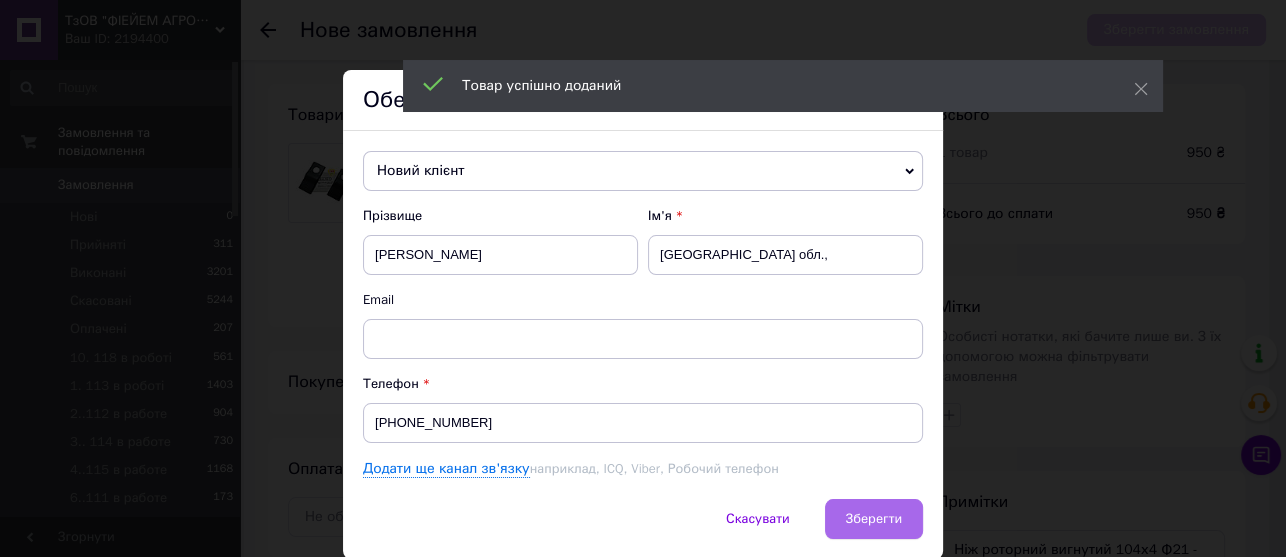 click on "Зберегти" at bounding box center (874, 519) 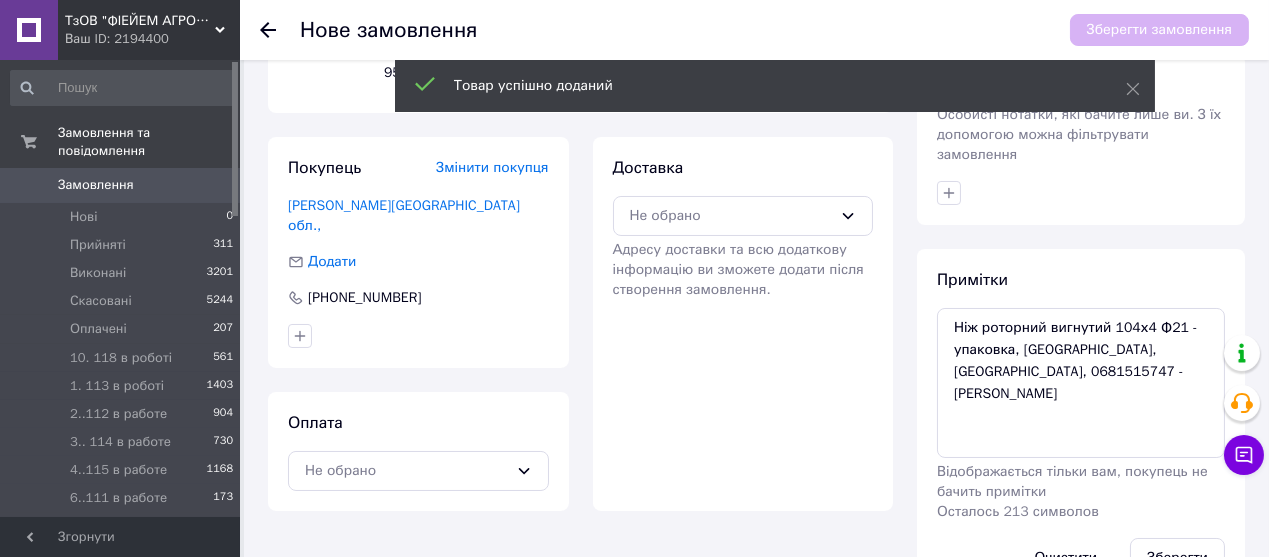 scroll, scrollTop: 265, scrollLeft: 0, axis: vertical 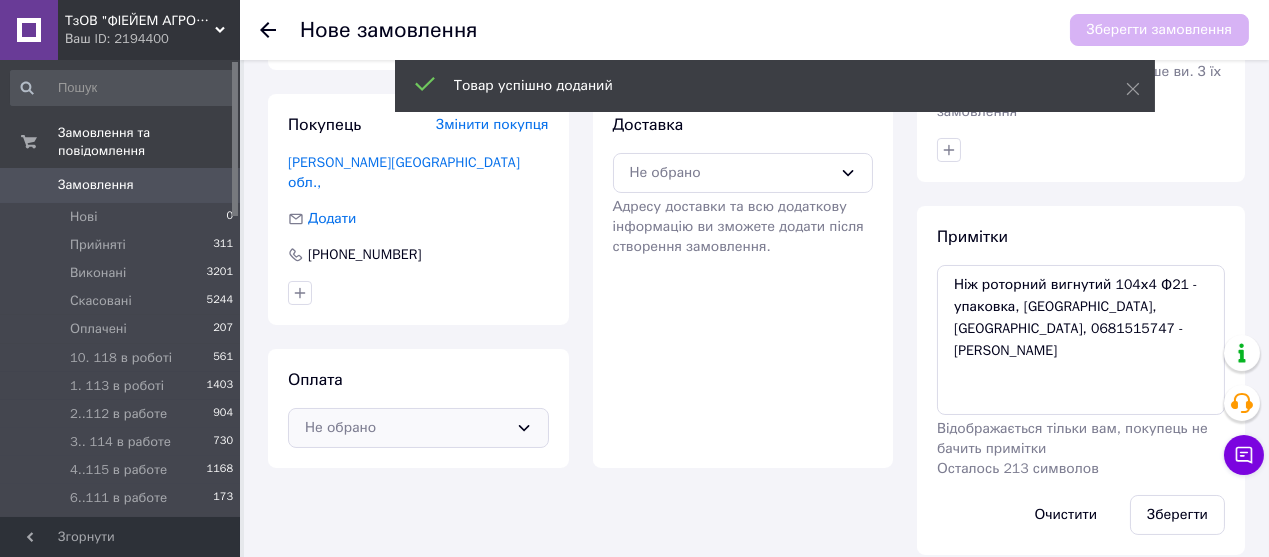 click 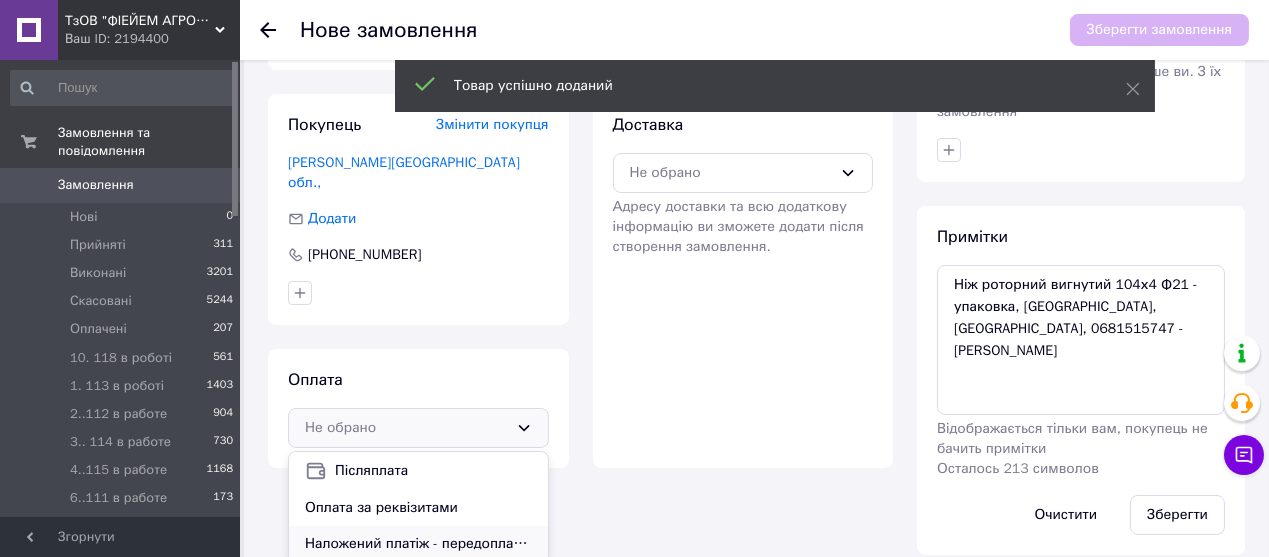click on "Наложений платіж - передоплата 100 грн." at bounding box center [418, 544] 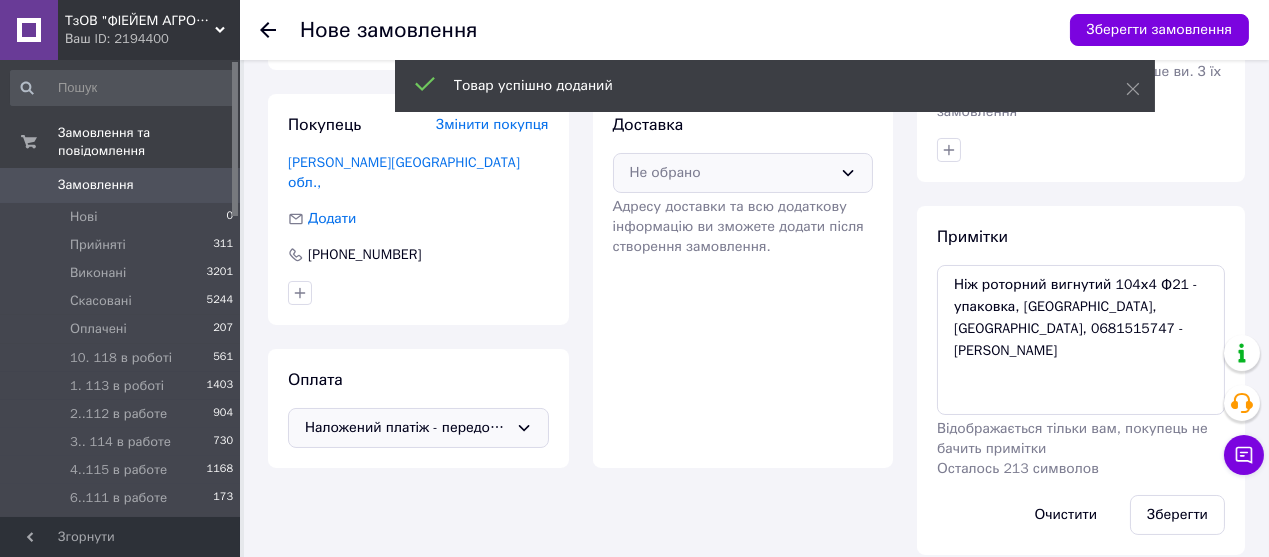 click 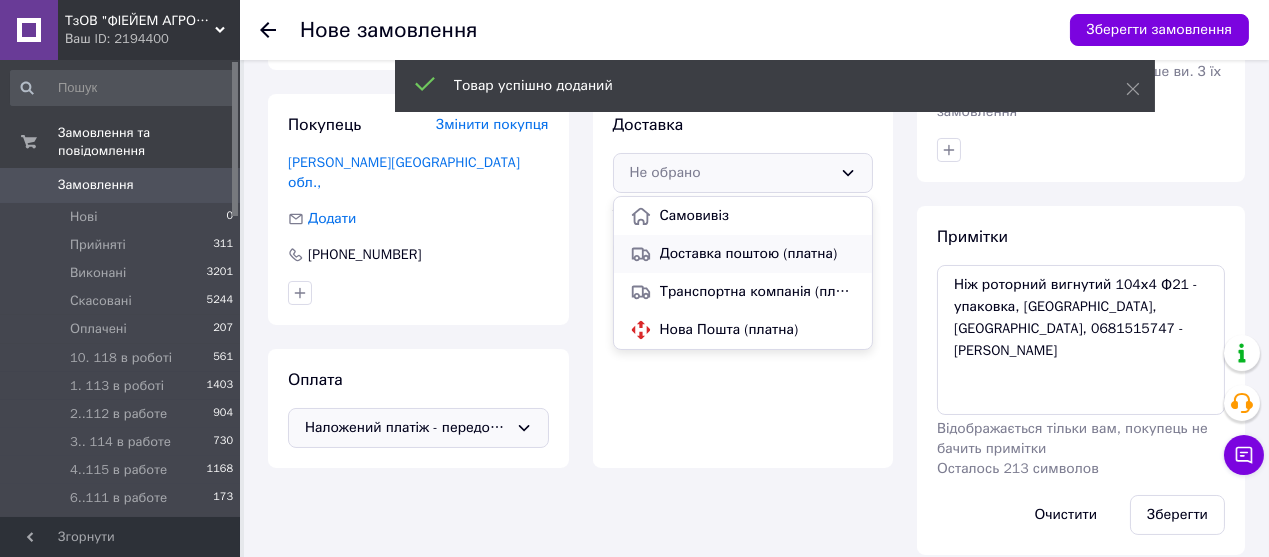 click on "Доставка поштою (платна)" at bounding box center (758, 254) 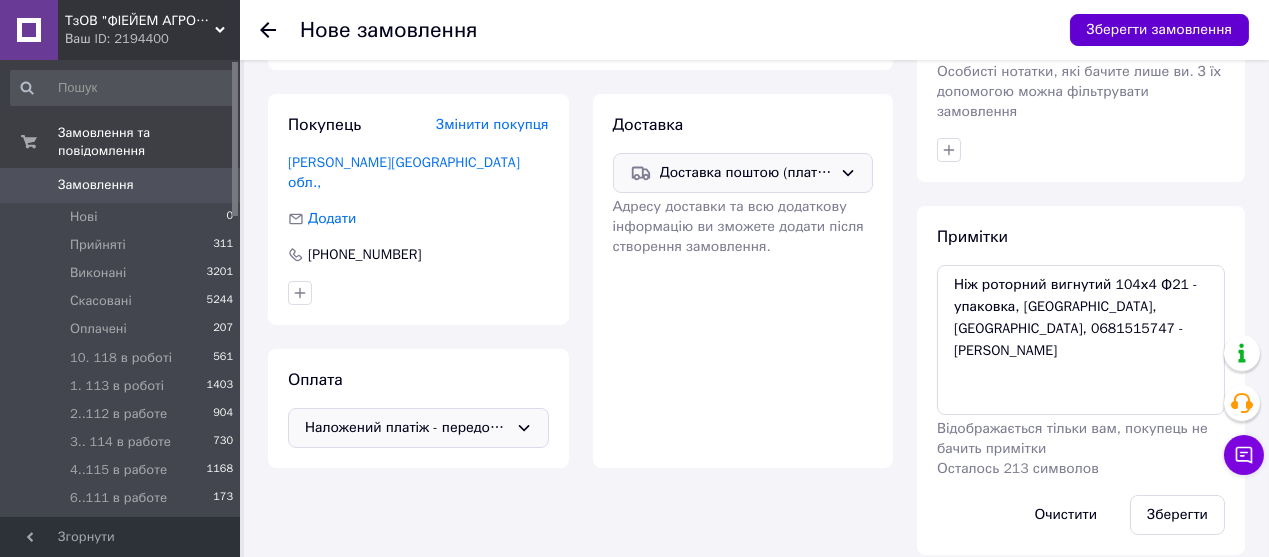 click on "Зберегти замовлення" at bounding box center (1159, 30) 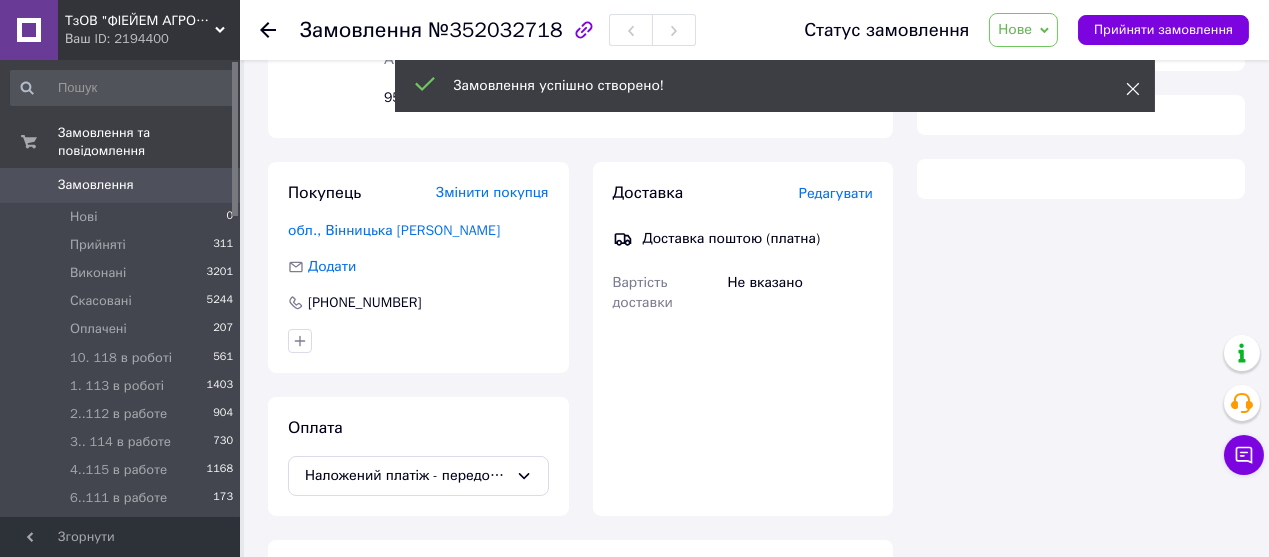 click 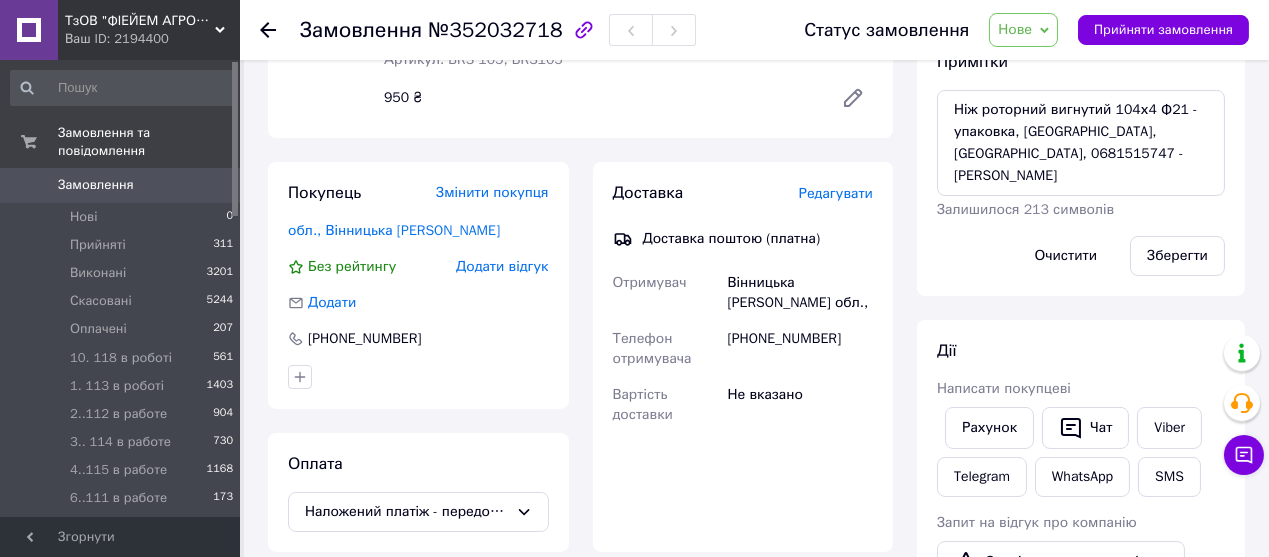 click 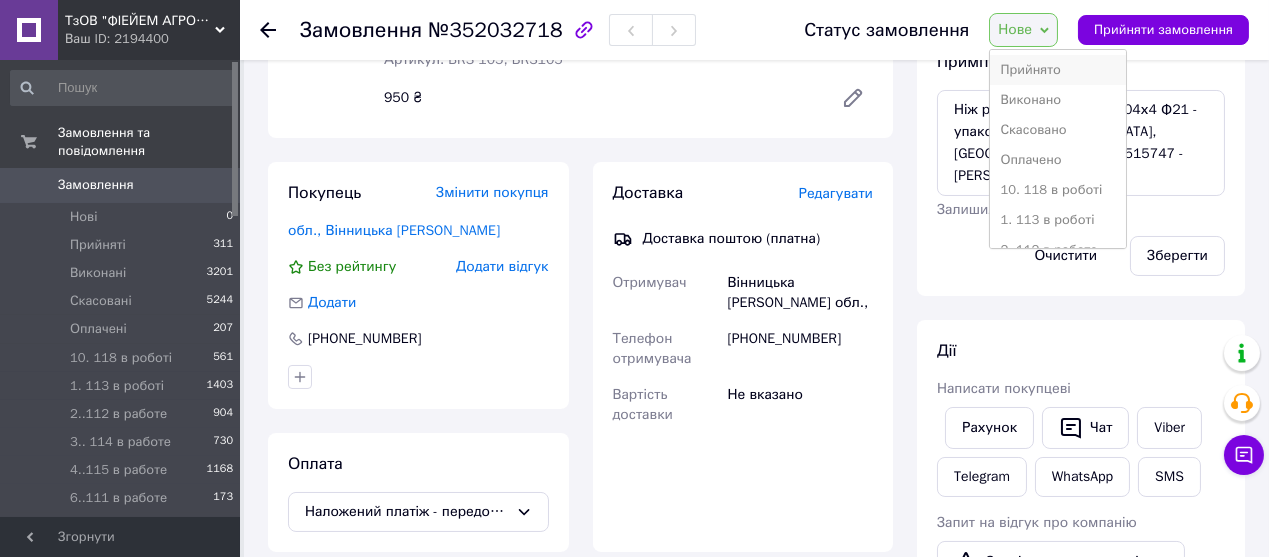 click on "Прийнято" at bounding box center [1058, 70] 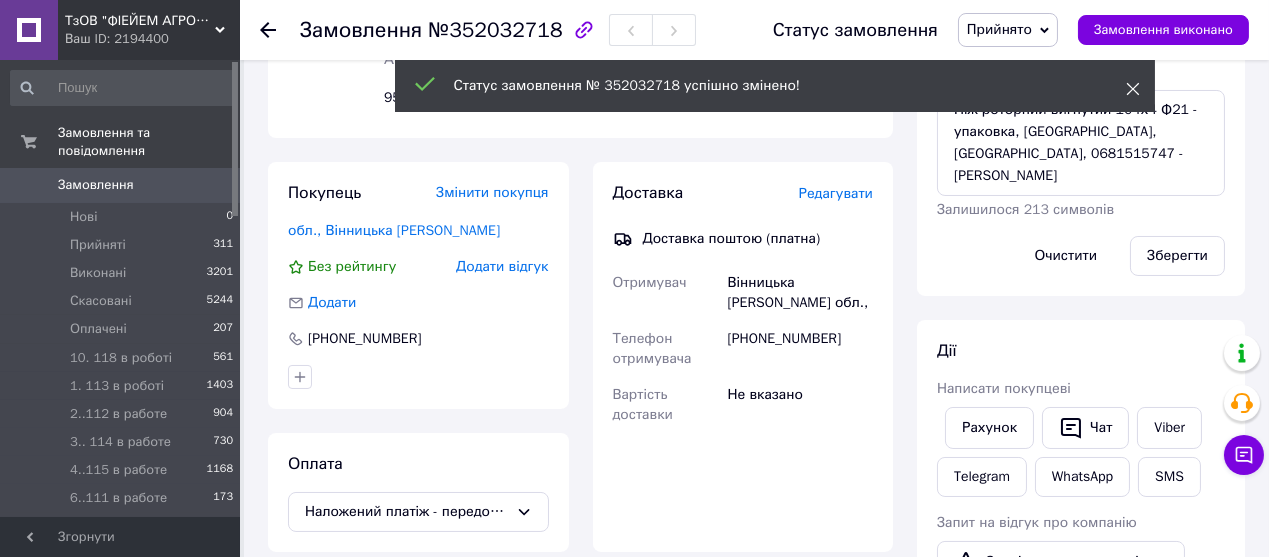 click 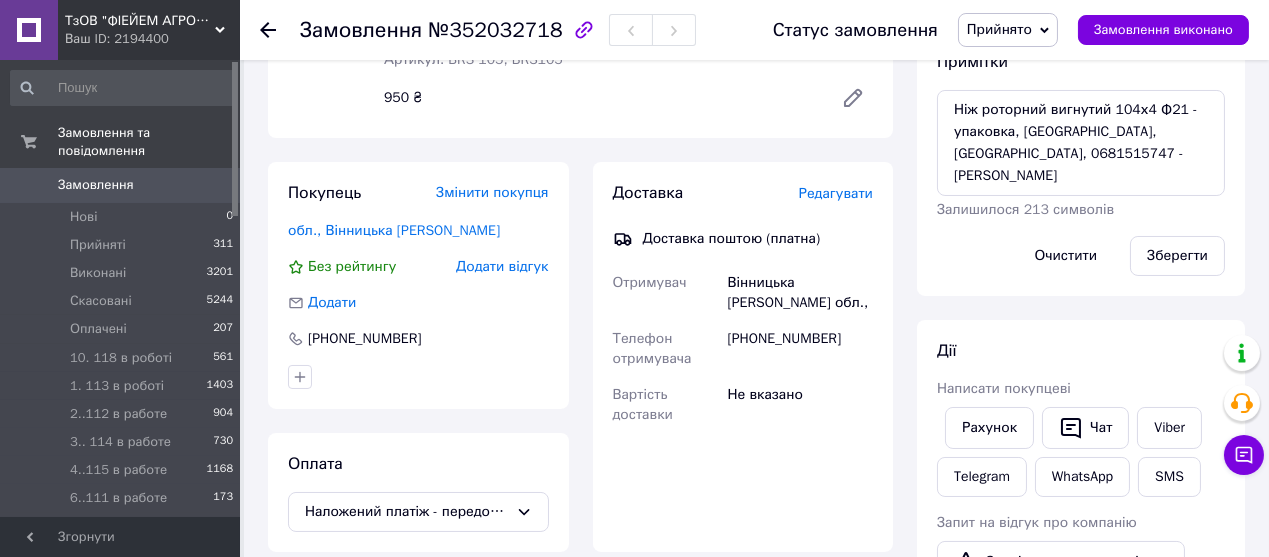 click 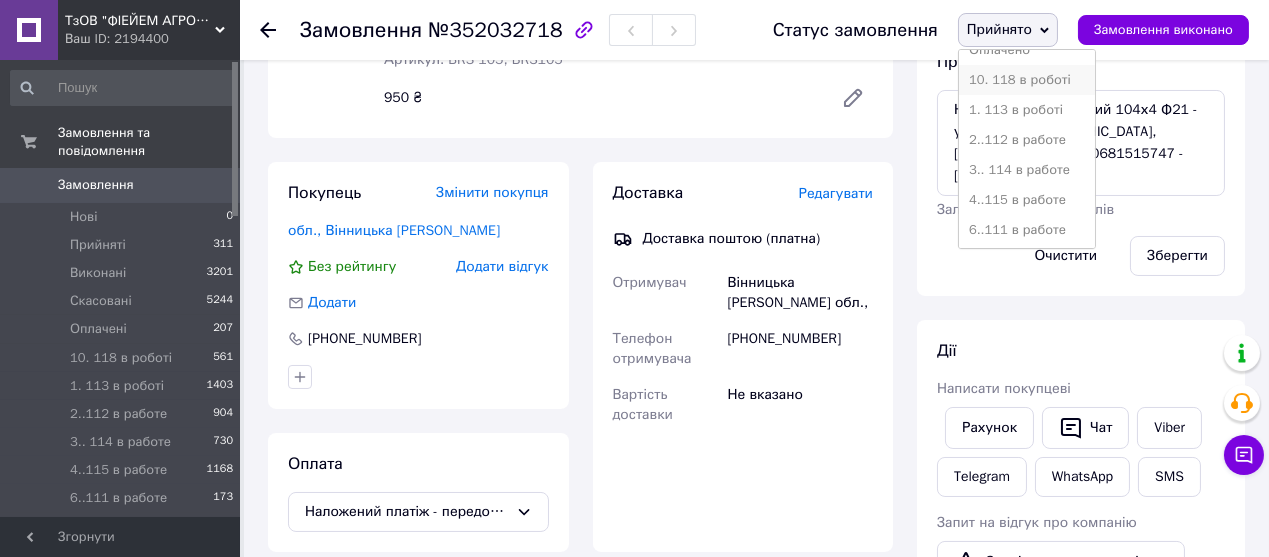 scroll, scrollTop: 111, scrollLeft: 0, axis: vertical 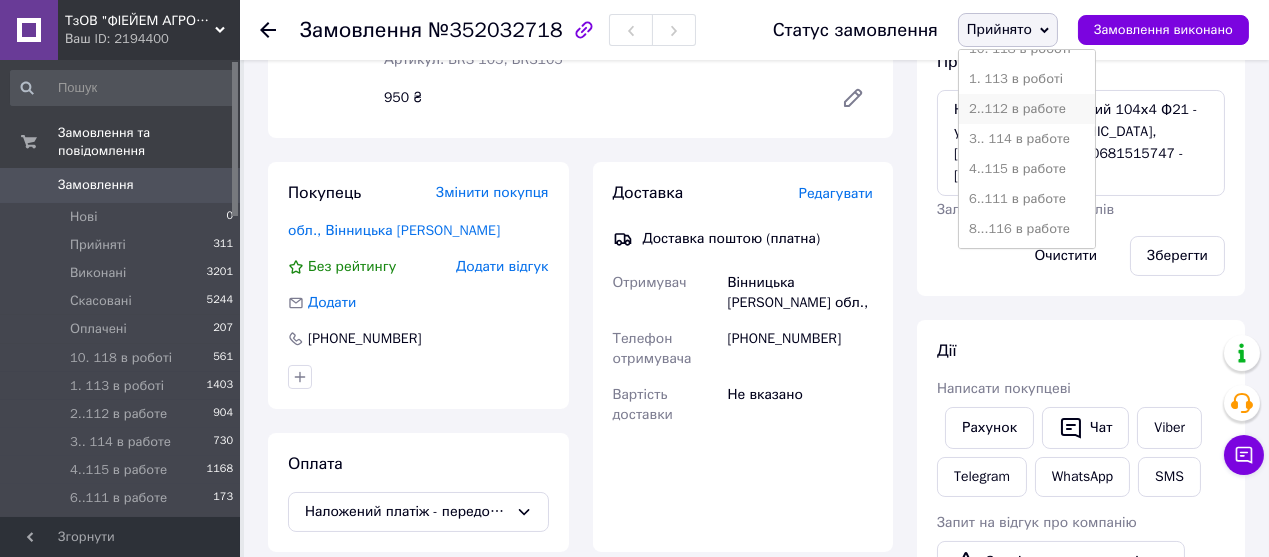 click on "2..112 в работе" at bounding box center [1027, 109] 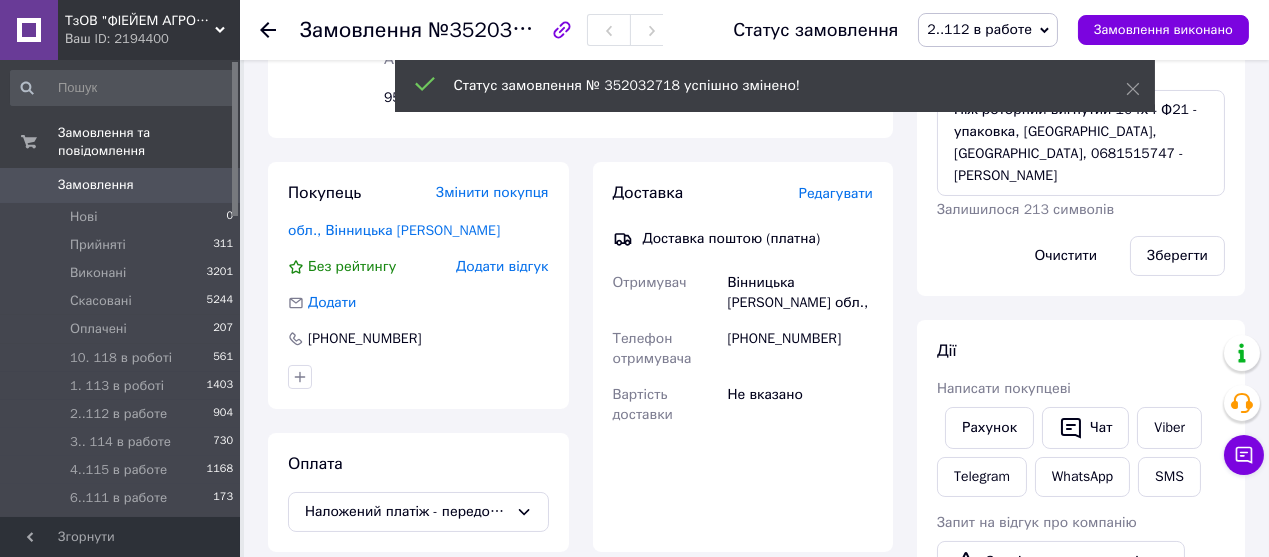 click on "Замовлення" at bounding box center (96, 185) 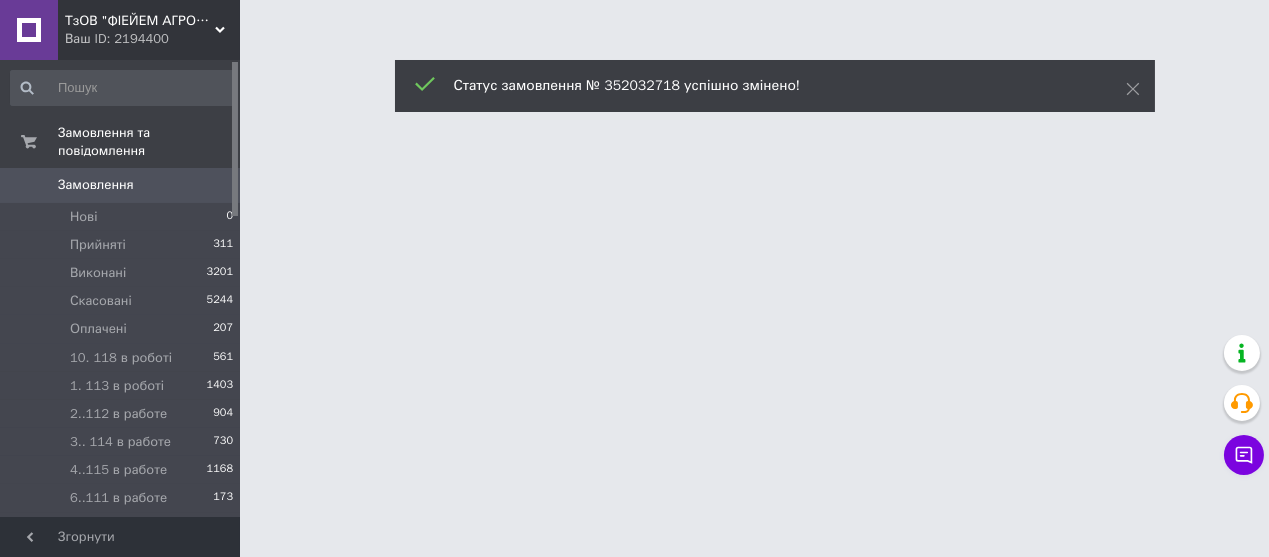 scroll, scrollTop: 0, scrollLeft: 0, axis: both 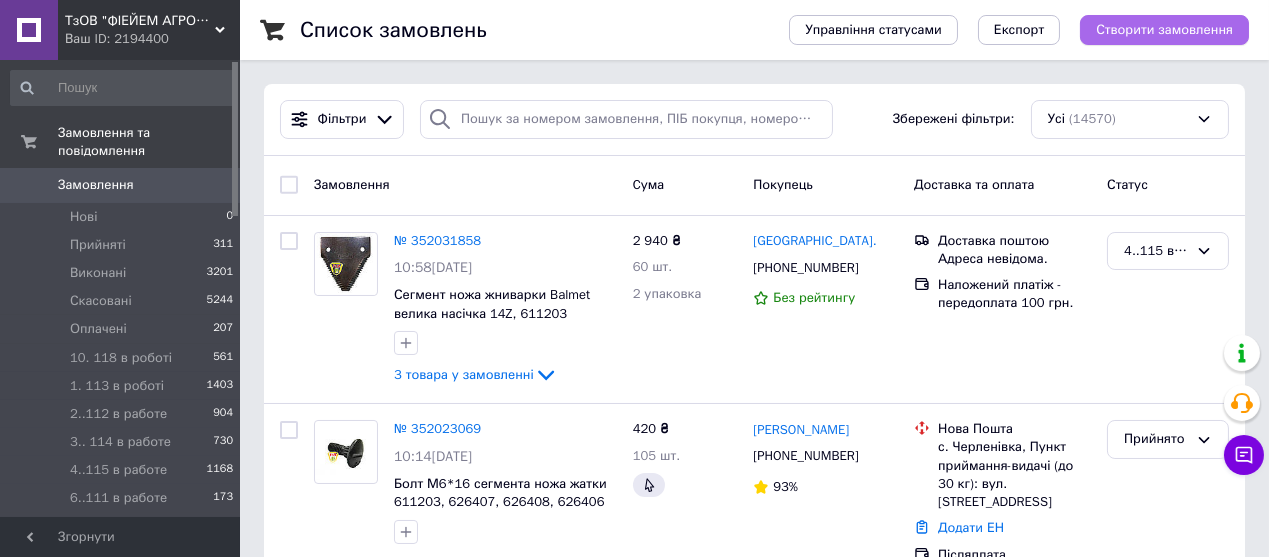 click on "Створити замовлення" at bounding box center (1164, 30) 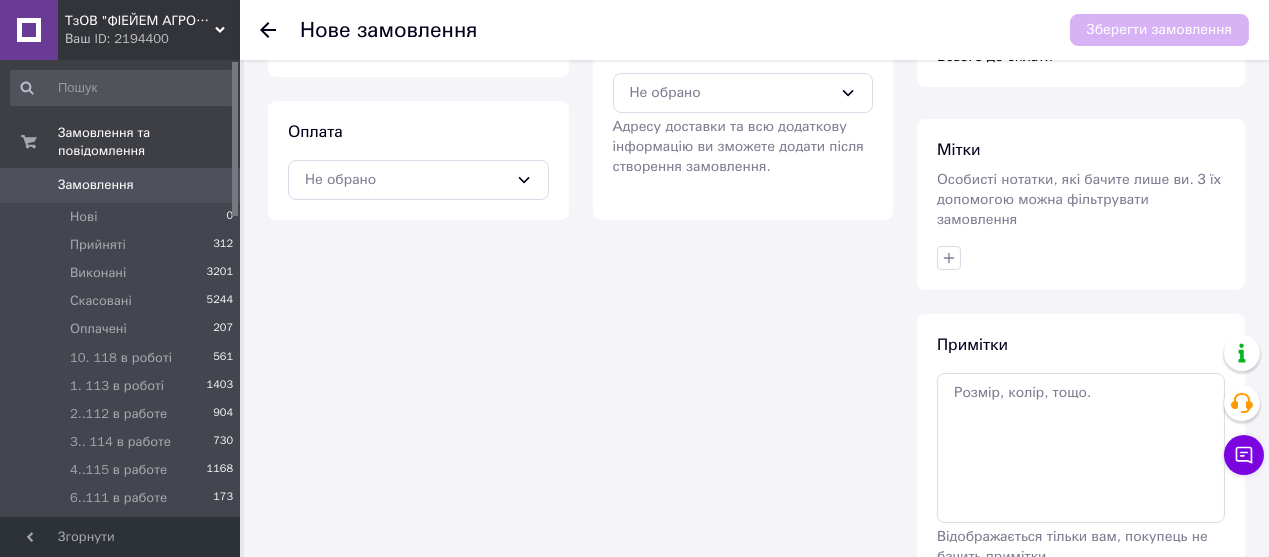 scroll, scrollTop: 111, scrollLeft: 0, axis: vertical 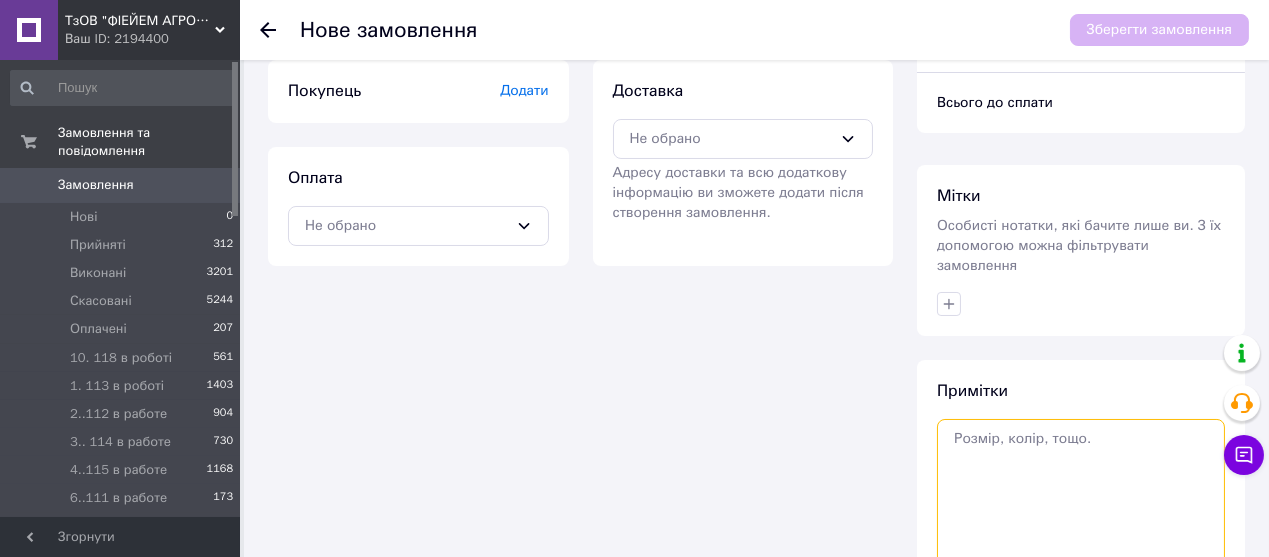 click at bounding box center [1081, 494] 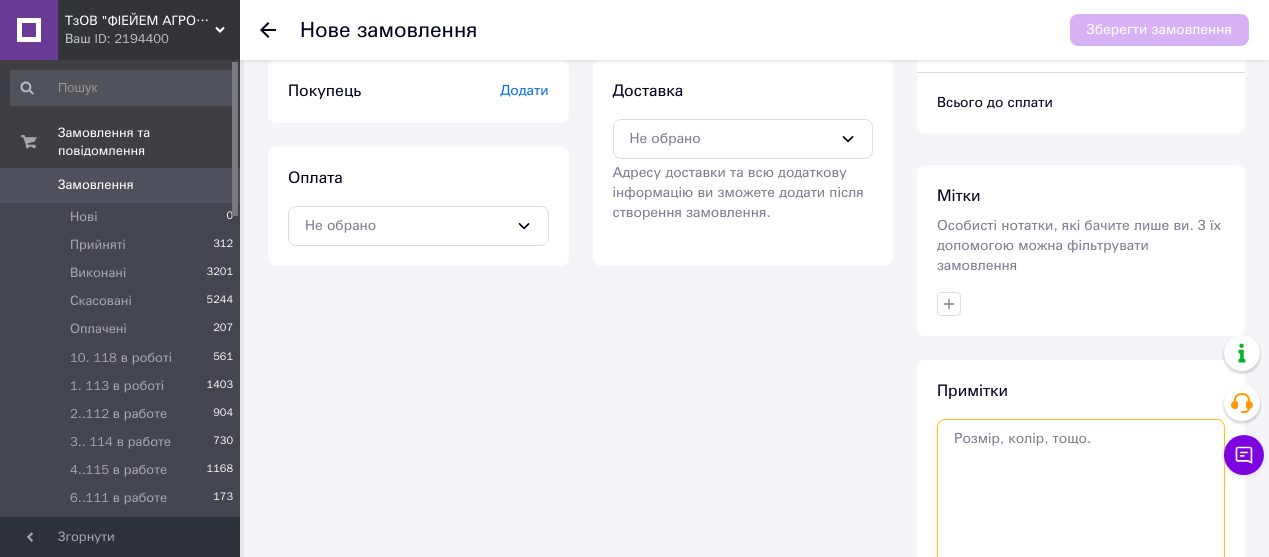 paste on "Ніж ковша 2300х150х20, Вадим, Чернівці 0955658148 -Андрій" 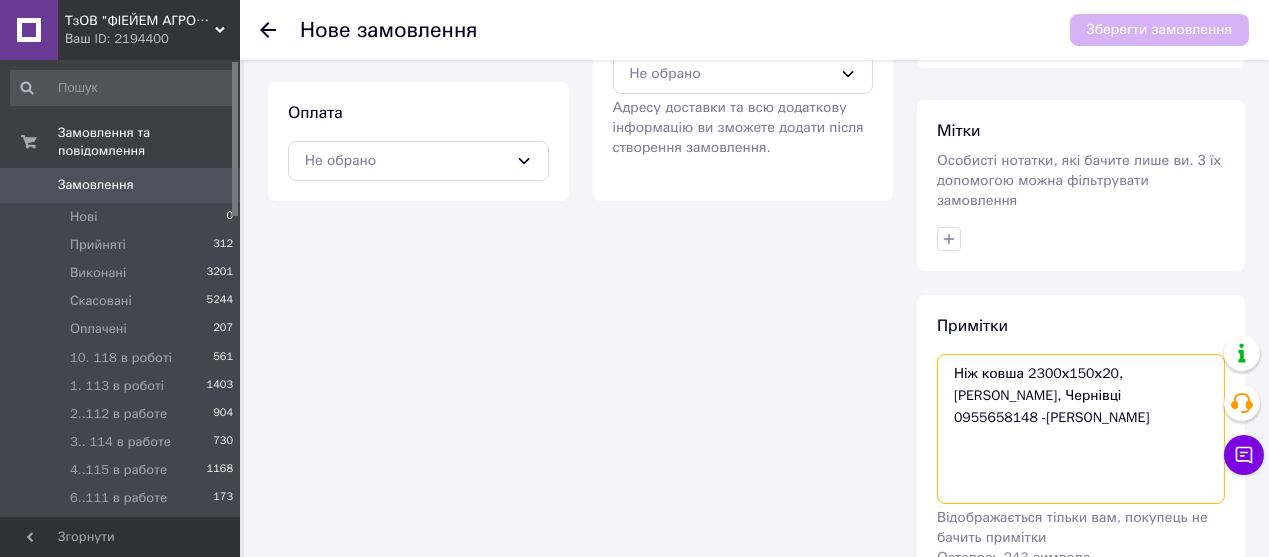 scroll, scrollTop: 265, scrollLeft: 0, axis: vertical 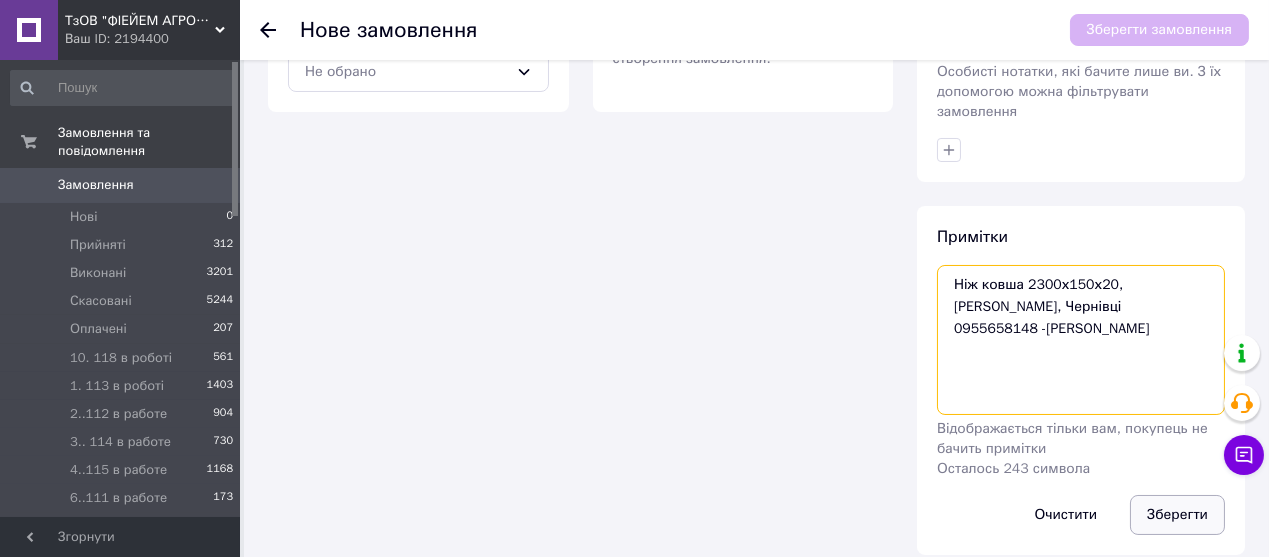 type on "Ніж ковша 2300х150х20, Вадим, Чернівці 0955658148 -Андрій" 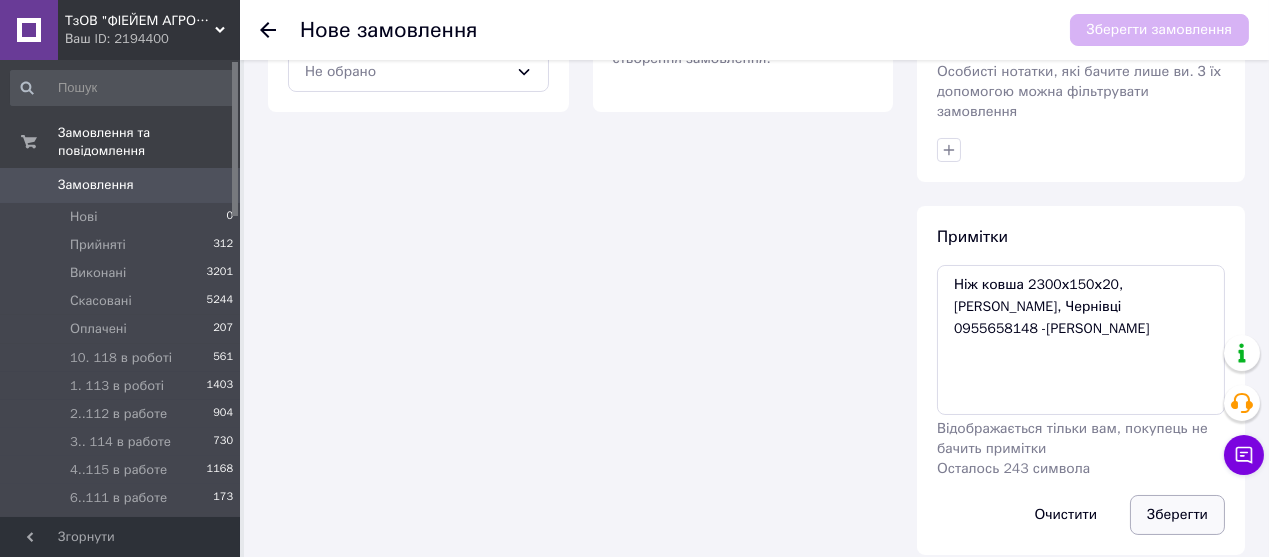 click on "Зберегти" at bounding box center (1177, 515) 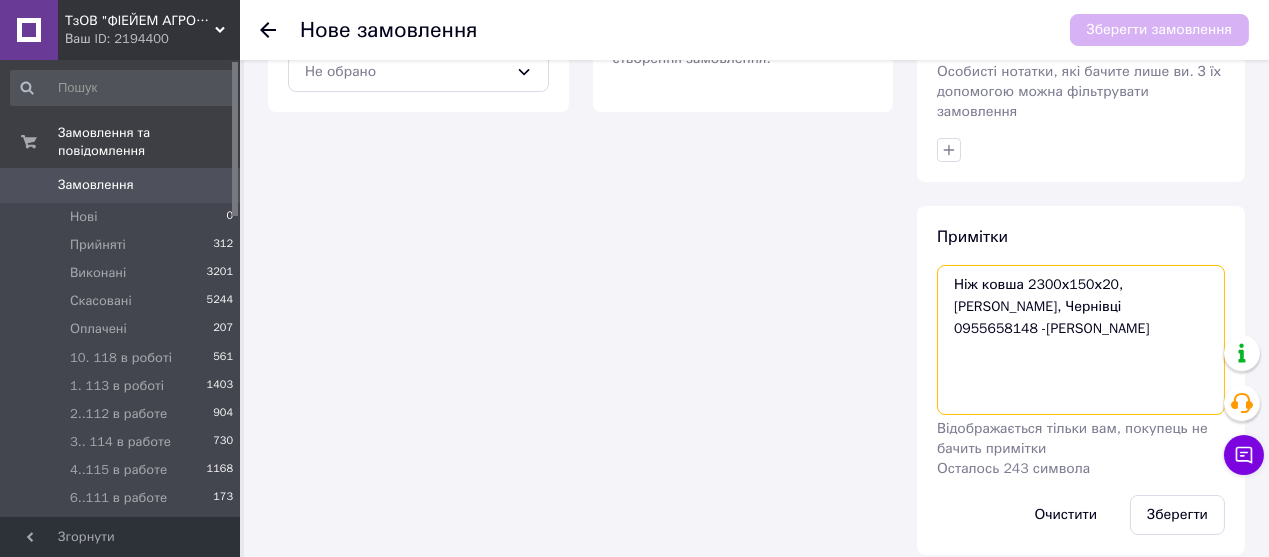 drag, startPoint x: 1066, startPoint y: 265, endPoint x: 1103, endPoint y: 266, distance: 37.01351 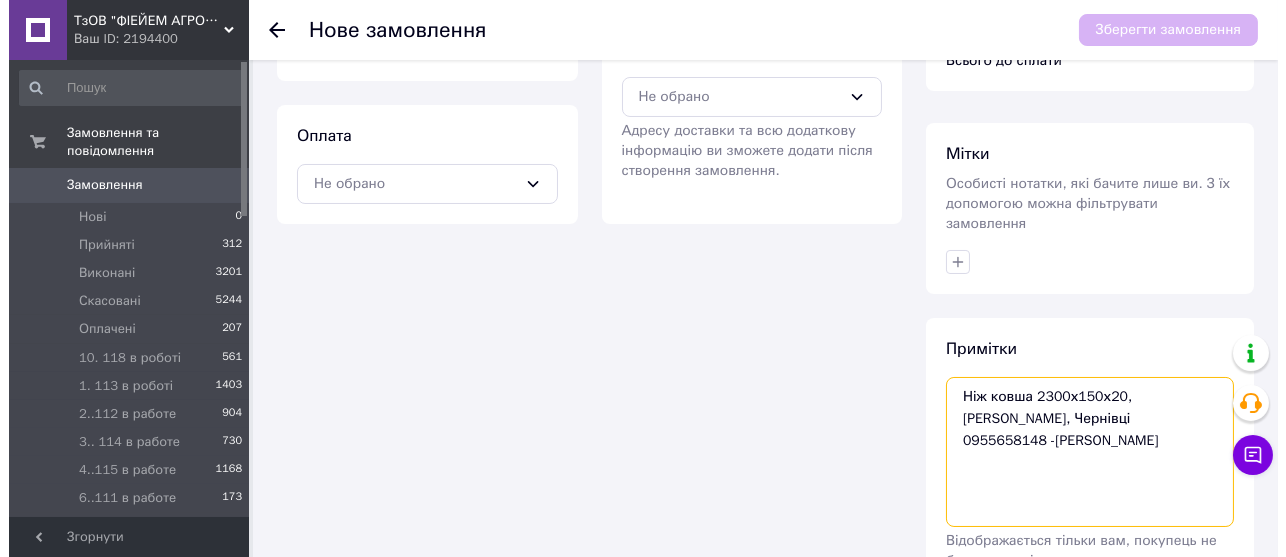 scroll, scrollTop: 0, scrollLeft: 0, axis: both 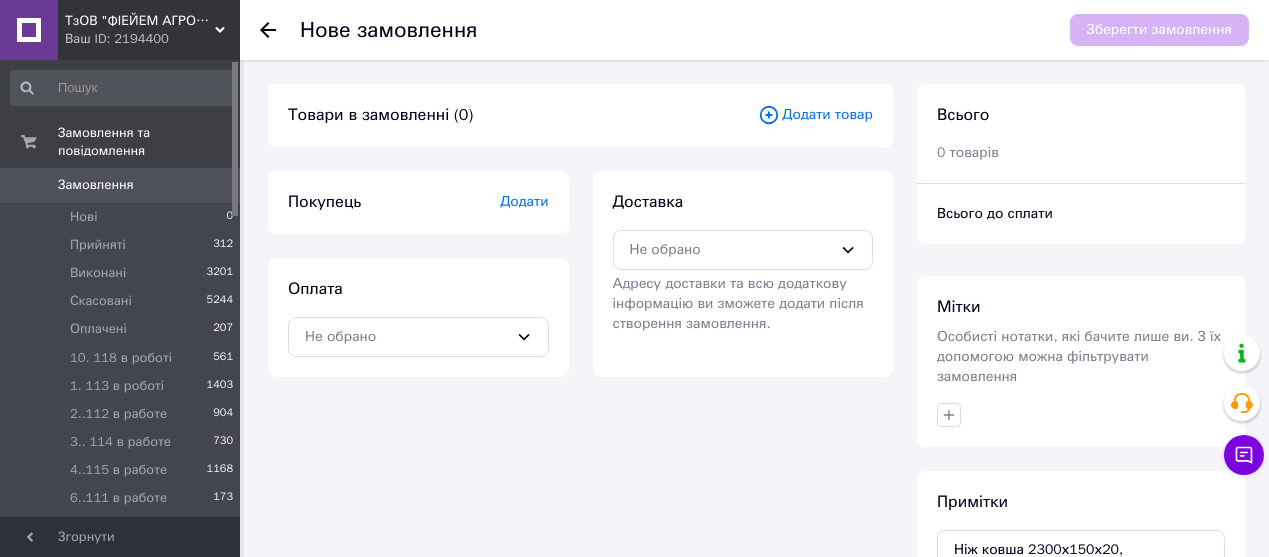 click on "Додати товар" at bounding box center [815, 115] 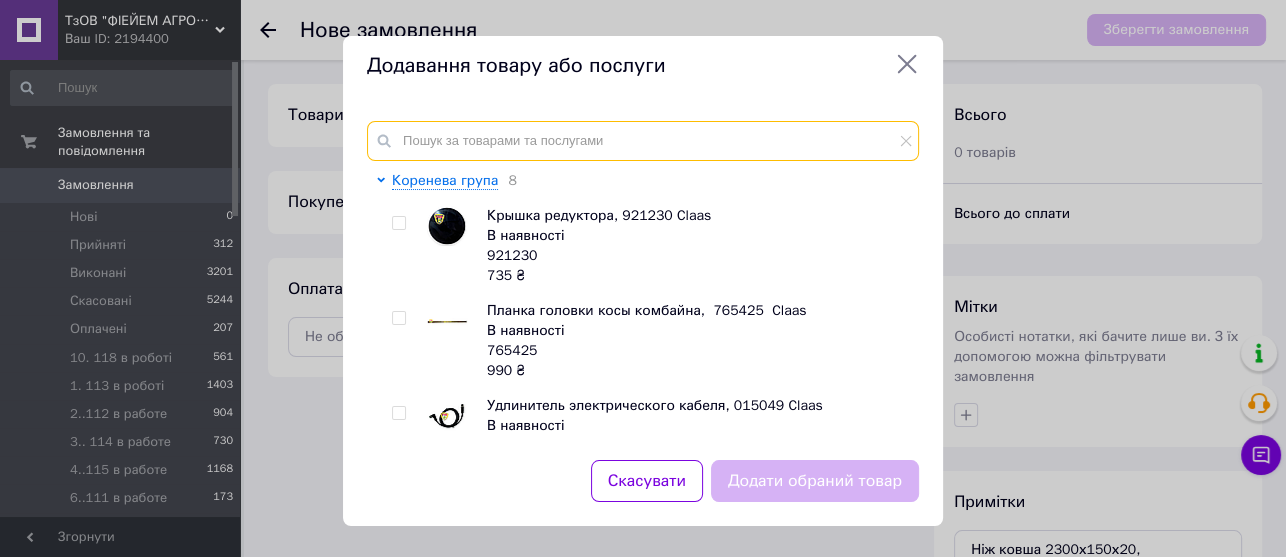 click at bounding box center (643, 141) 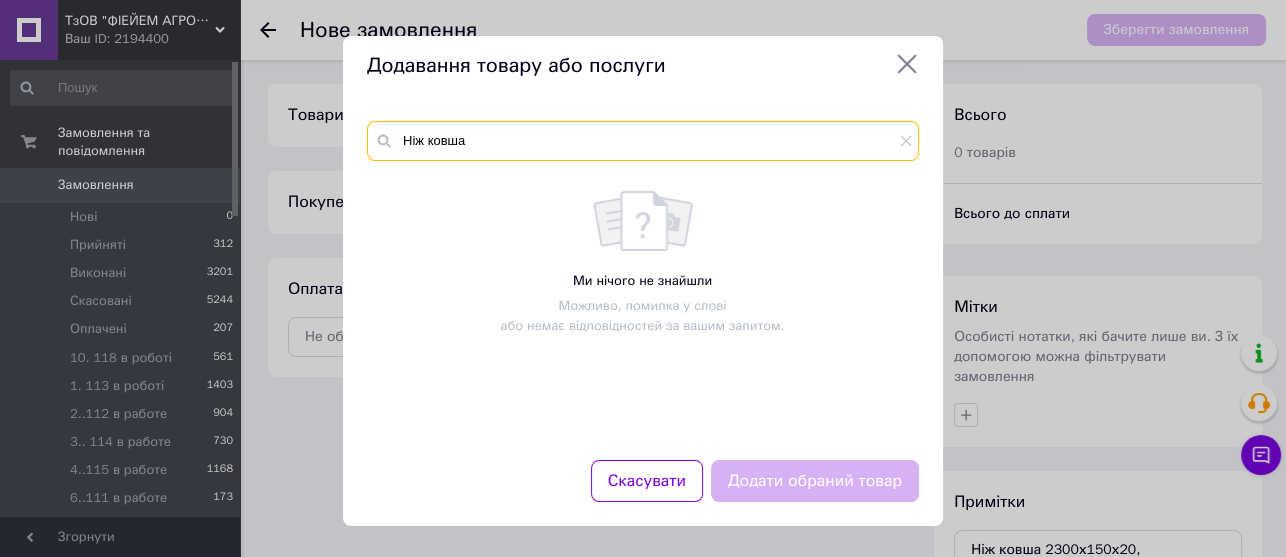 paste on "150х20" 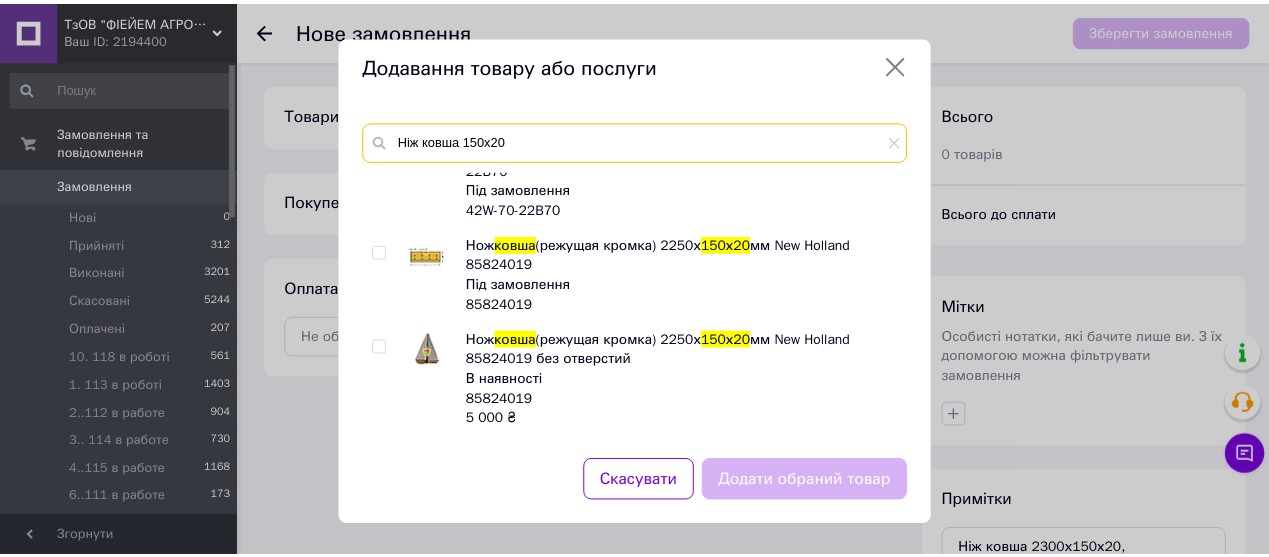 scroll, scrollTop: 222, scrollLeft: 0, axis: vertical 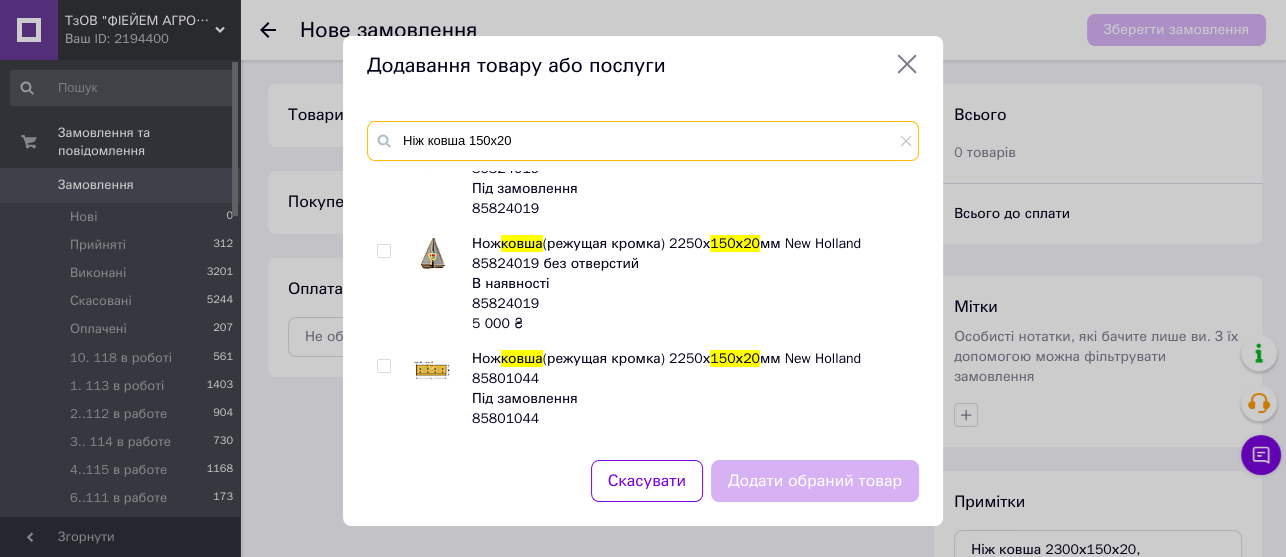 type on "Ніж ковша 150х20" 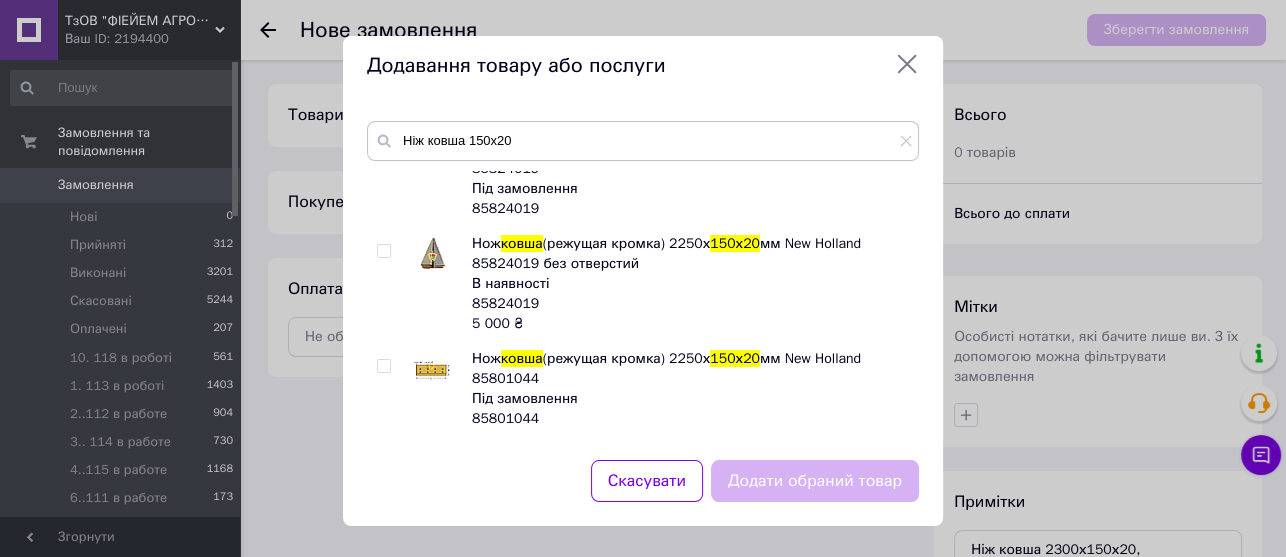 drag, startPoint x: 378, startPoint y: 247, endPoint x: 532, endPoint y: 413, distance: 226.43321 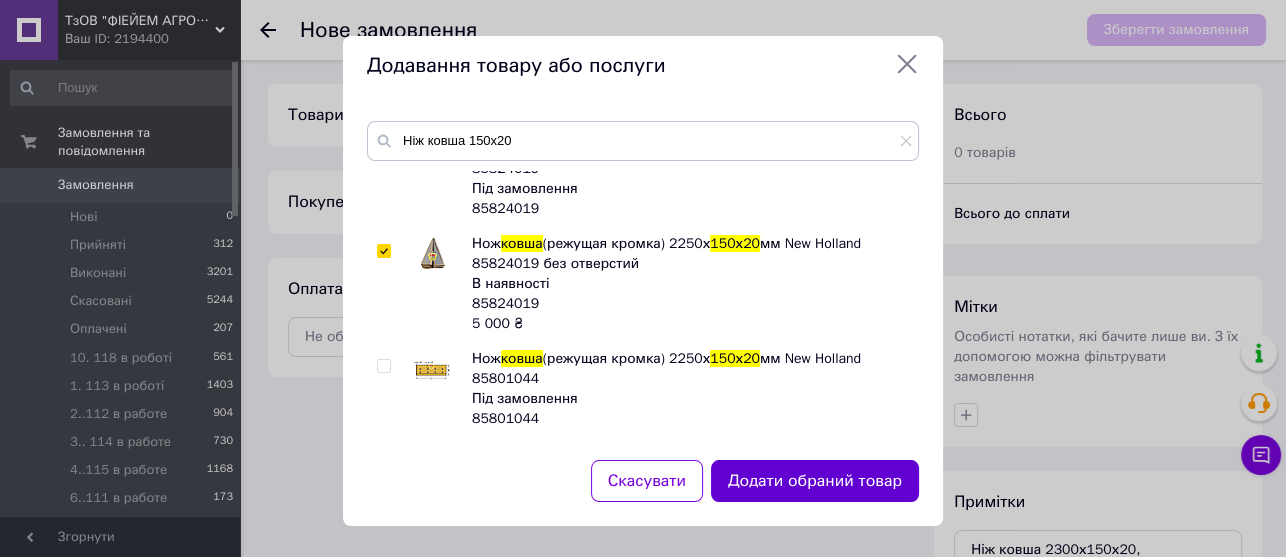 click on "Додати обраний товар" at bounding box center (815, 481) 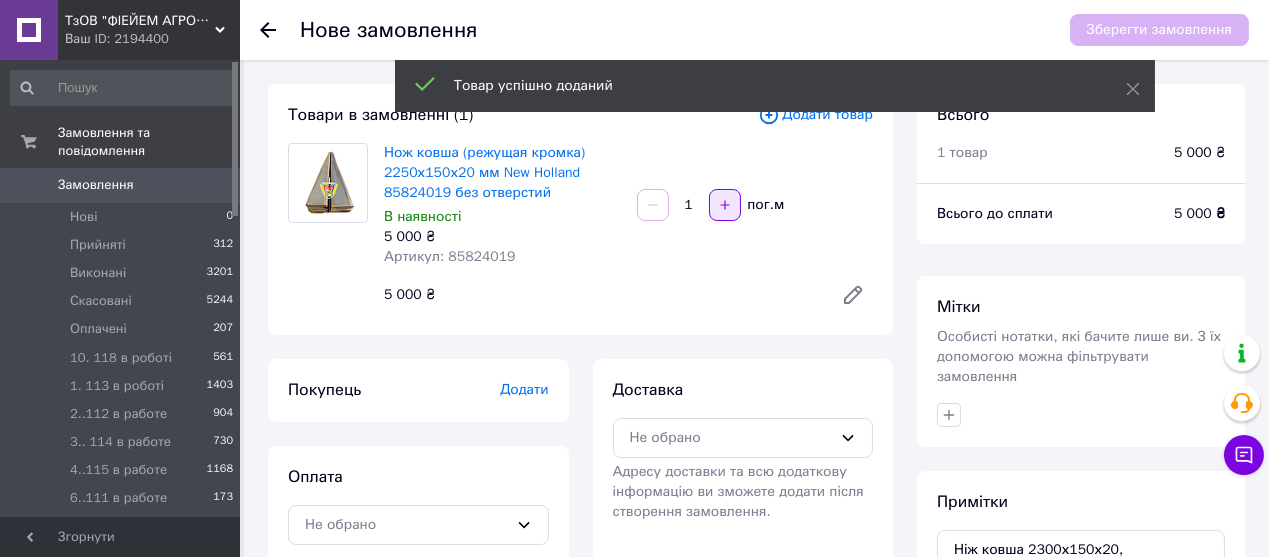 click 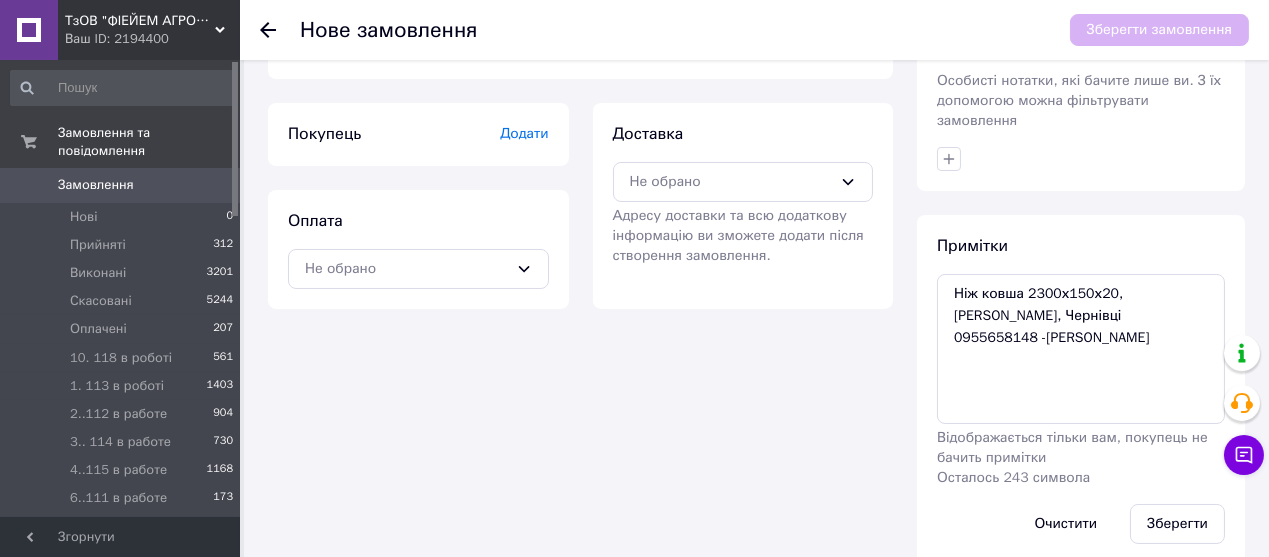 scroll, scrollTop: 265, scrollLeft: 0, axis: vertical 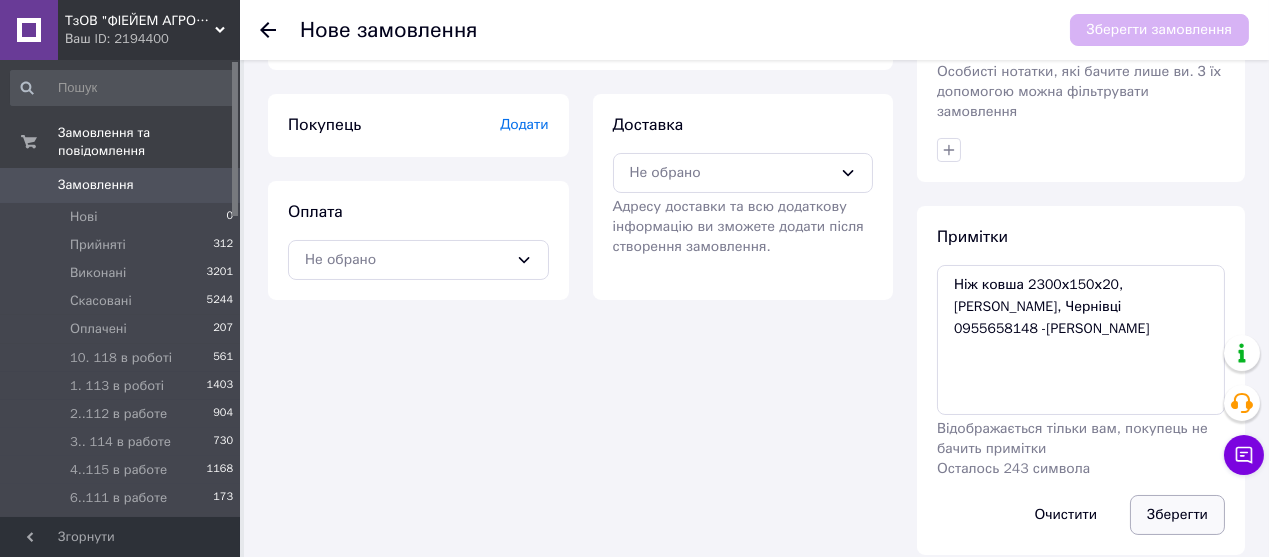 click on "Зберегти" at bounding box center [1177, 515] 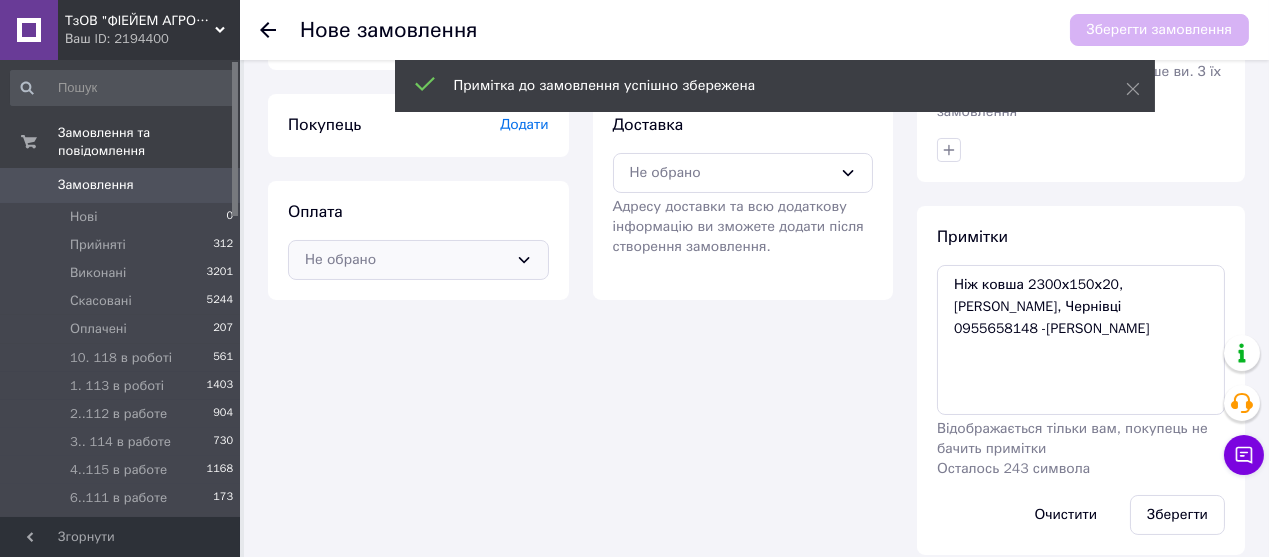 click 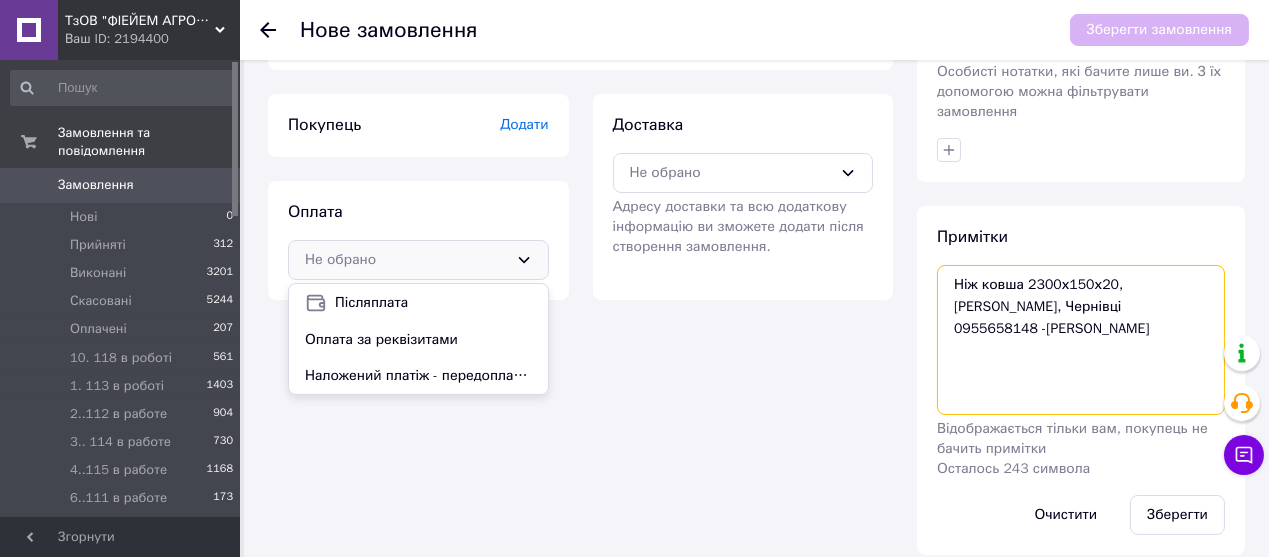 drag, startPoint x: 1010, startPoint y: 286, endPoint x: 1086, endPoint y: 291, distance: 76.1643 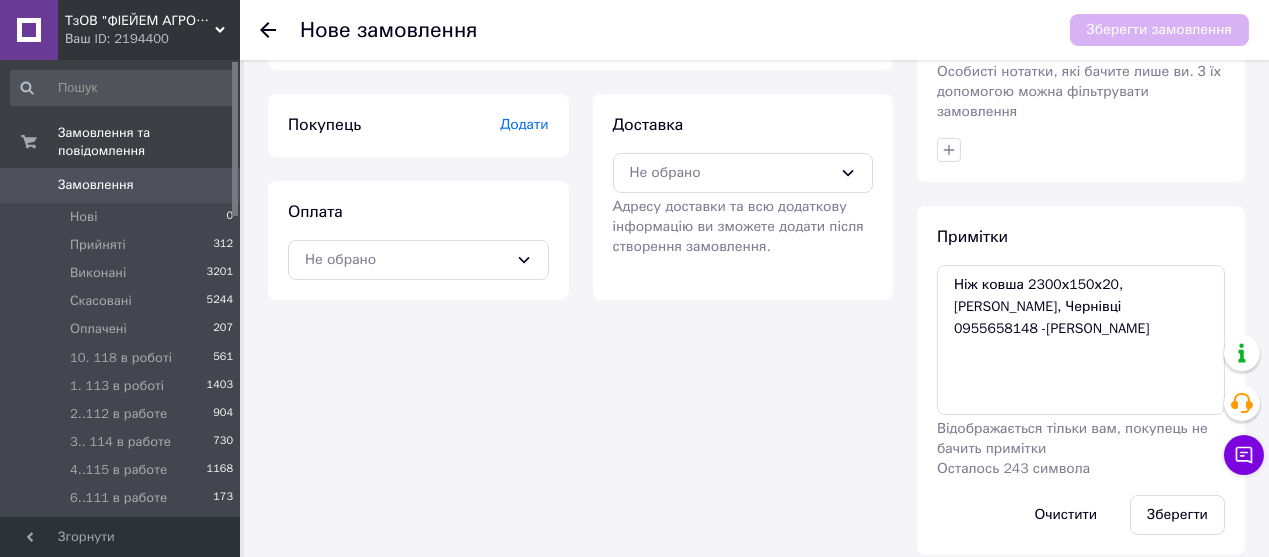 click on "Додати" at bounding box center (524, 124) 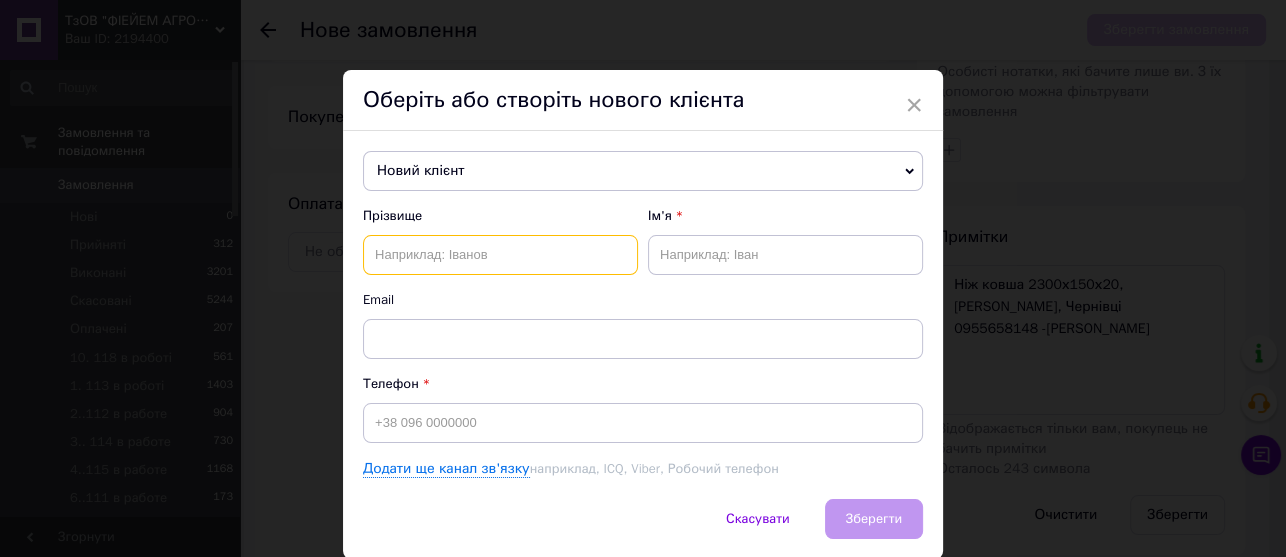 click at bounding box center (500, 255) 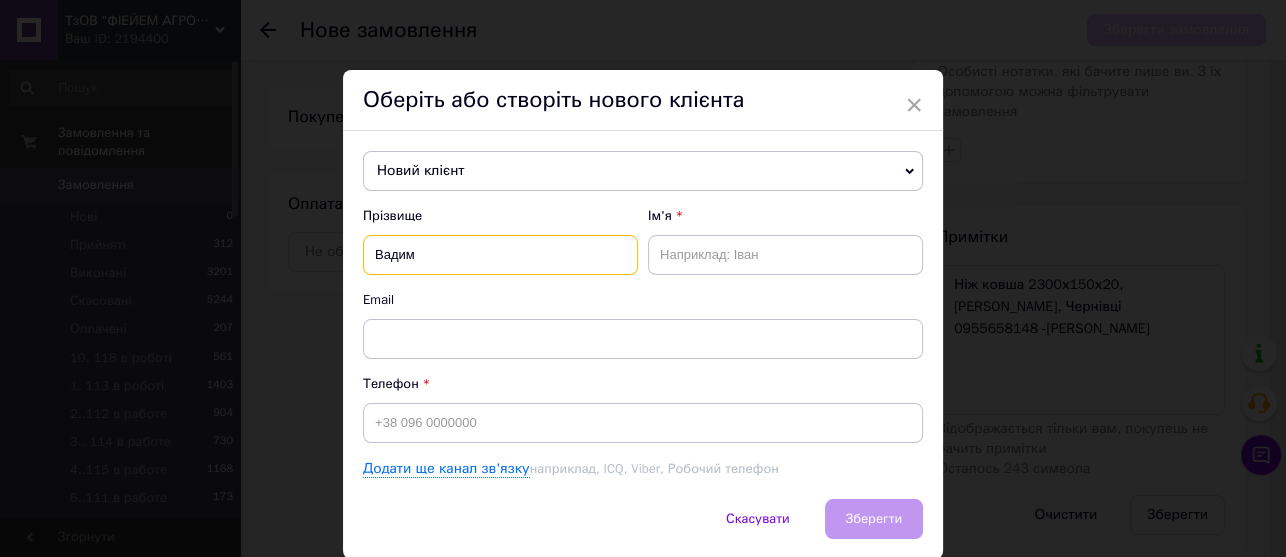 type on "Вадим" 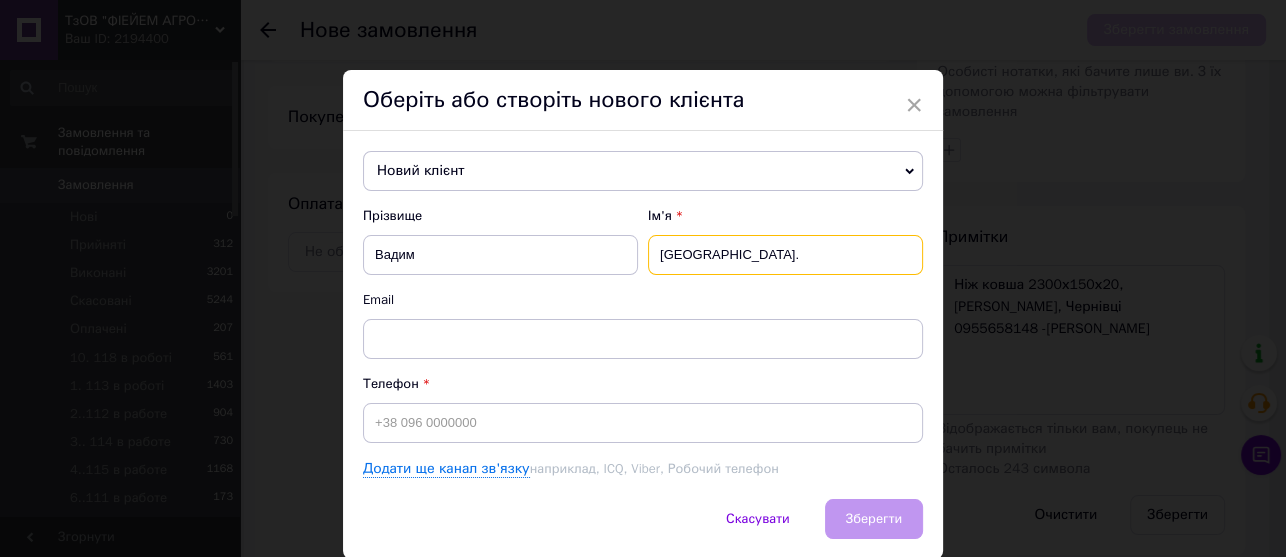 click on "[GEOGRAPHIC_DATA]." at bounding box center [785, 255] 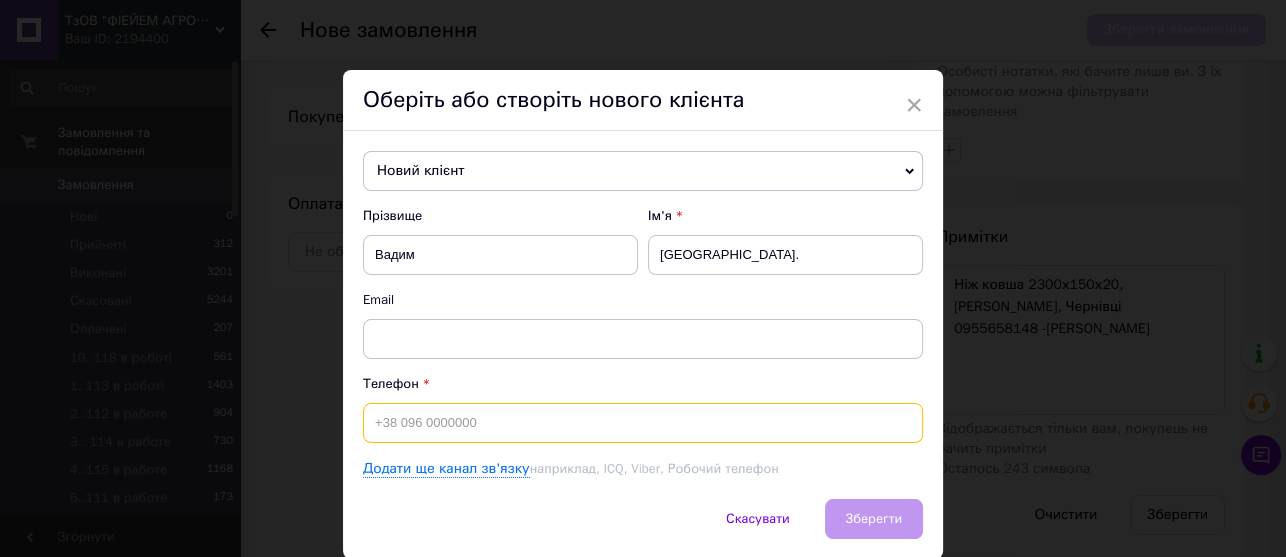 click at bounding box center [643, 423] 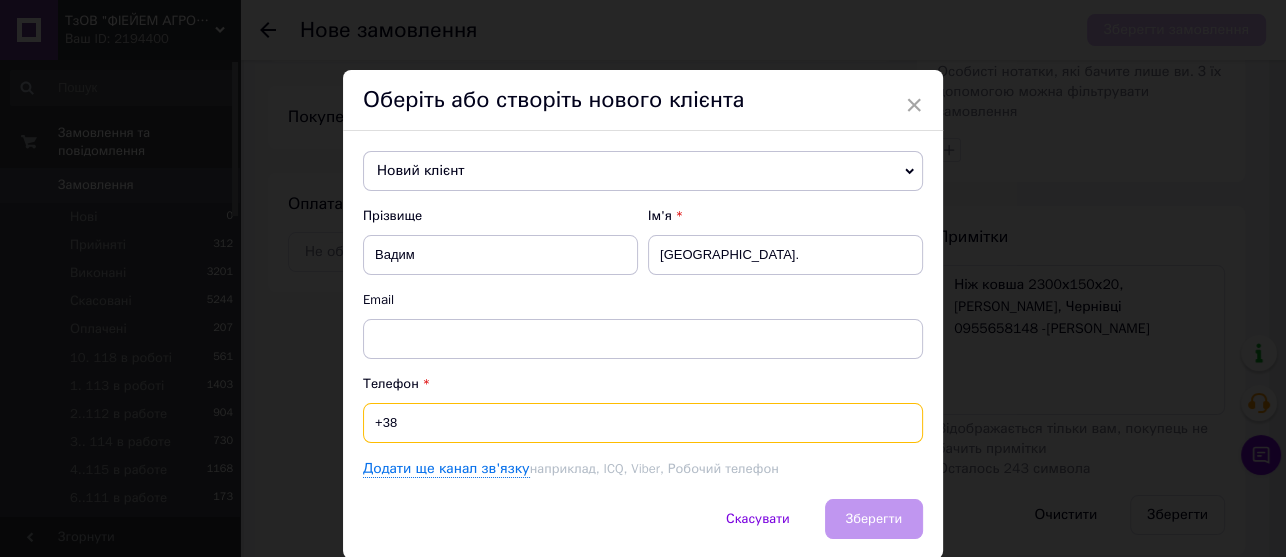 paste on "095565814" 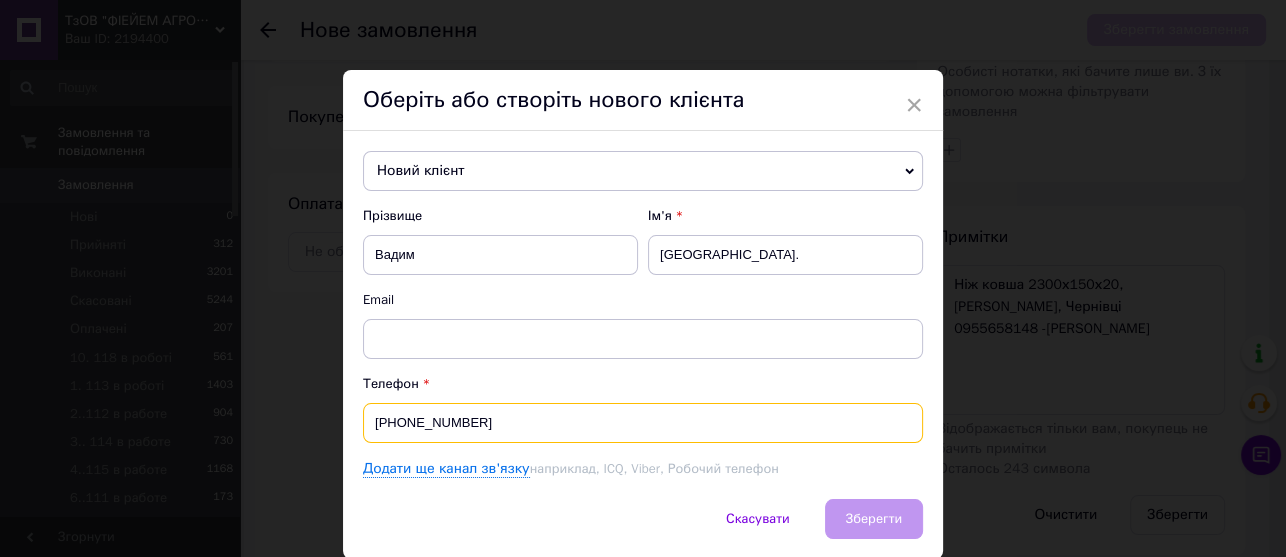 click on "+38 095565814" at bounding box center [643, 423] 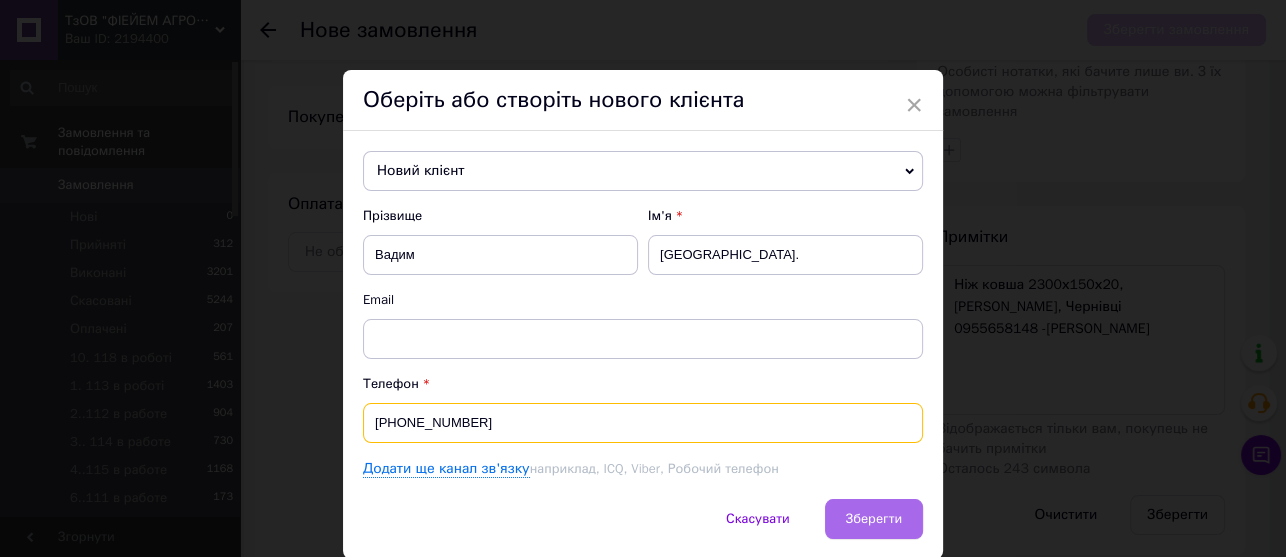 type on "[PHONE_NUMBER]" 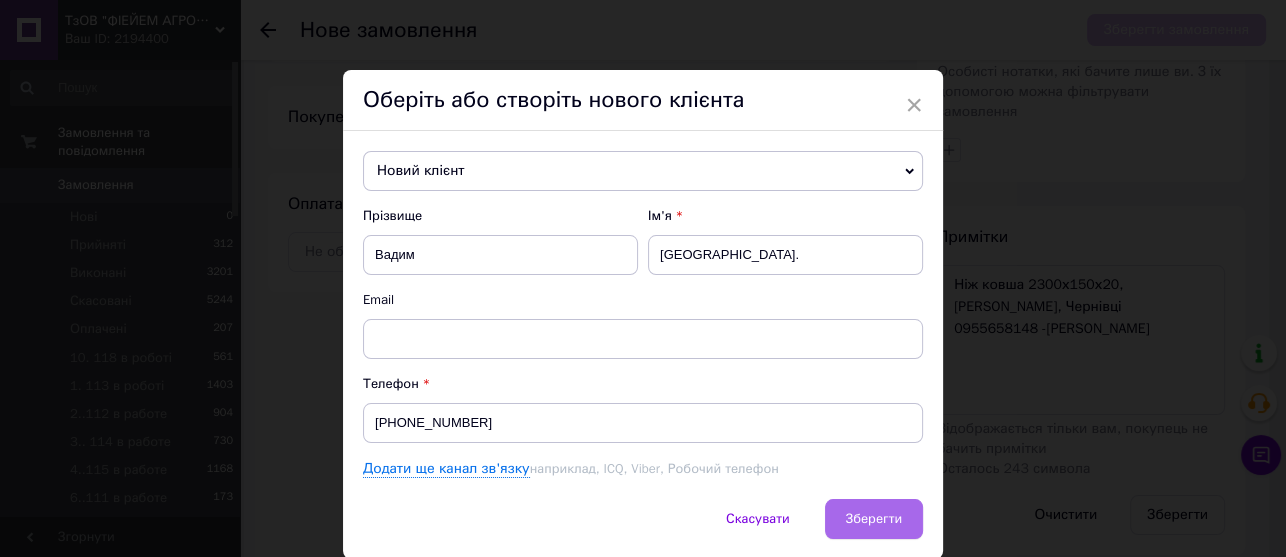 click on "Зберегти" at bounding box center (874, 518) 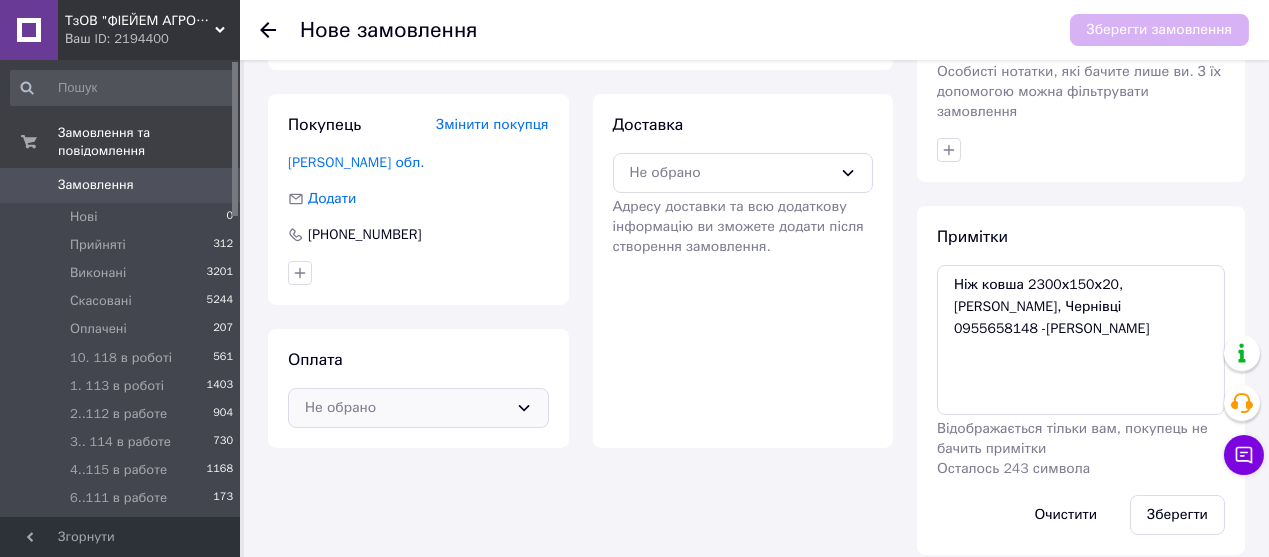 click 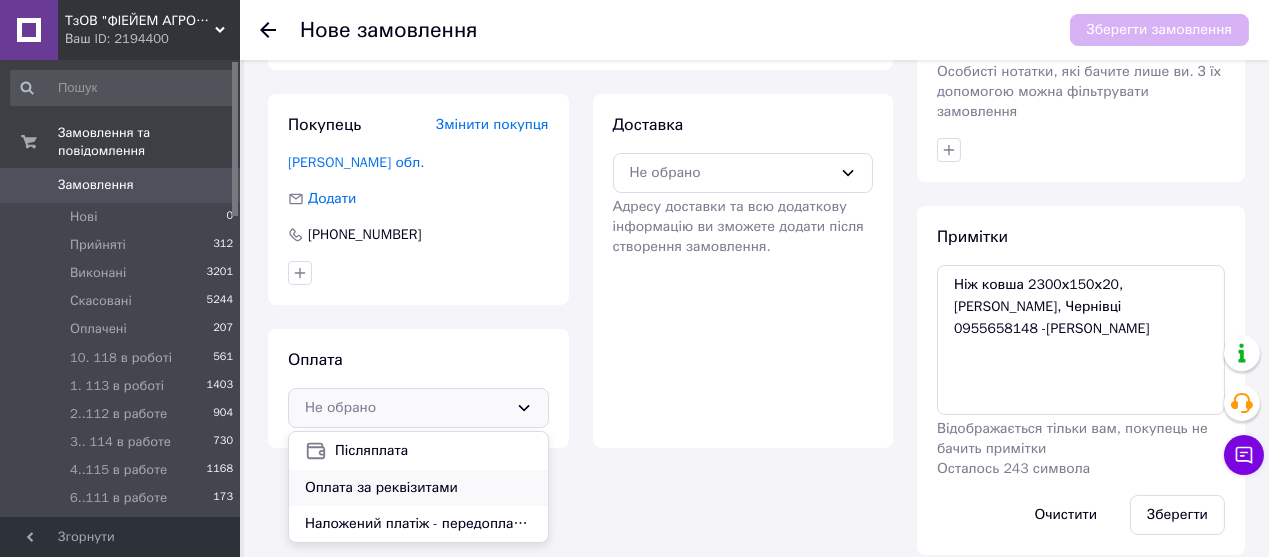 click on "Оплата за реквізитами" at bounding box center [418, 488] 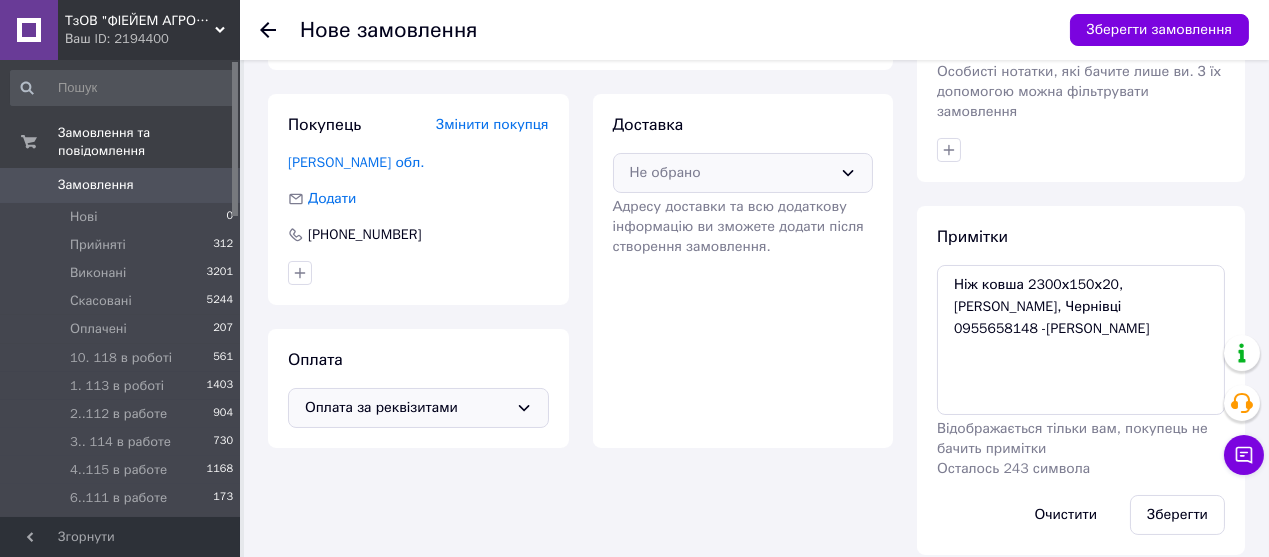 click 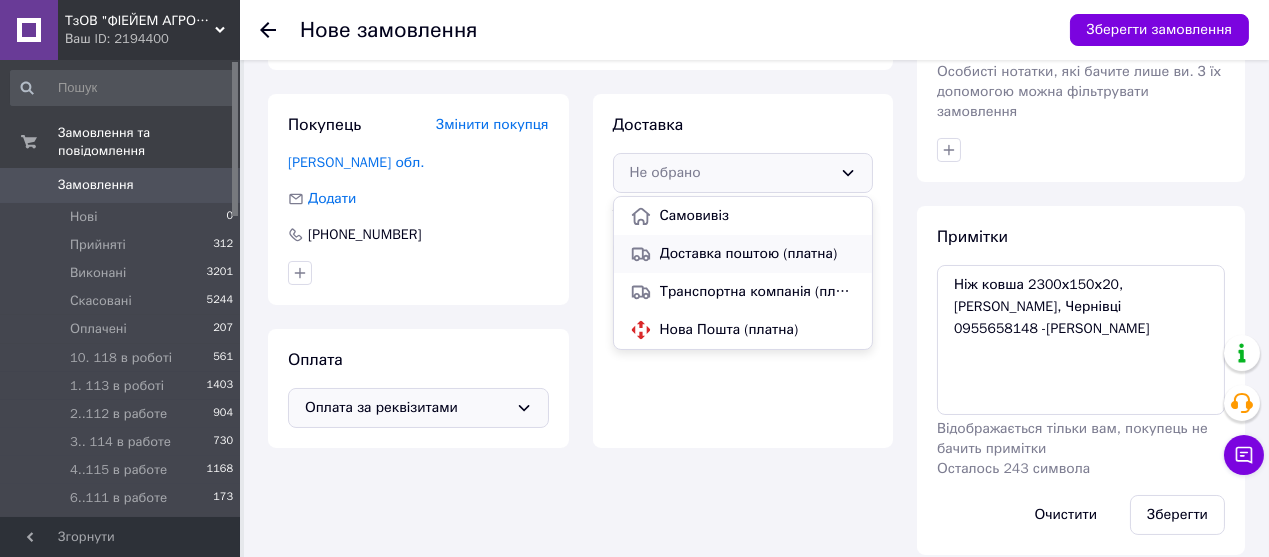 click on "Доставка поштою (платна)" at bounding box center [758, 254] 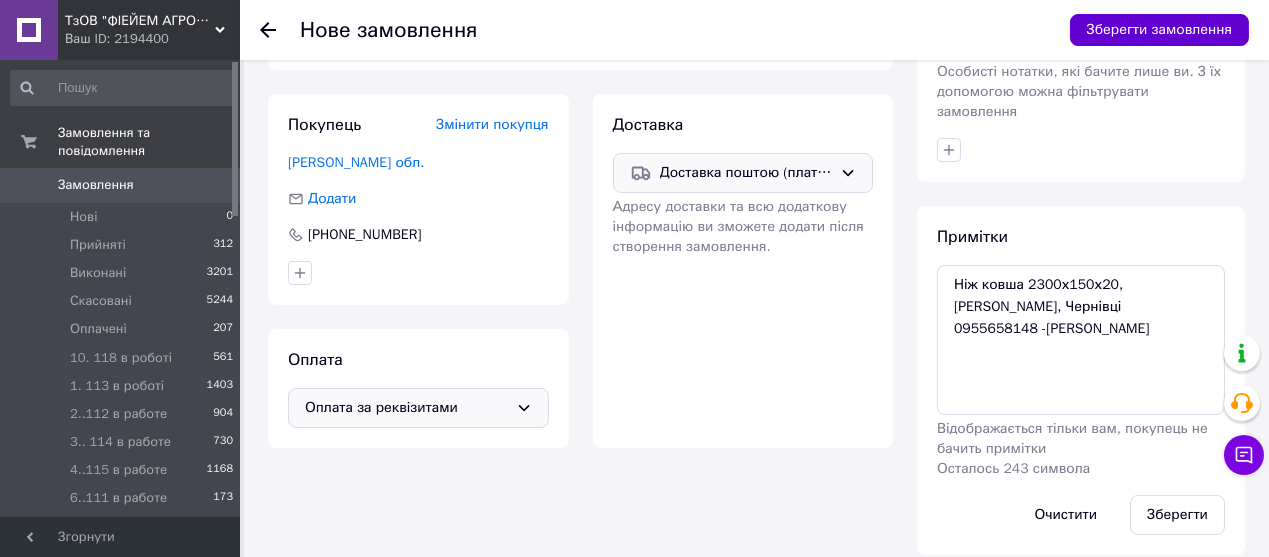 click on "Зберегти замовлення" at bounding box center [1159, 30] 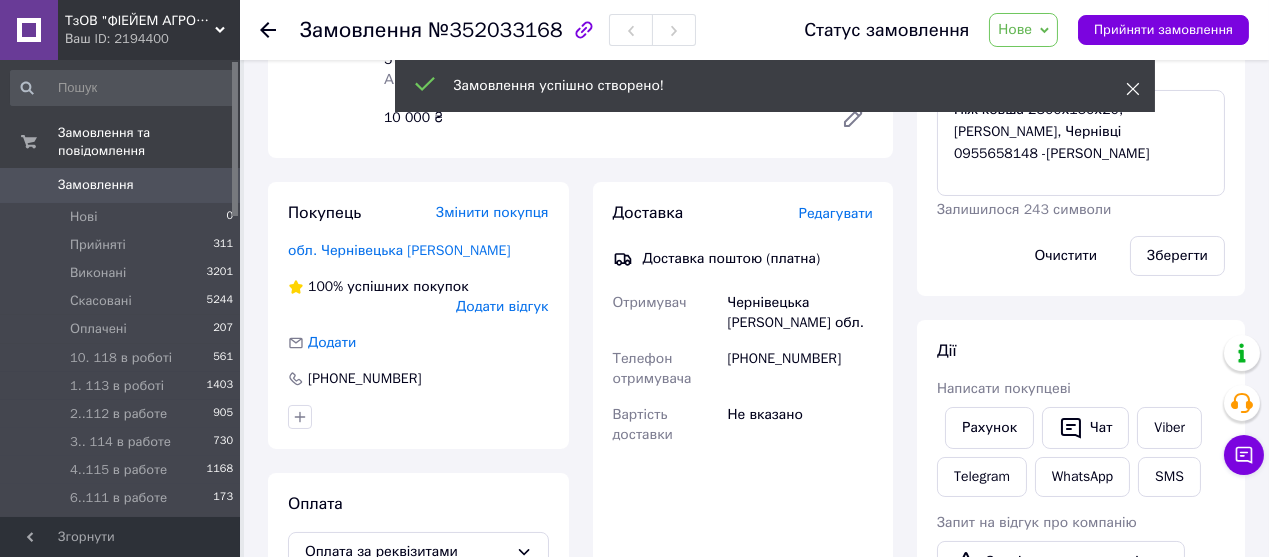 click 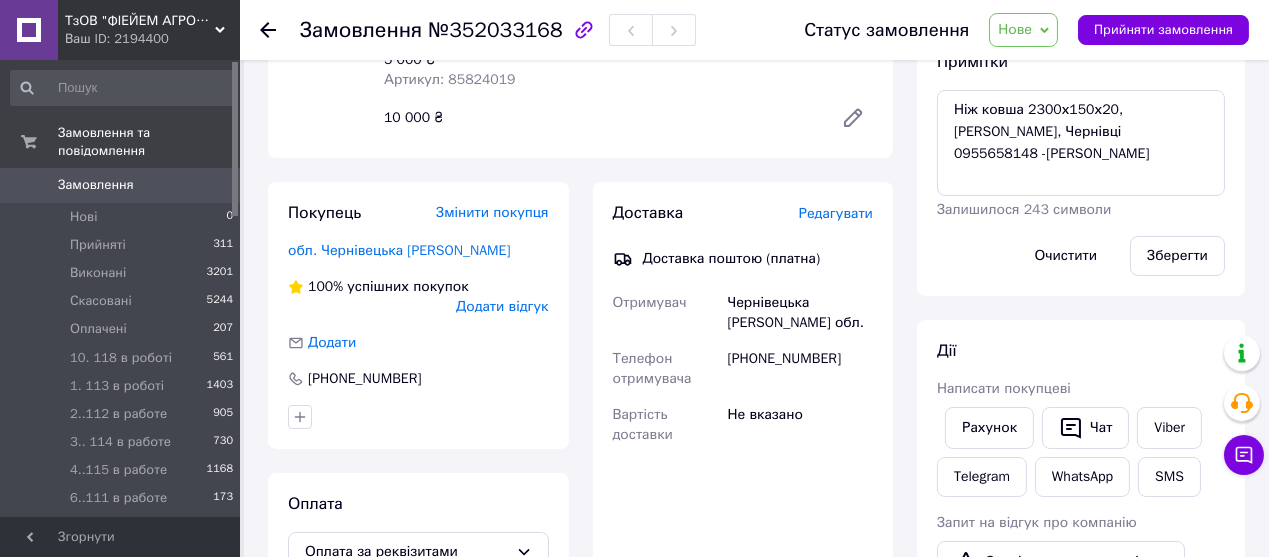 click 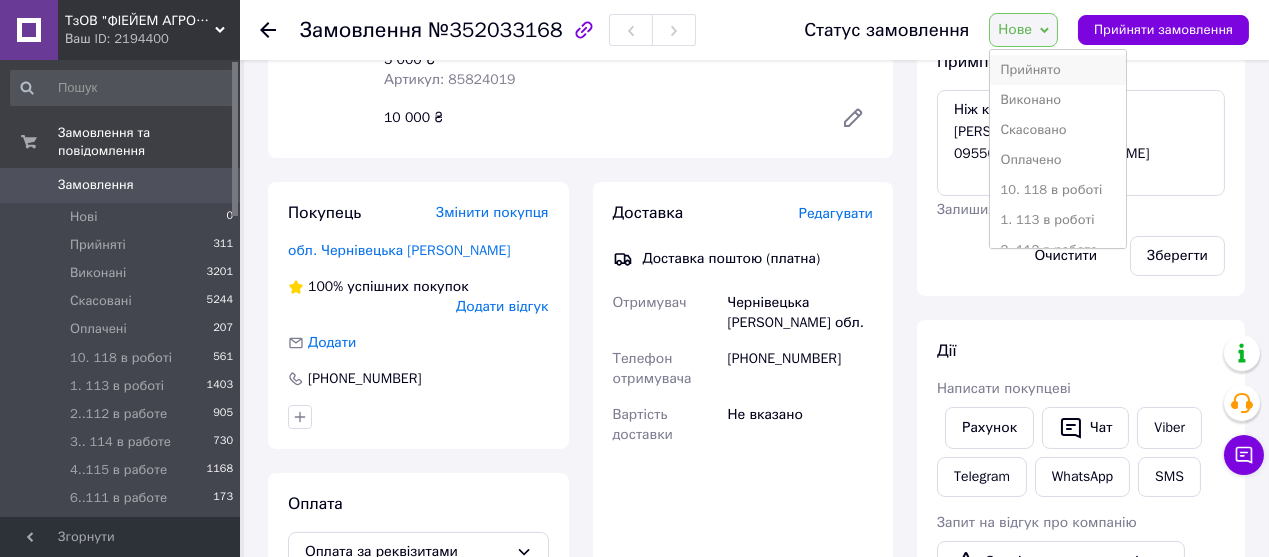 click on "Прийнято" at bounding box center (1058, 70) 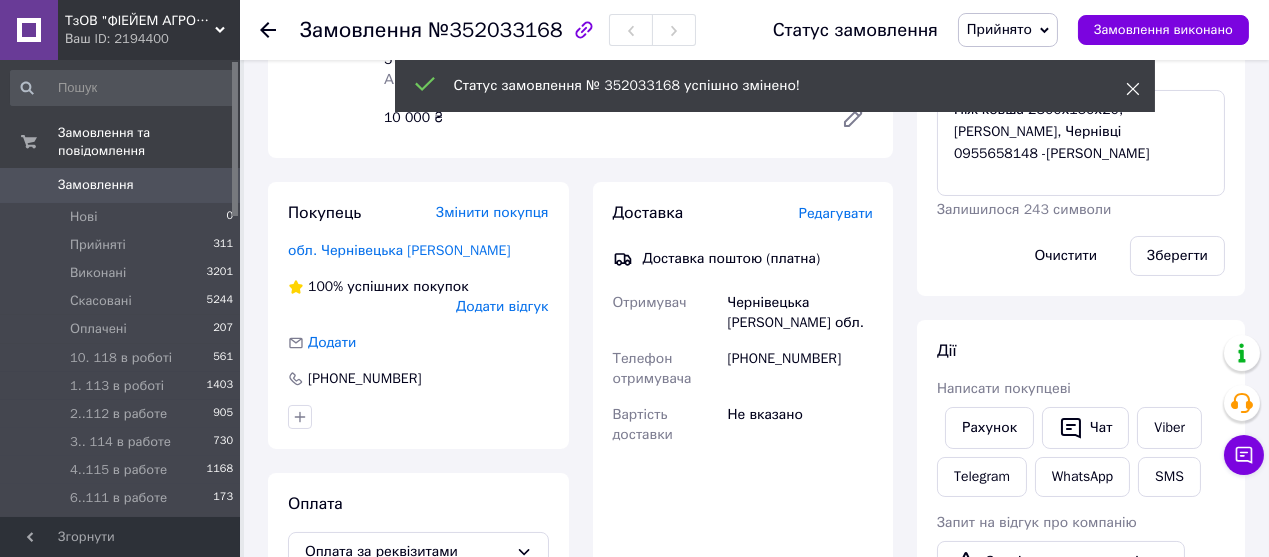 click 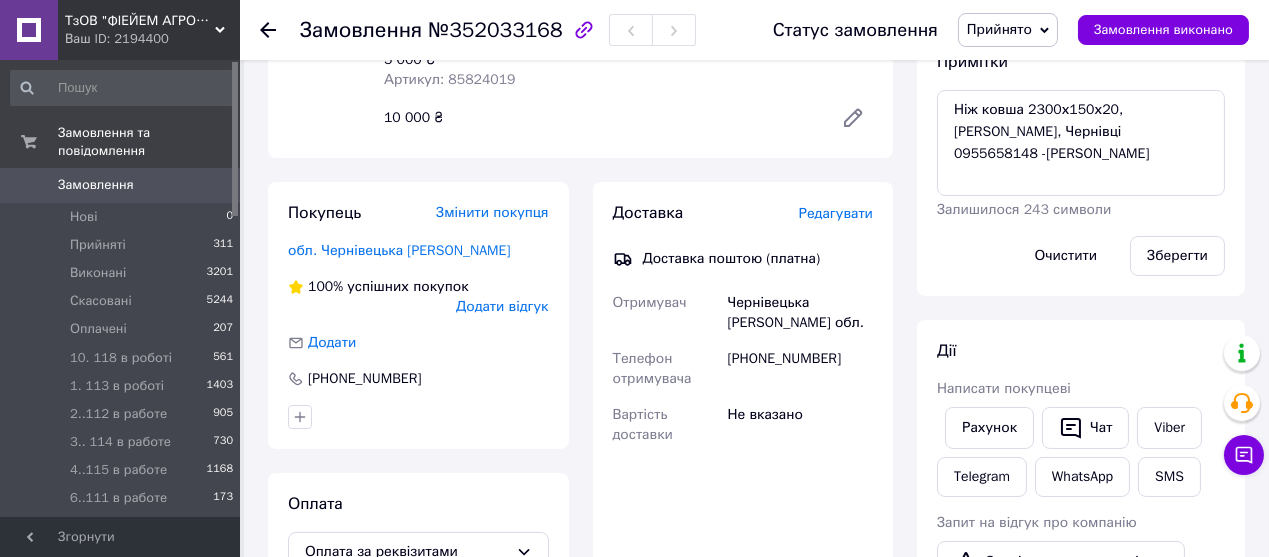 click 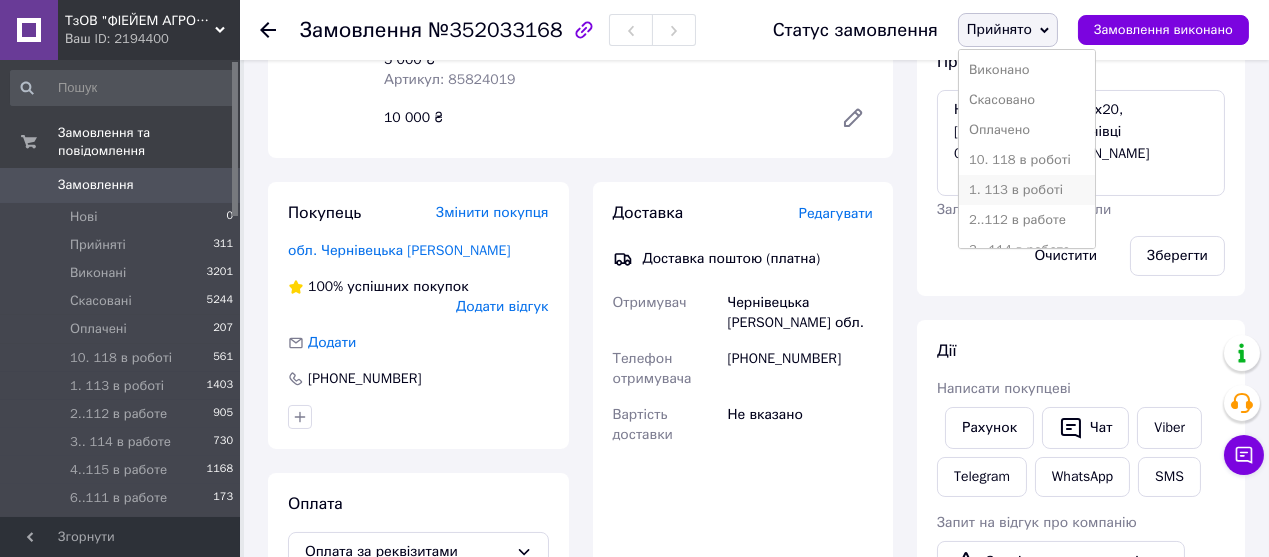 click on "1. 113 в роботі" at bounding box center [1027, 190] 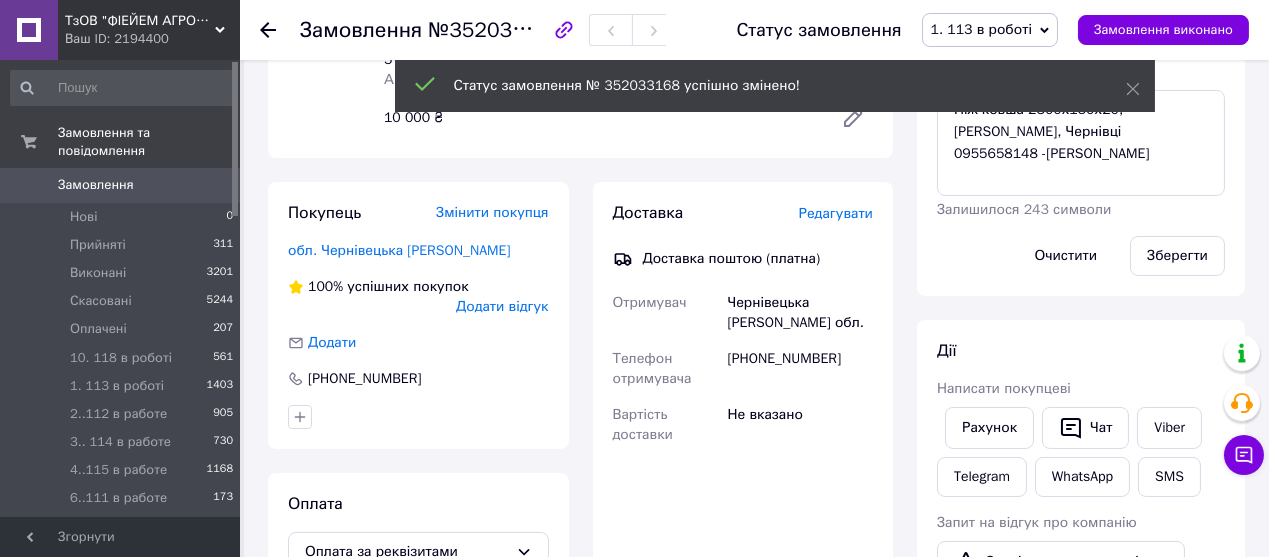 click on "Замовлення" at bounding box center (96, 185) 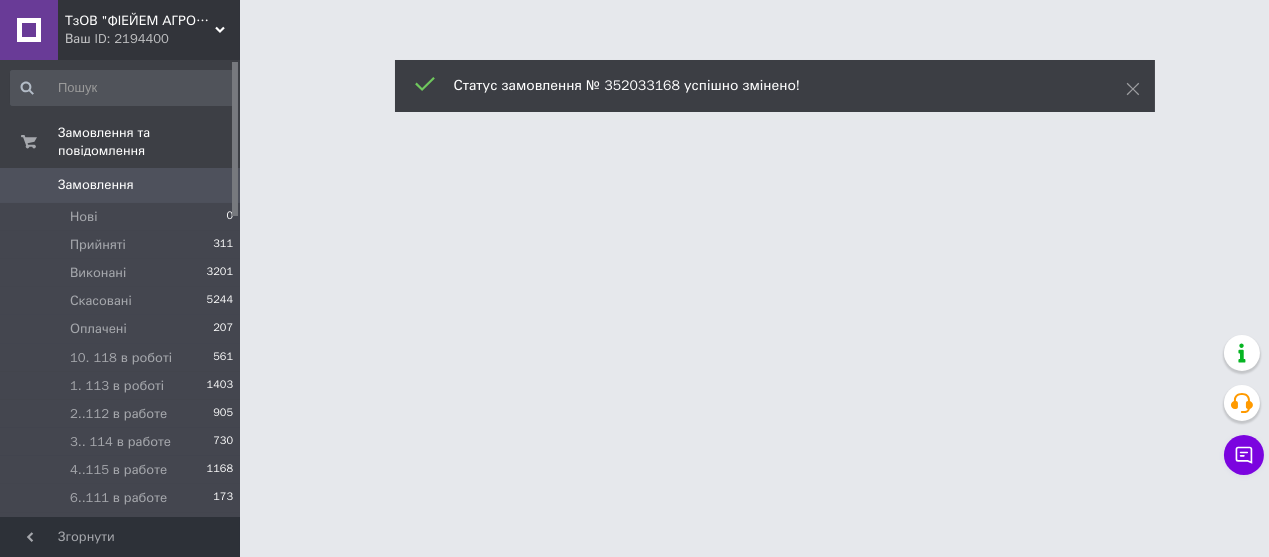 scroll, scrollTop: 0, scrollLeft: 0, axis: both 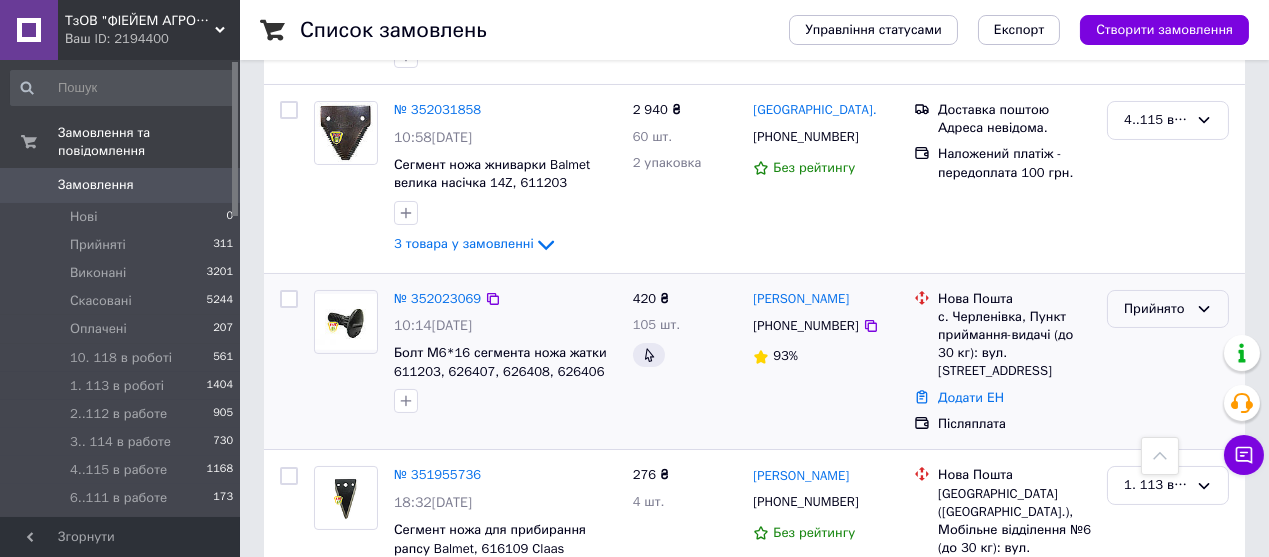 click 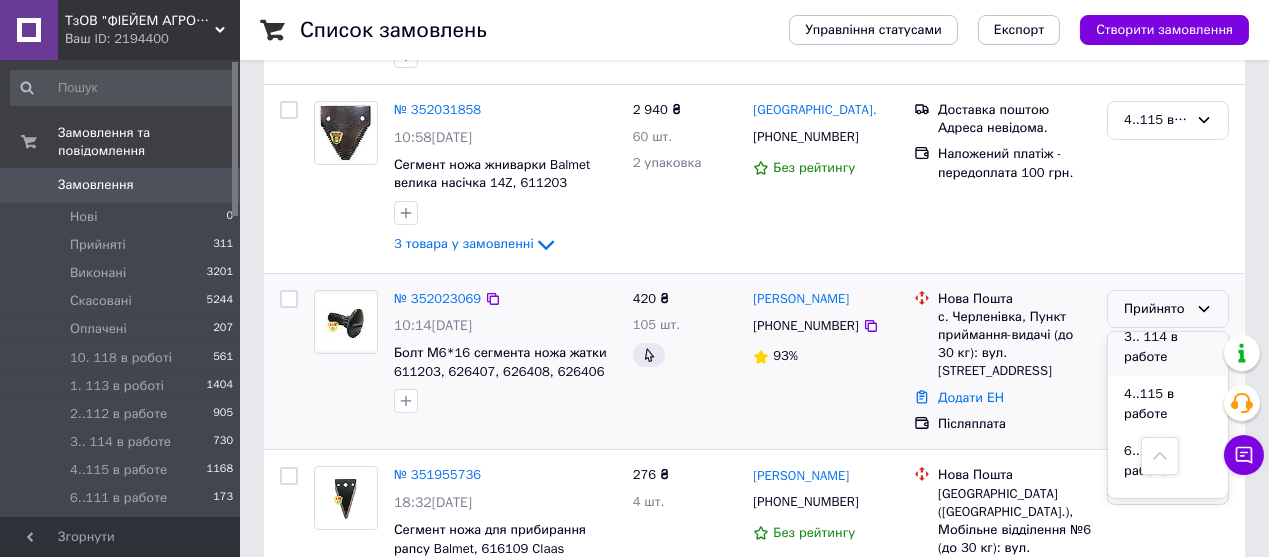 scroll, scrollTop: 333, scrollLeft: 0, axis: vertical 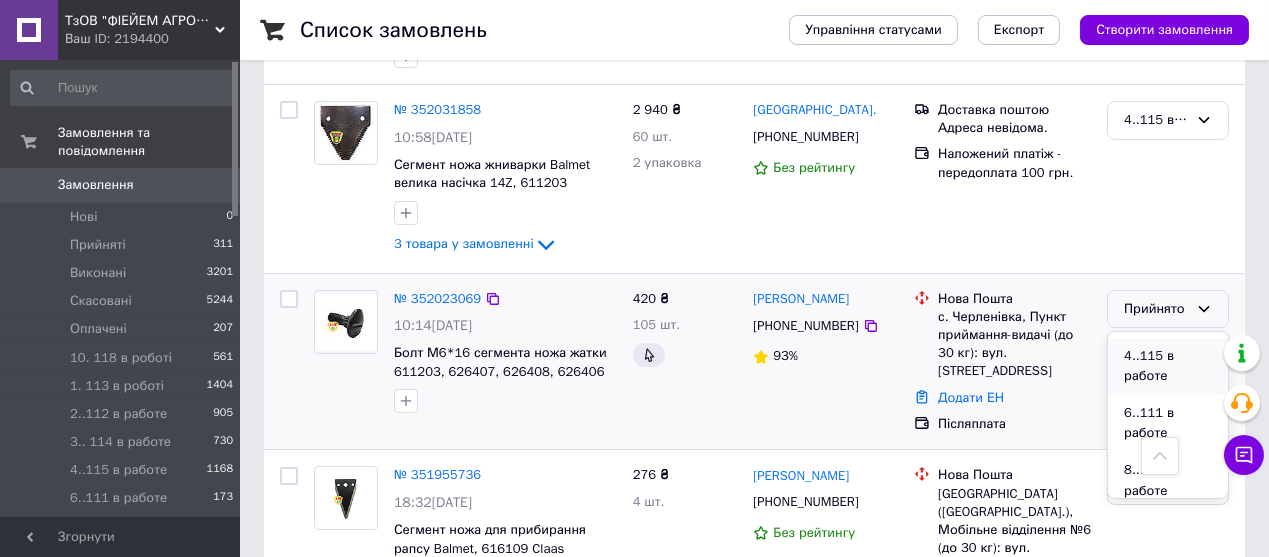 click on "4..115 в работе" at bounding box center (1168, 366) 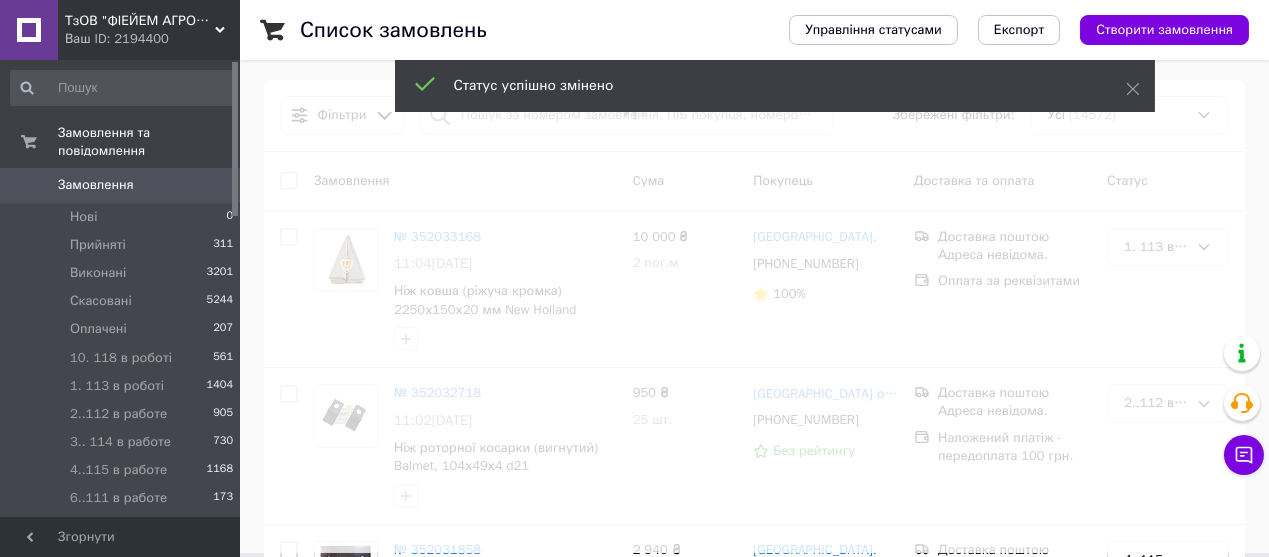 scroll, scrollTop: 0, scrollLeft: 0, axis: both 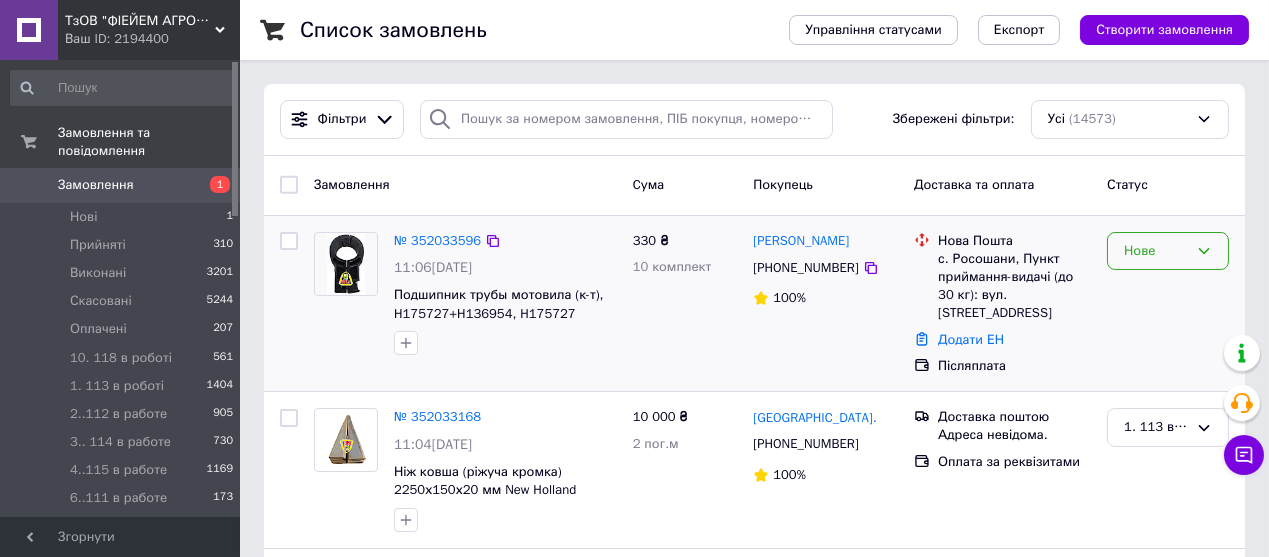 click 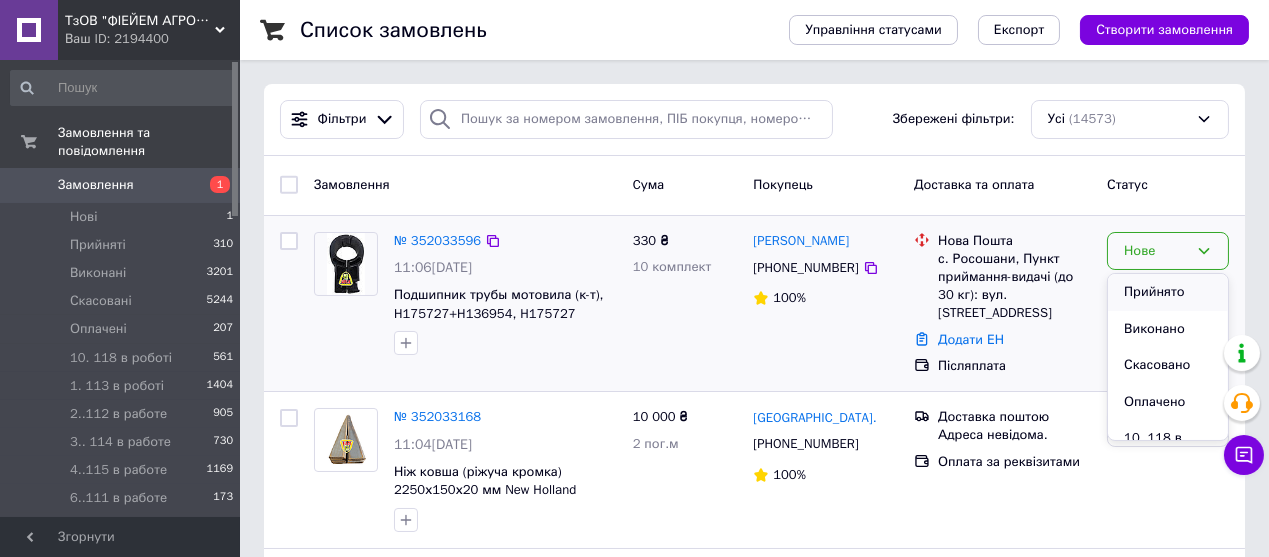 click on "Прийнято" at bounding box center [1168, 292] 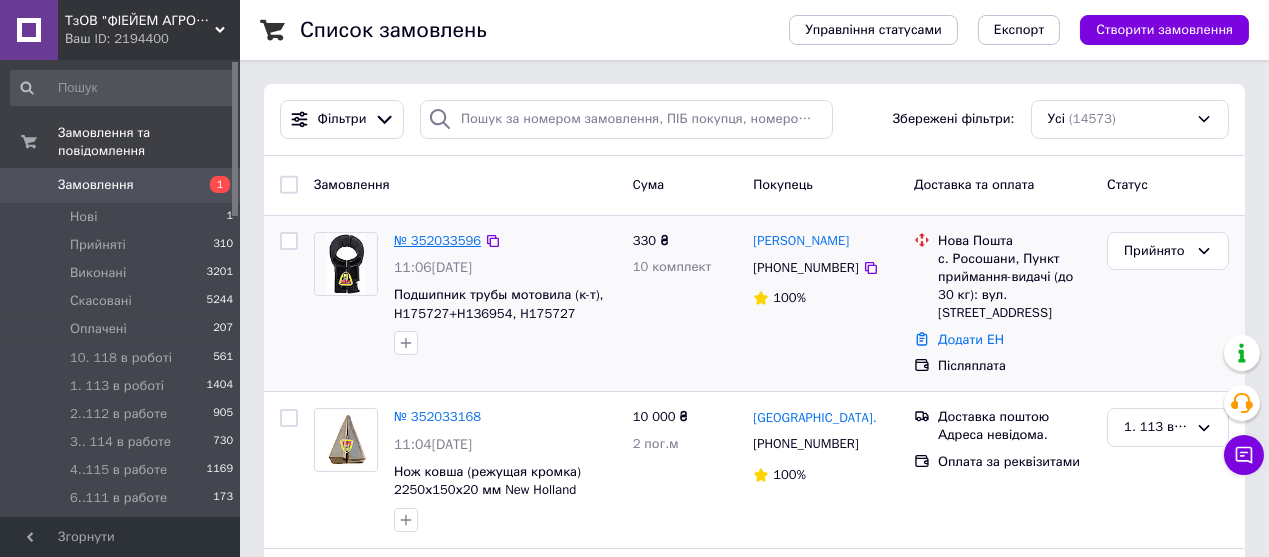 click on "№ 352033596" at bounding box center (437, 240) 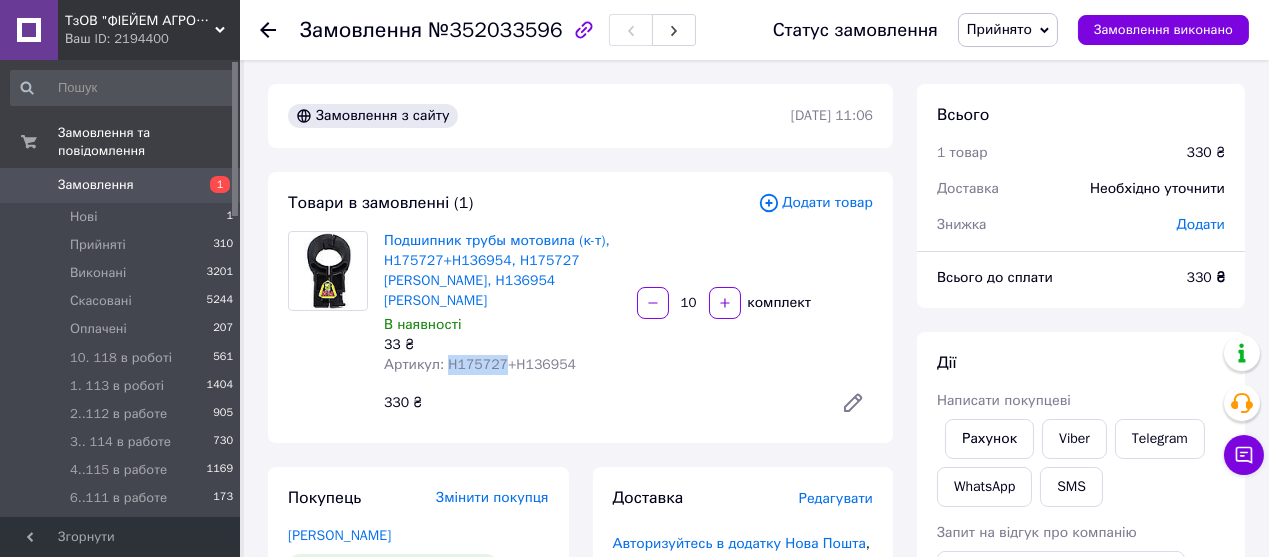 drag, startPoint x: 384, startPoint y: 407, endPoint x: 439, endPoint y: 401, distance: 55.326305 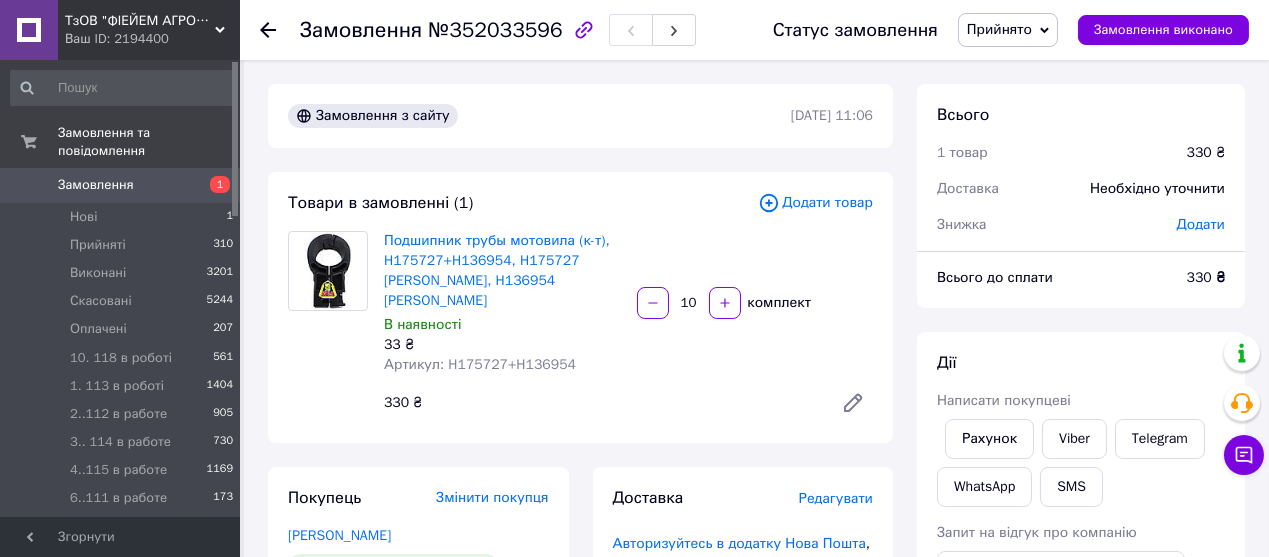 click on "Товари в замовленні (1) Додати товар Подшипник трубы мотовила (к-т), H175727+H136954, H175727 [PERSON_NAME], H136954 [PERSON_NAME] В наявності 33 ₴ Артикул: H175727+H136954 10   комплект 330 ₴" at bounding box center (580, 307) 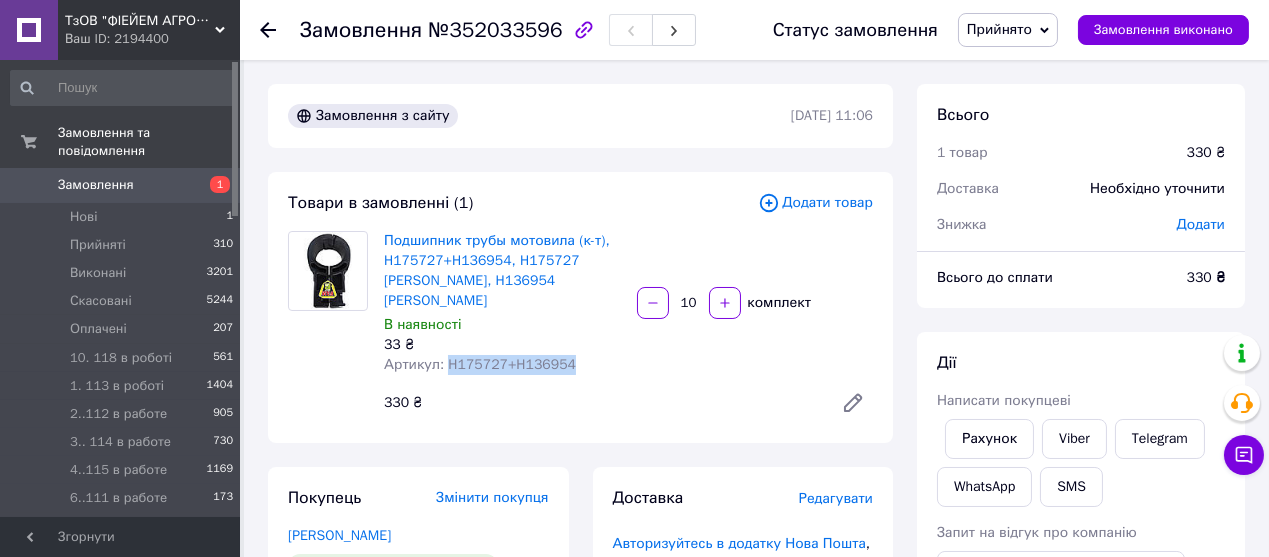 drag, startPoint x: 385, startPoint y: 407, endPoint x: 508, endPoint y: 413, distance: 123.146255 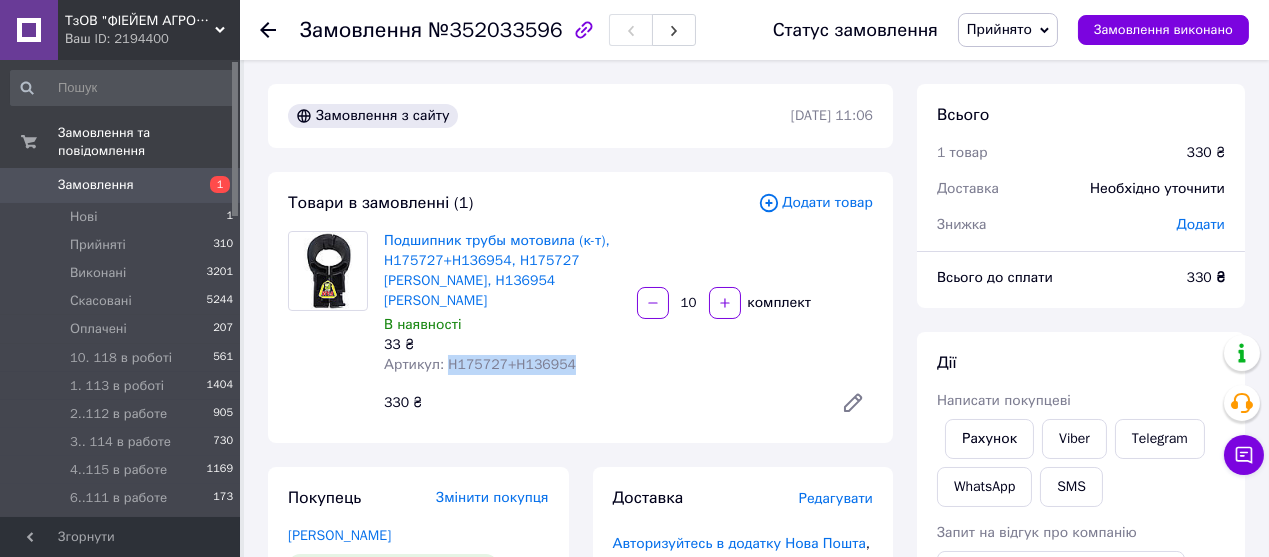 copy on "H175727+H136954" 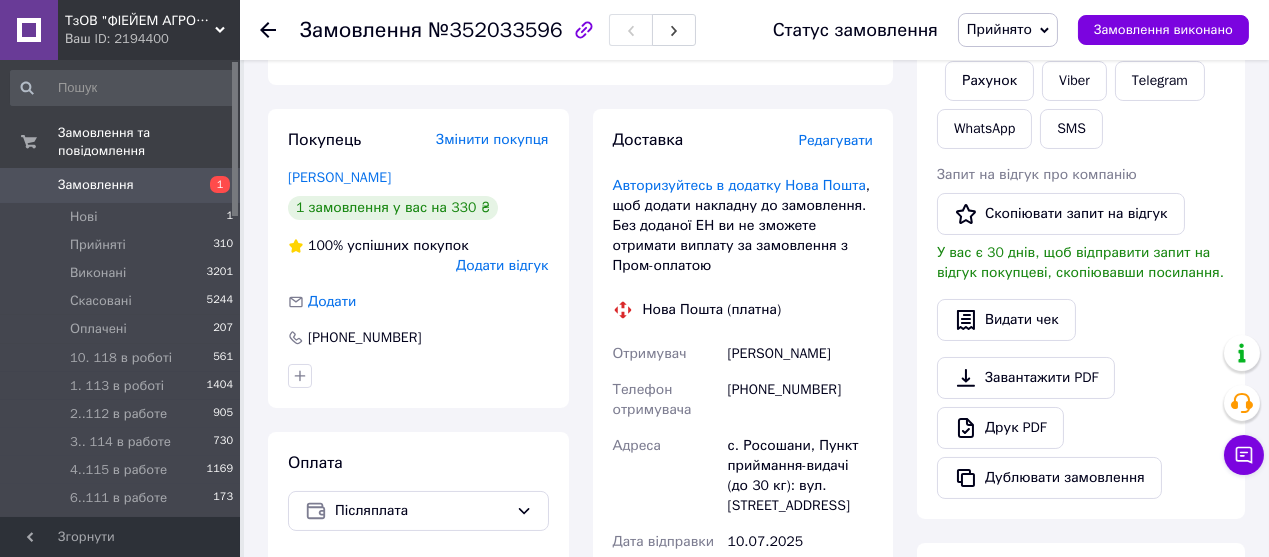 scroll, scrollTop: 444, scrollLeft: 0, axis: vertical 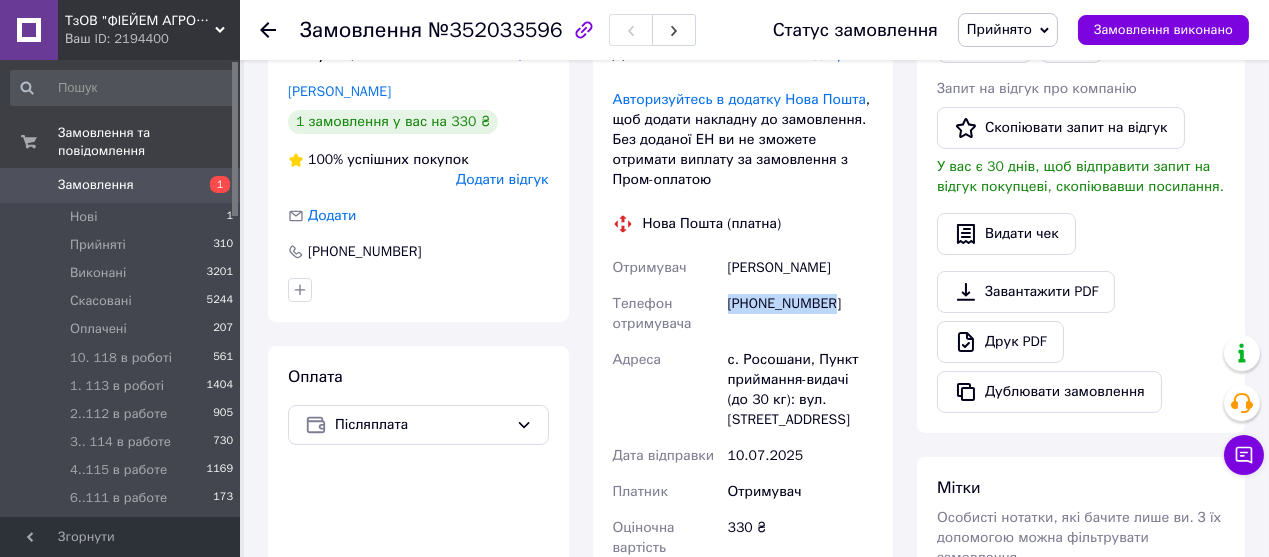 drag, startPoint x: 726, startPoint y: 279, endPoint x: 835, endPoint y: 266, distance: 109.77249 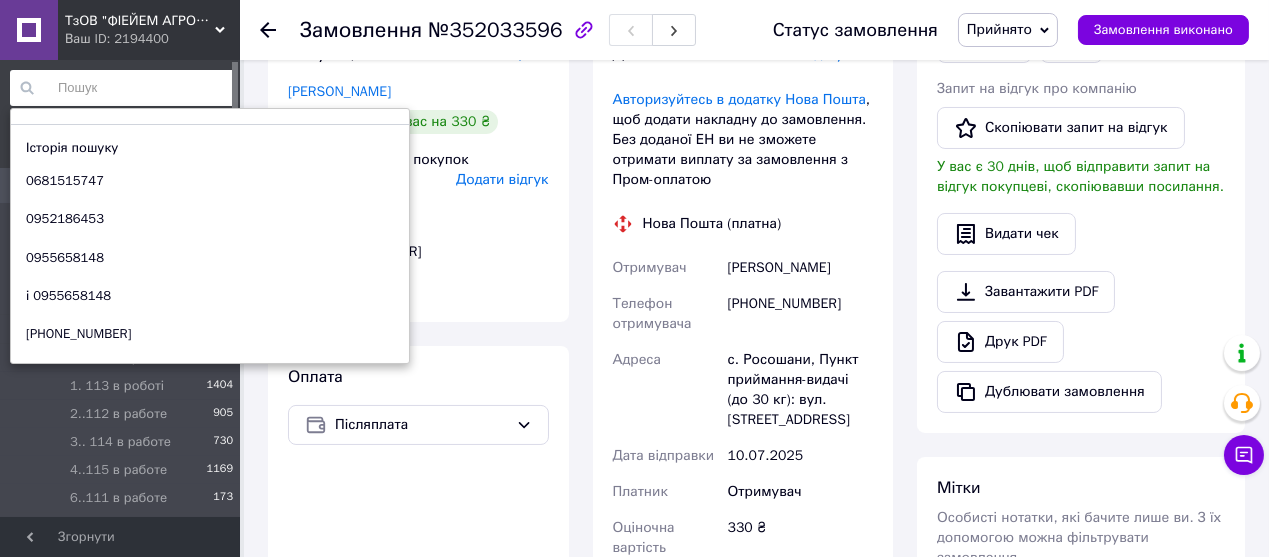 click at bounding box center (122, 88) 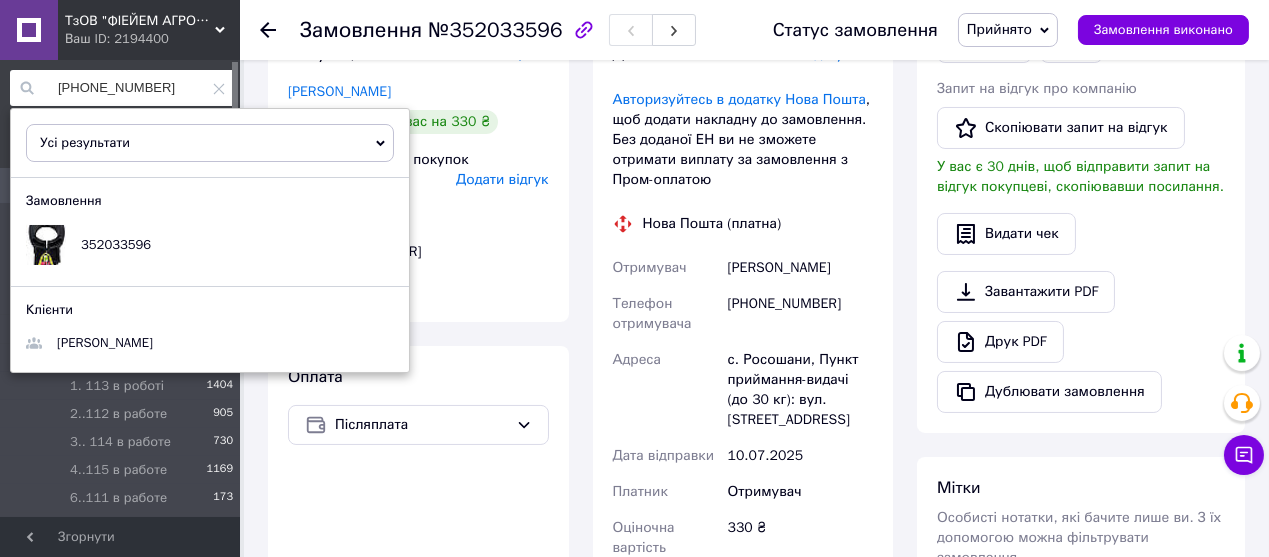 type on "[PHONE_NUMBER]" 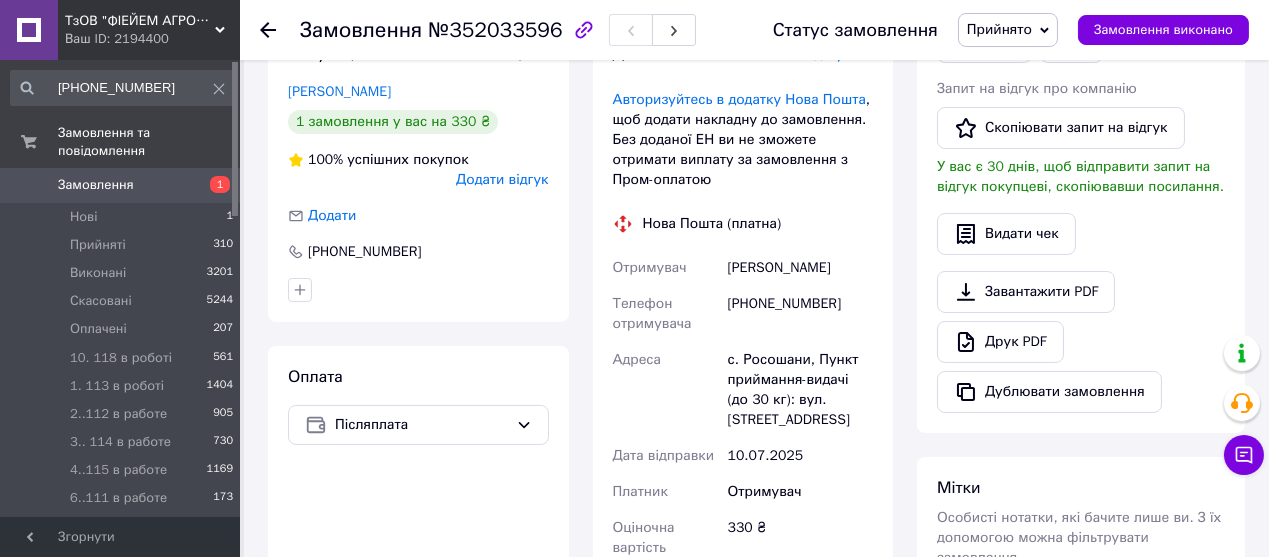 click at bounding box center (418, 290) 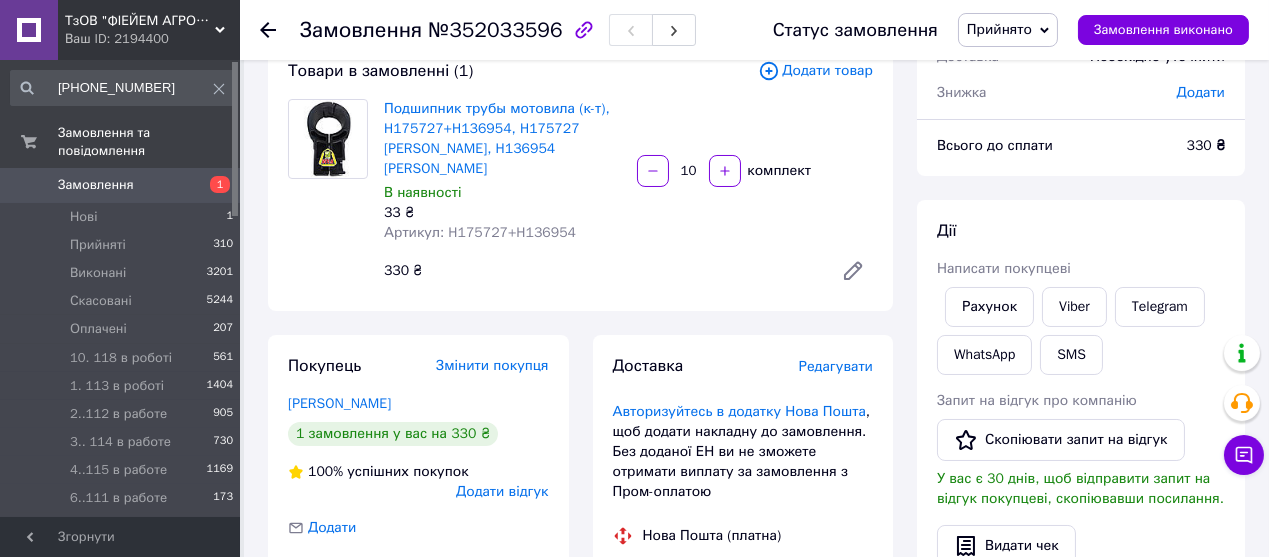 scroll, scrollTop: 0, scrollLeft: 0, axis: both 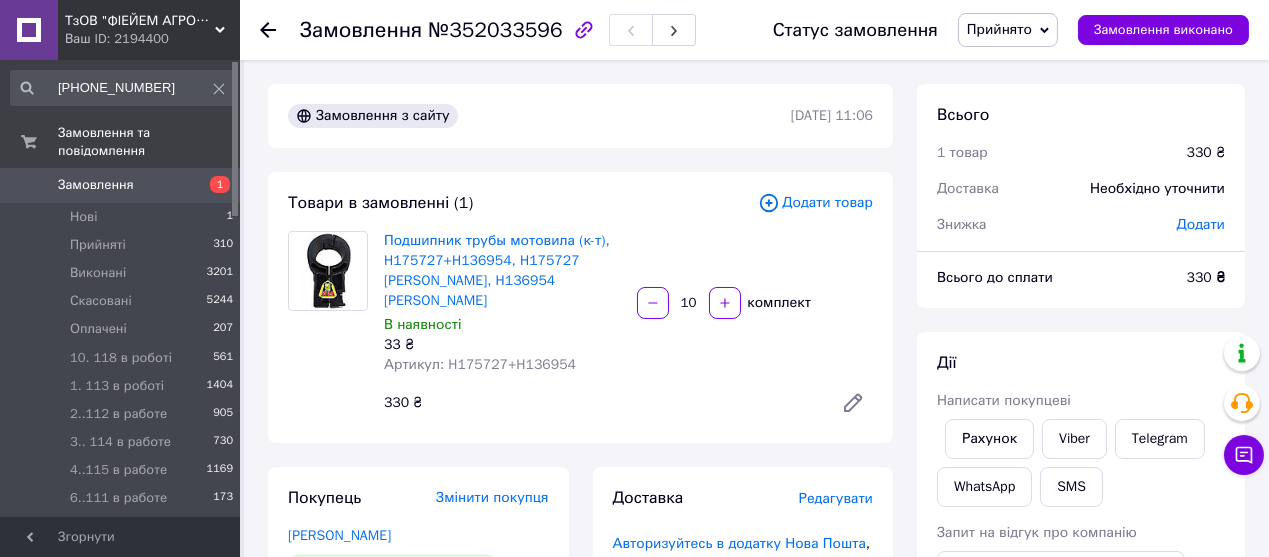 click 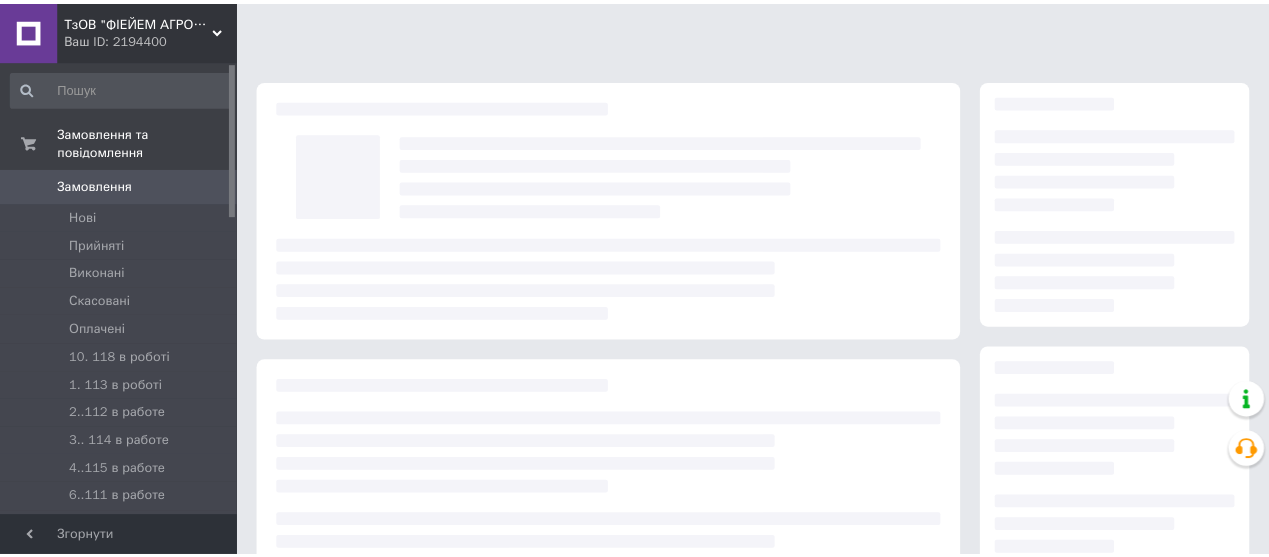 scroll, scrollTop: 0, scrollLeft: 0, axis: both 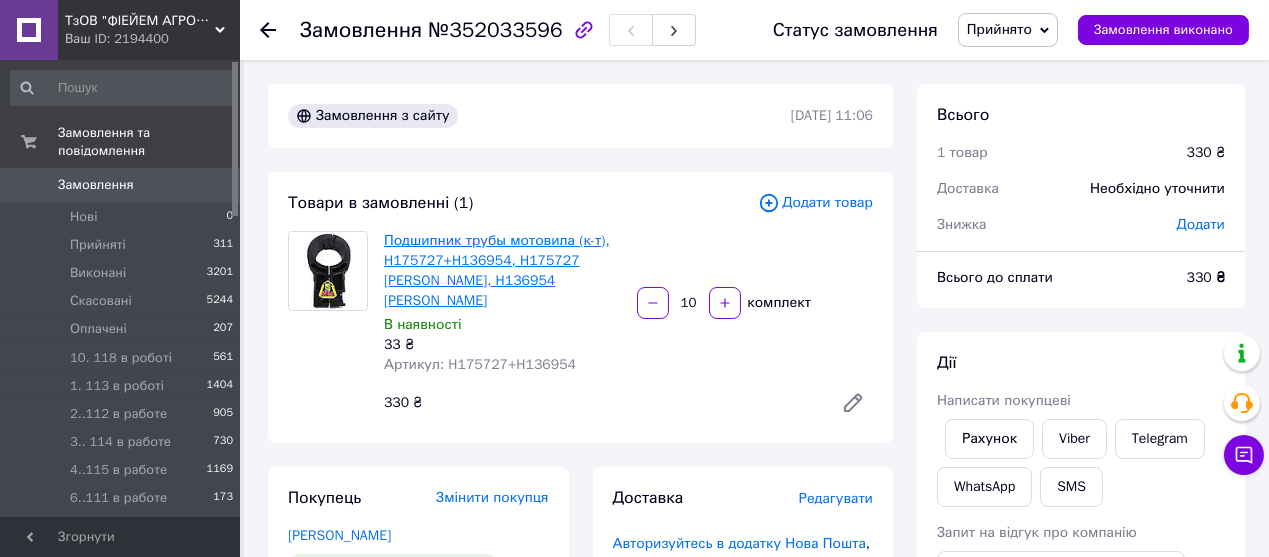 click on "Подшипник трубы мотовила (к-т), H175727+H136954, H175727 [PERSON_NAME], H136954 [PERSON_NAME]" at bounding box center (497, 270) 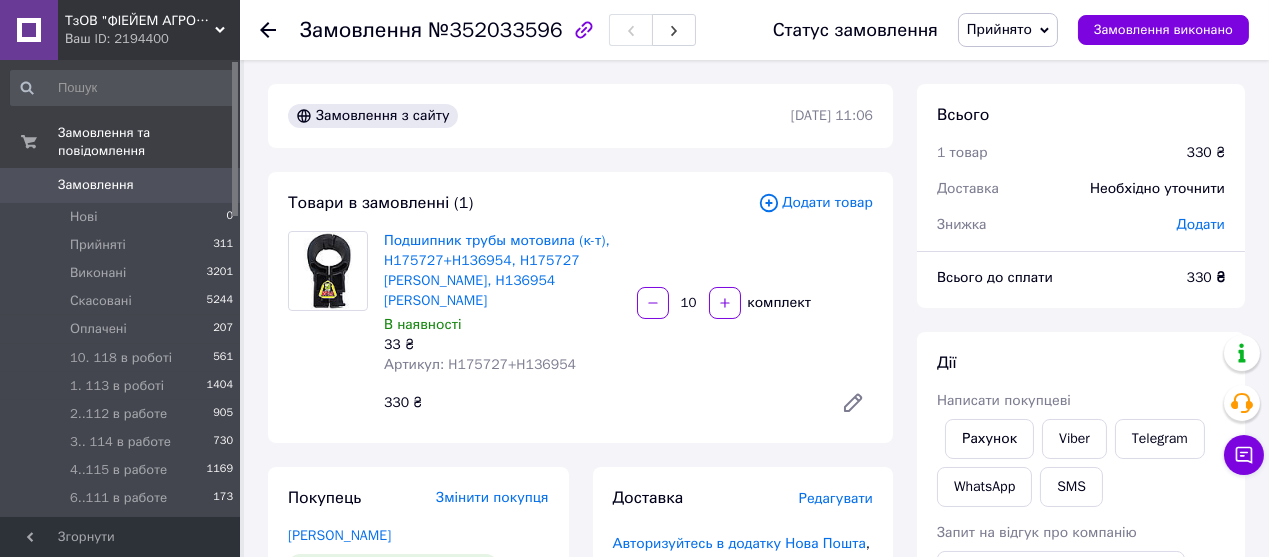 click on "Замовлення" at bounding box center [96, 185] 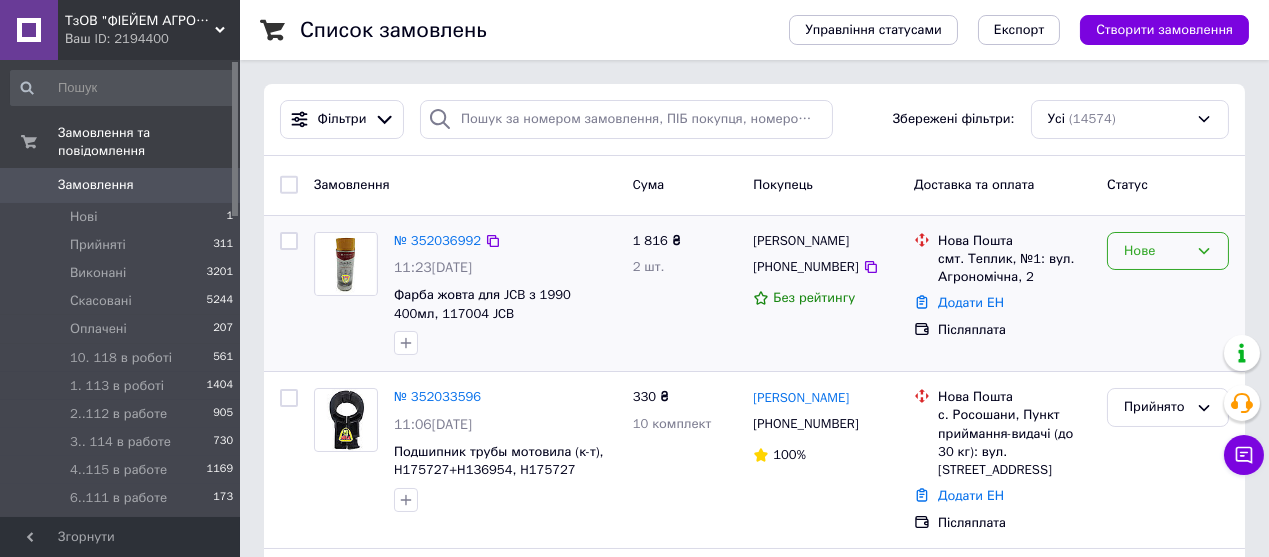 click 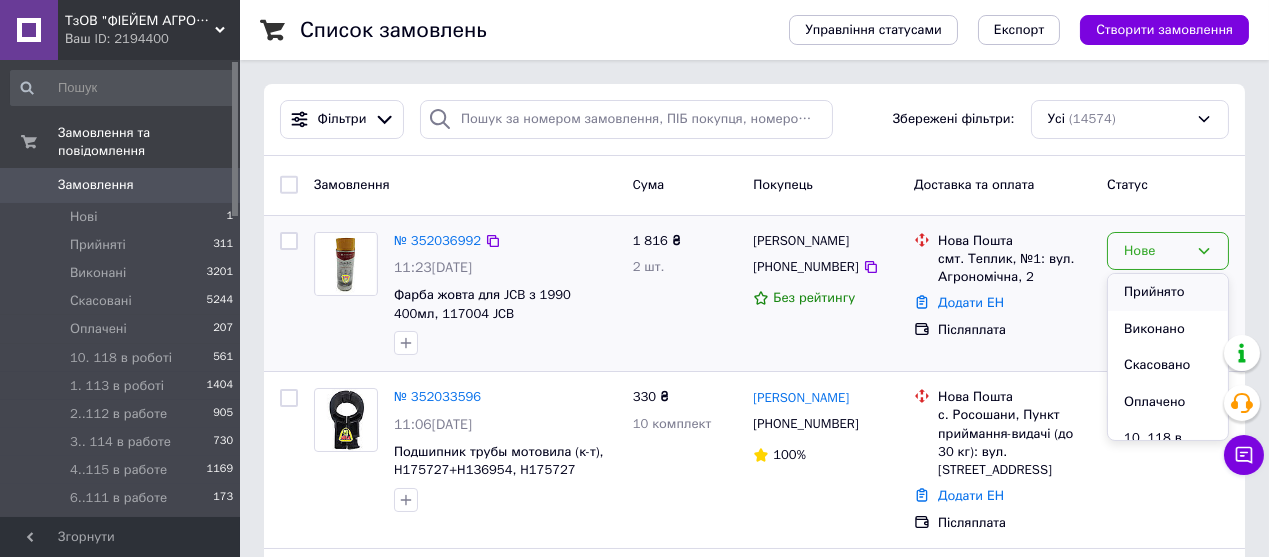 click on "Прийнято" at bounding box center [1168, 292] 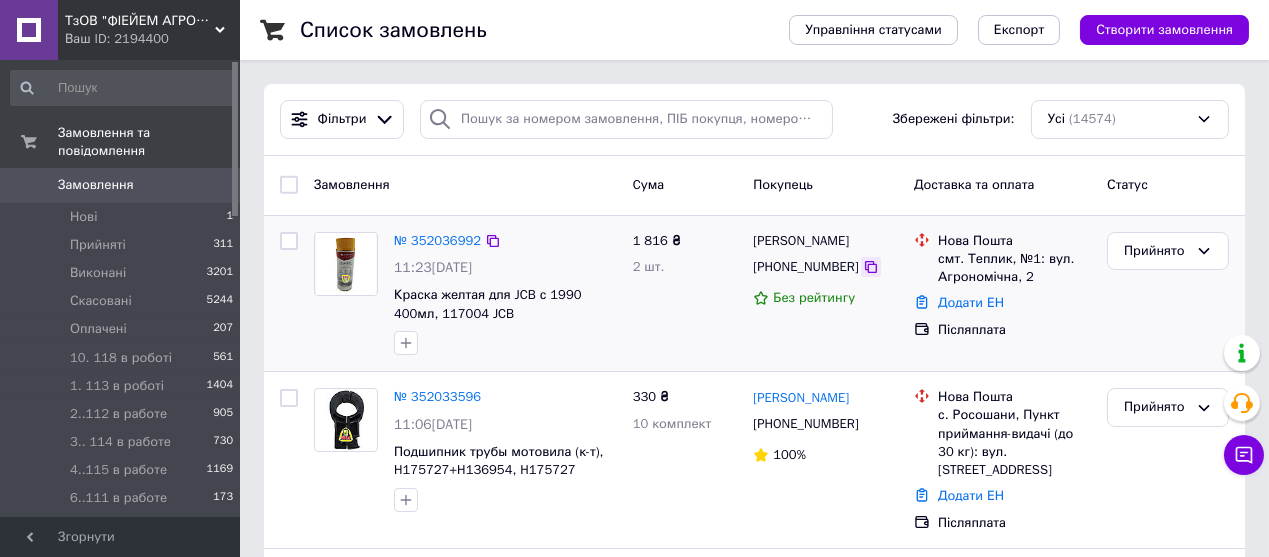 click 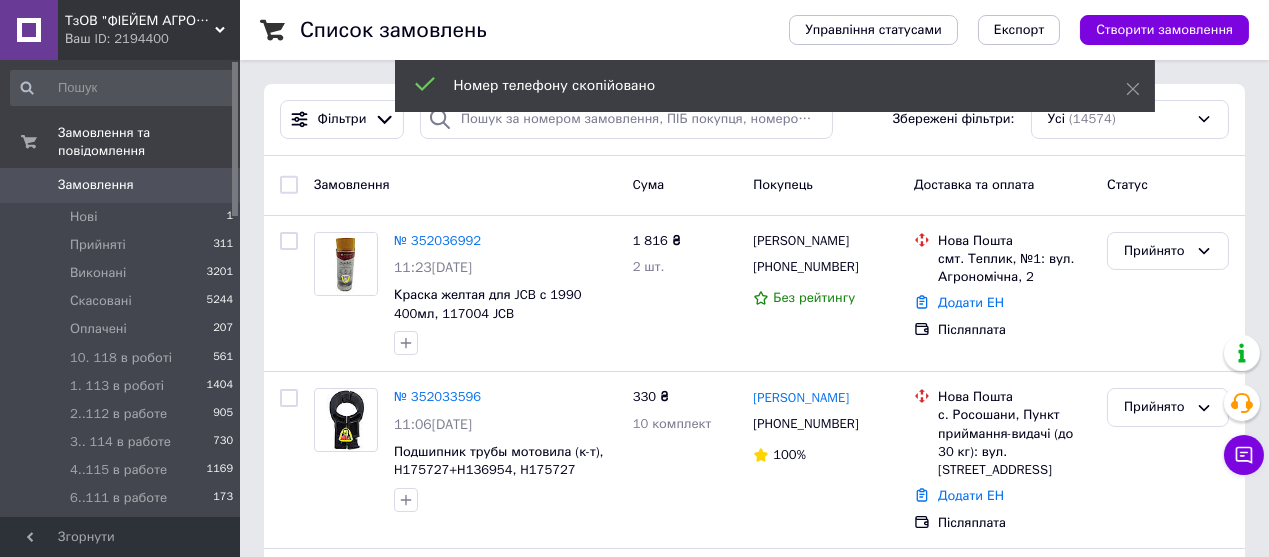 click at bounding box center [122, 88] 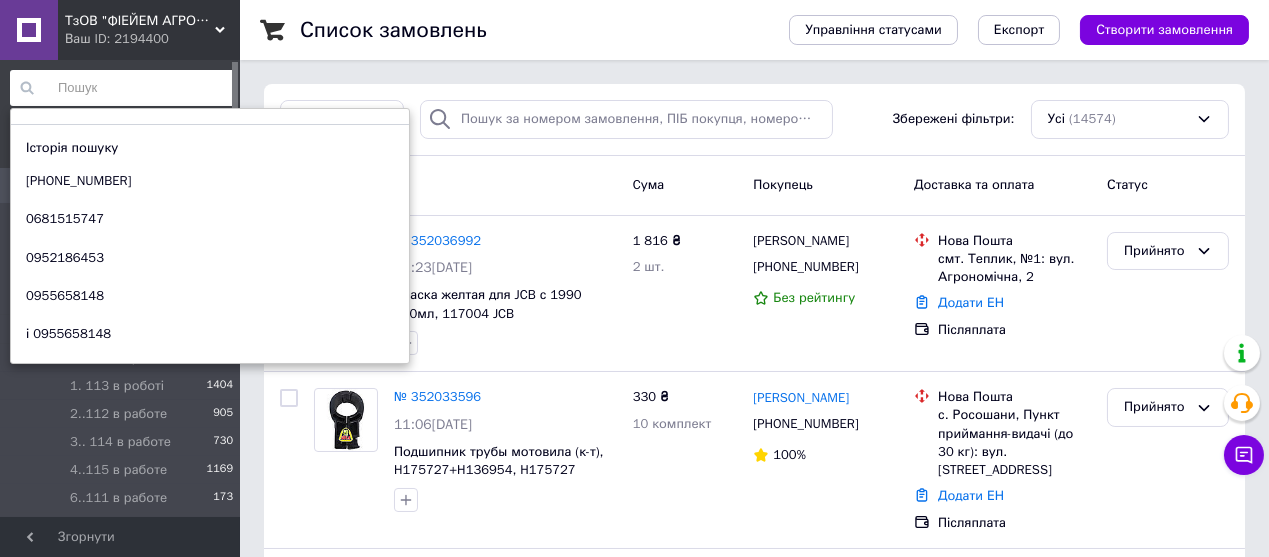paste on "[PHONE_NUMBER]" 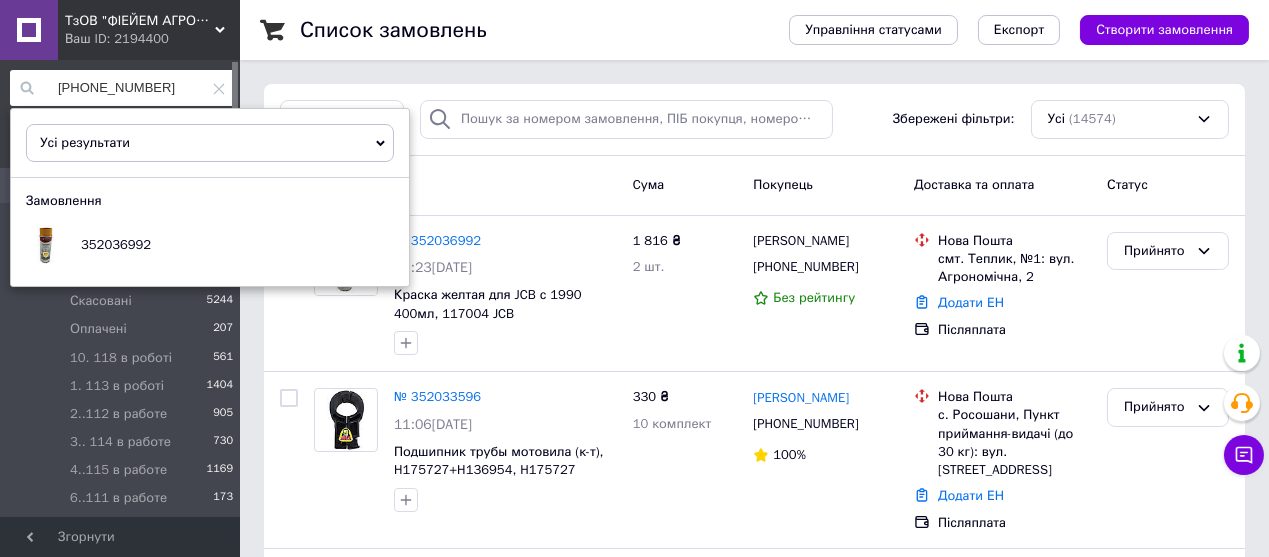 type on "[PHONE_NUMBER]" 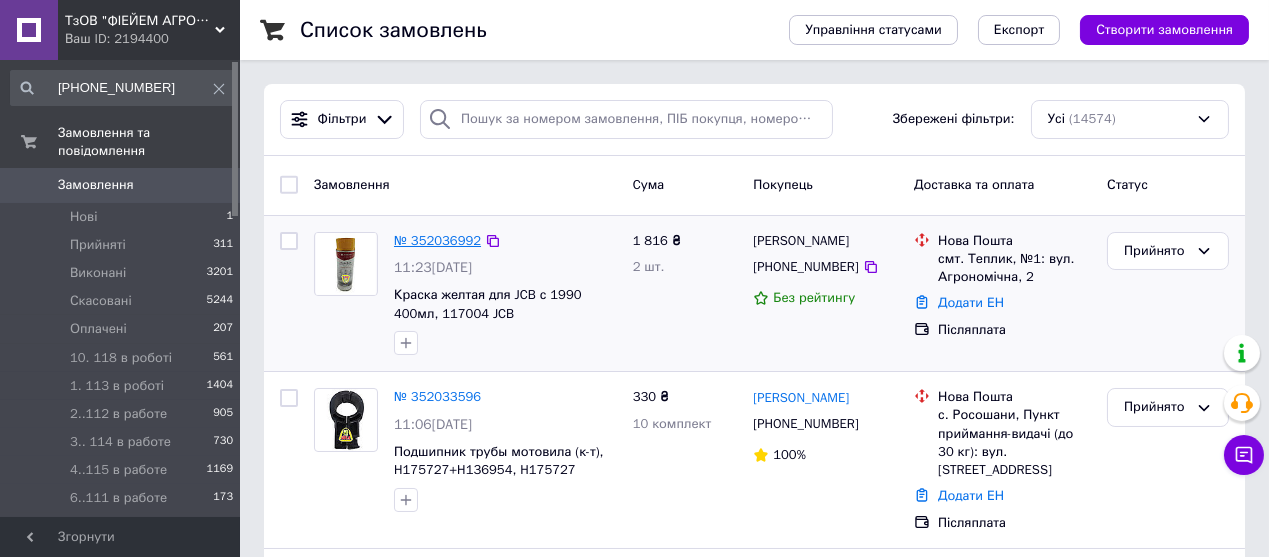 click on "№ 352036992" at bounding box center (437, 240) 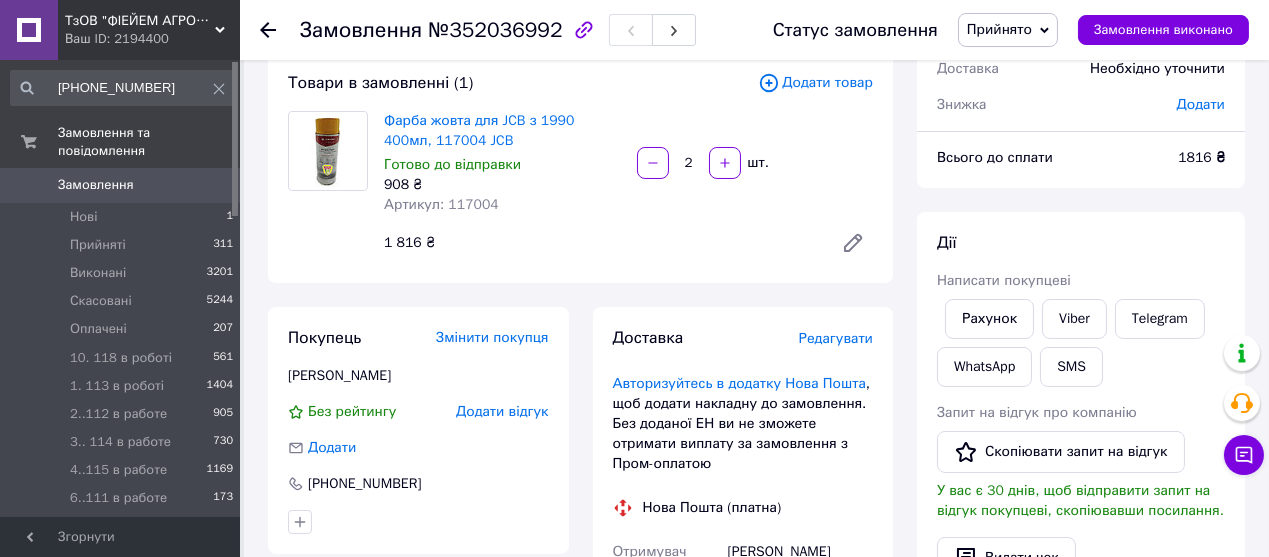 scroll, scrollTop: 0, scrollLeft: 0, axis: both 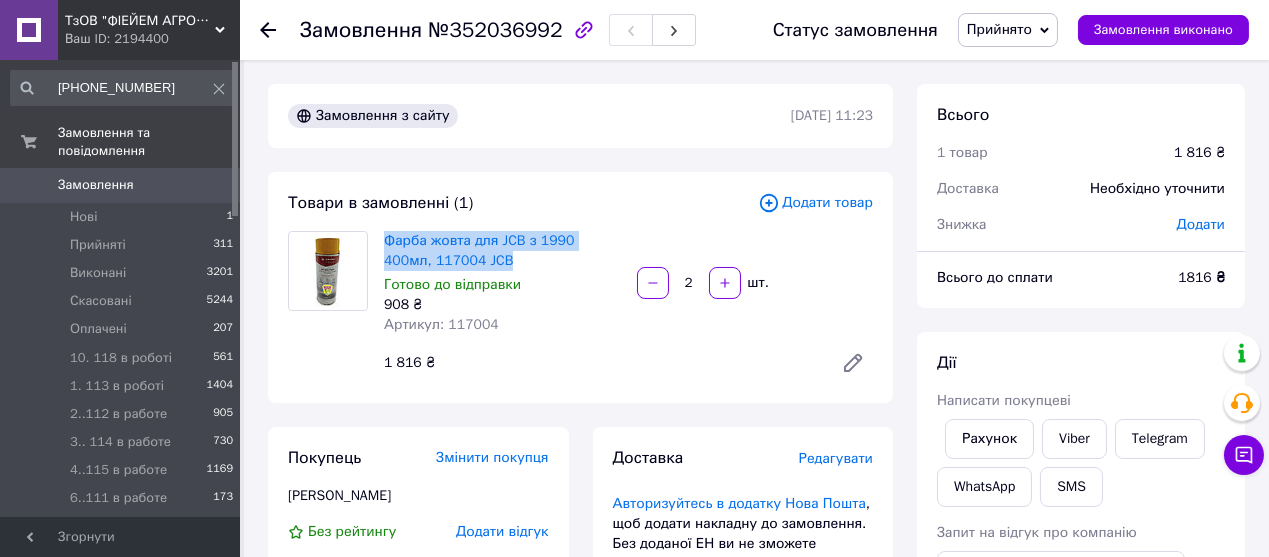 drag, startPoint x: 378, startPoint y: 238, endPoint x: 544, endPoint y: 253, distance: 166.67633 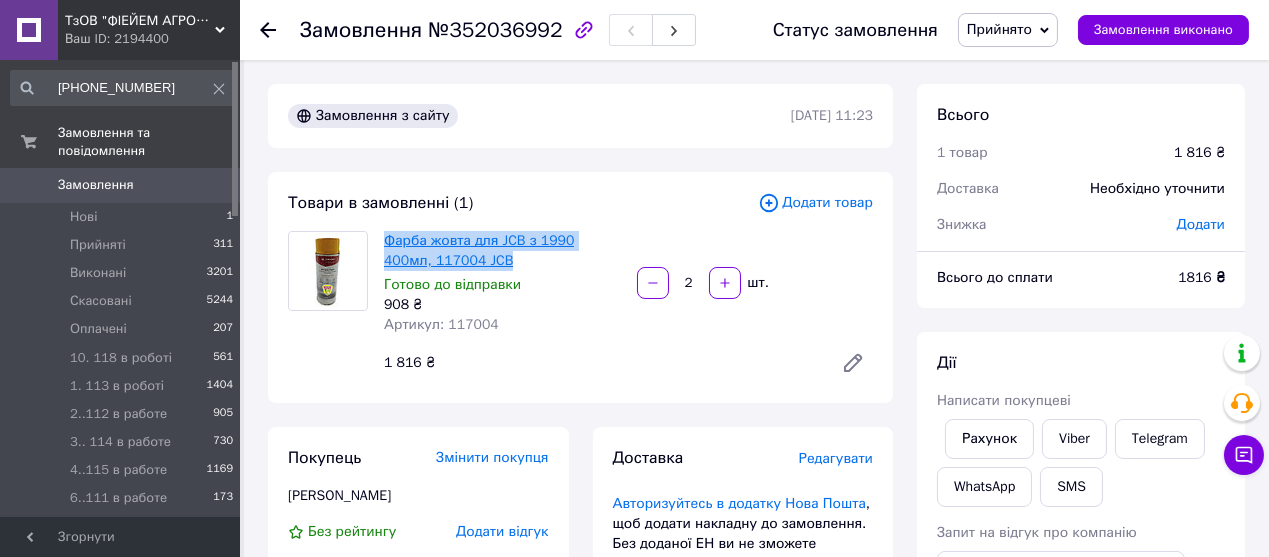 copy on "Фарба жовта для JCB з 1990 400мл, 117004 JCB" 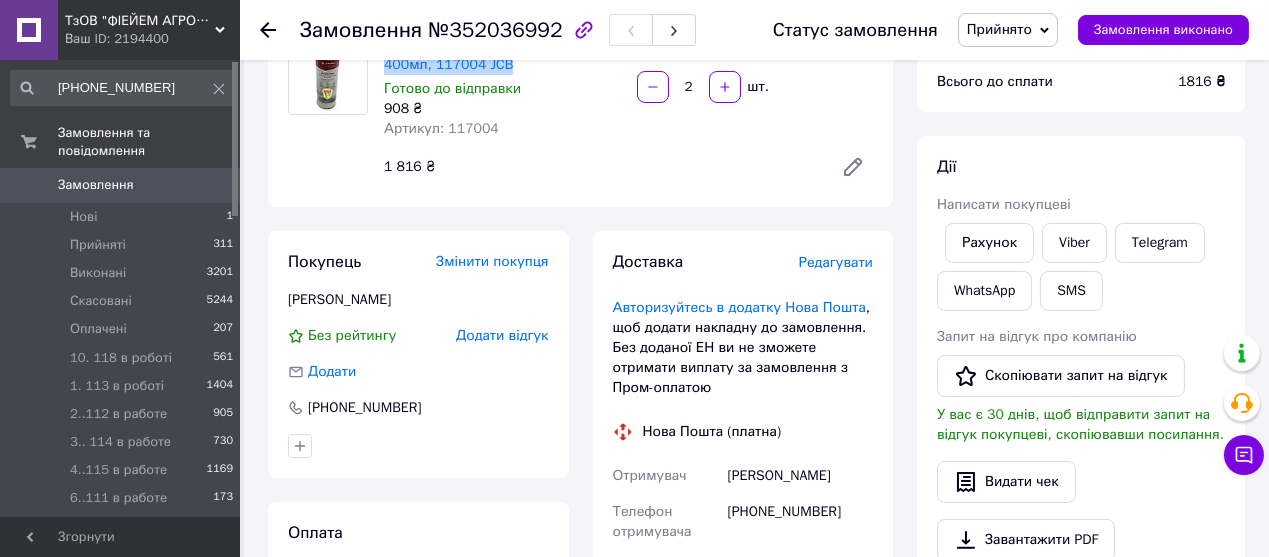 scroll, scrollTop: 333, scrollLeft: 0, axis: vertical 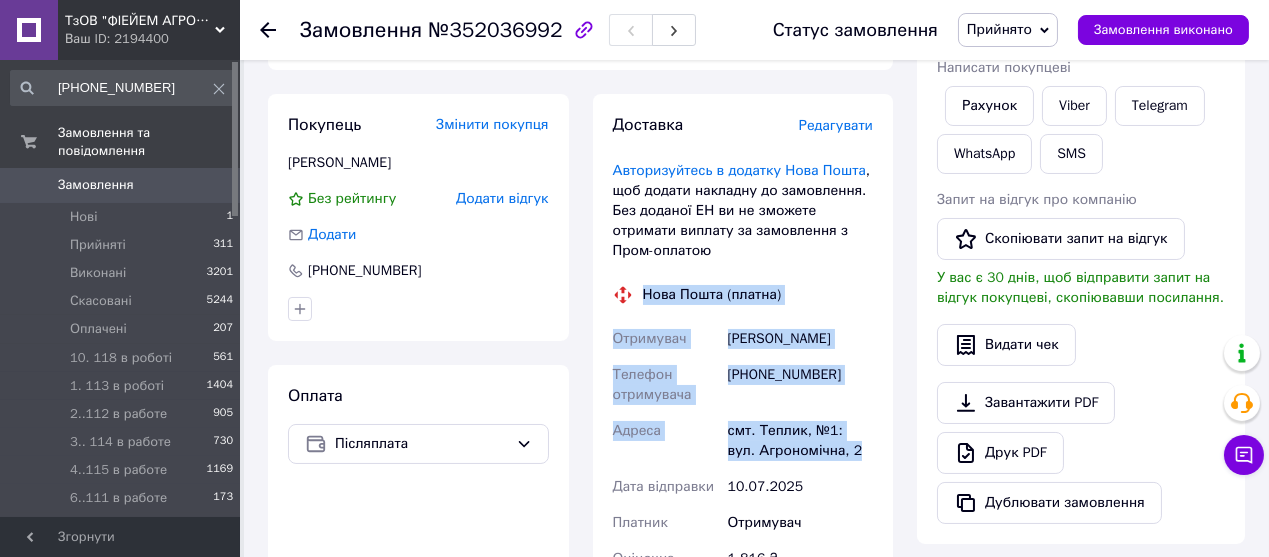 drag, startPoint x: 643, startPoint y: 228, endPoint x: 836, endPoint y: 376, distance: 243.2139 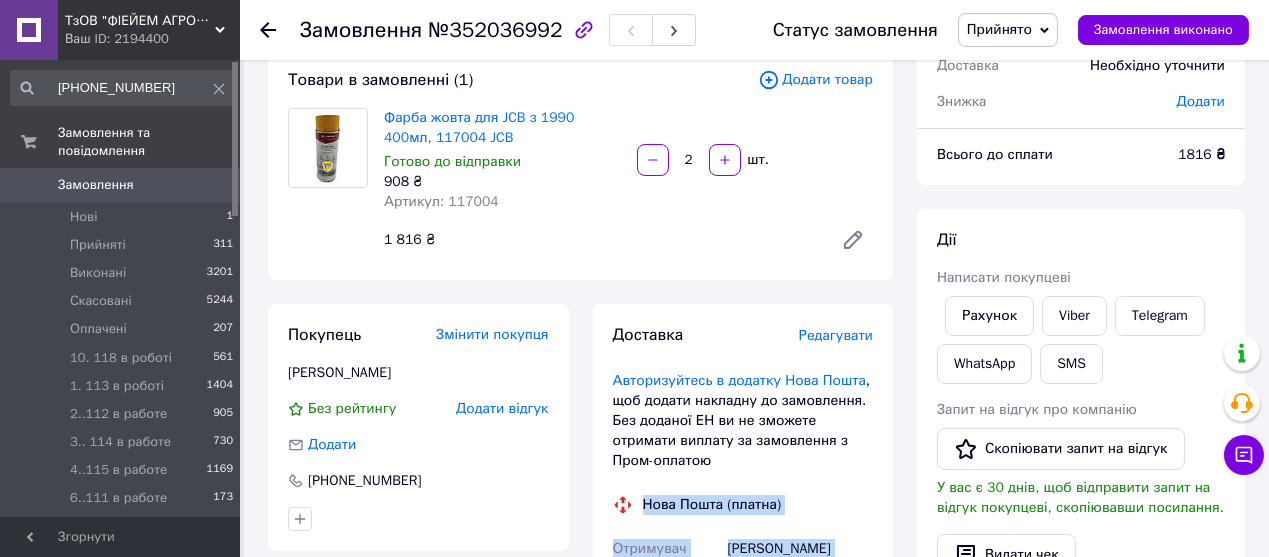 scroll, scrollTop: 0, scrollLeft: 0, axis: both 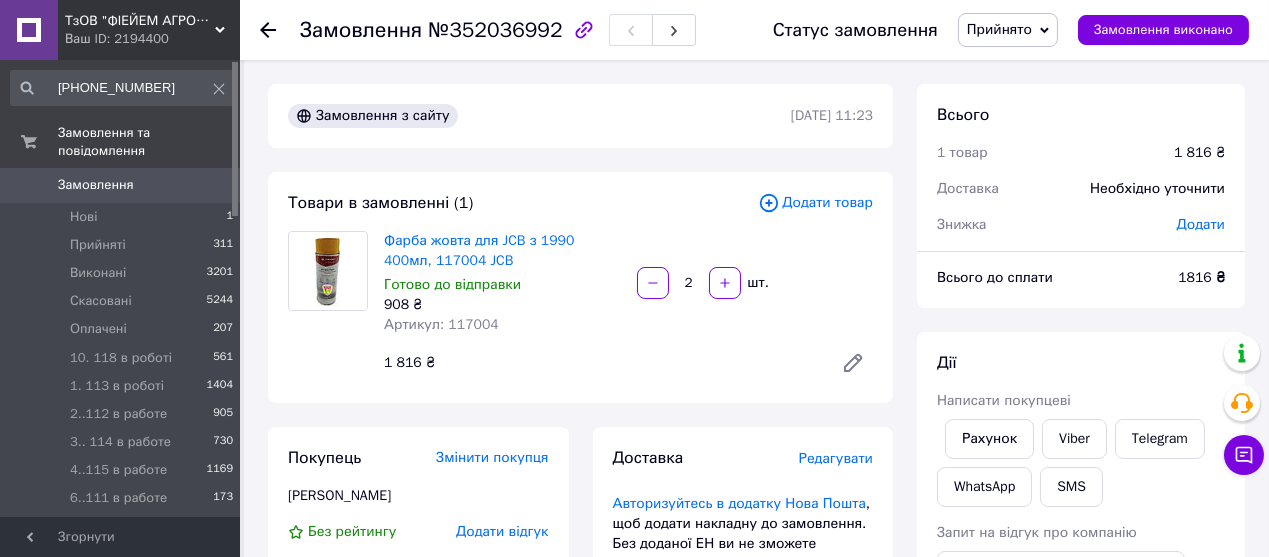click 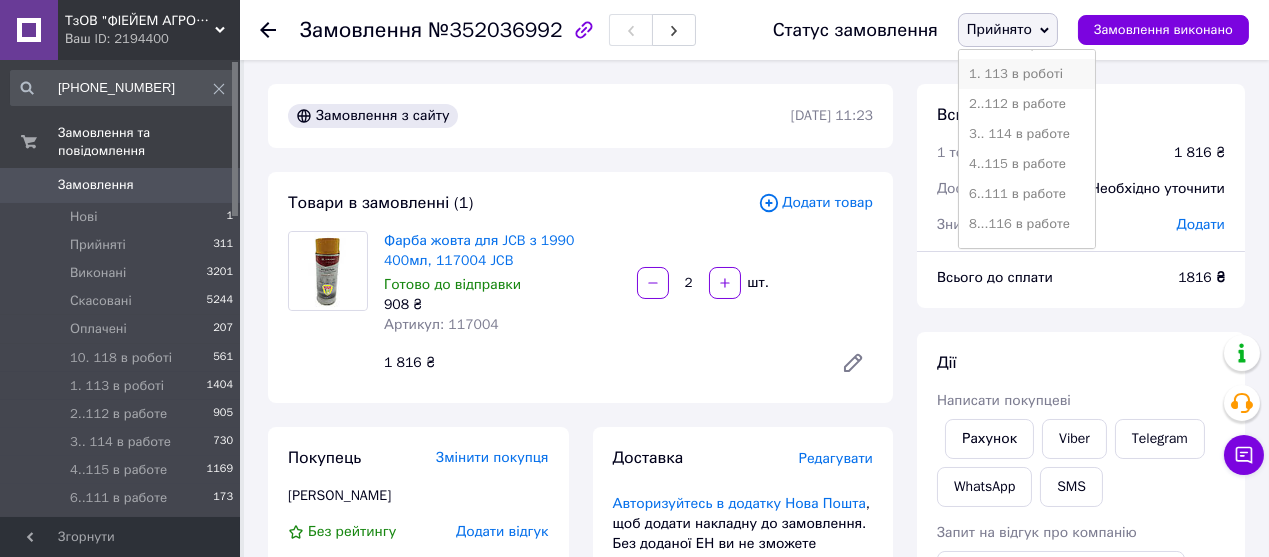 scroll, scrollTop: 222, scrollLeft: 0, axis: vertical 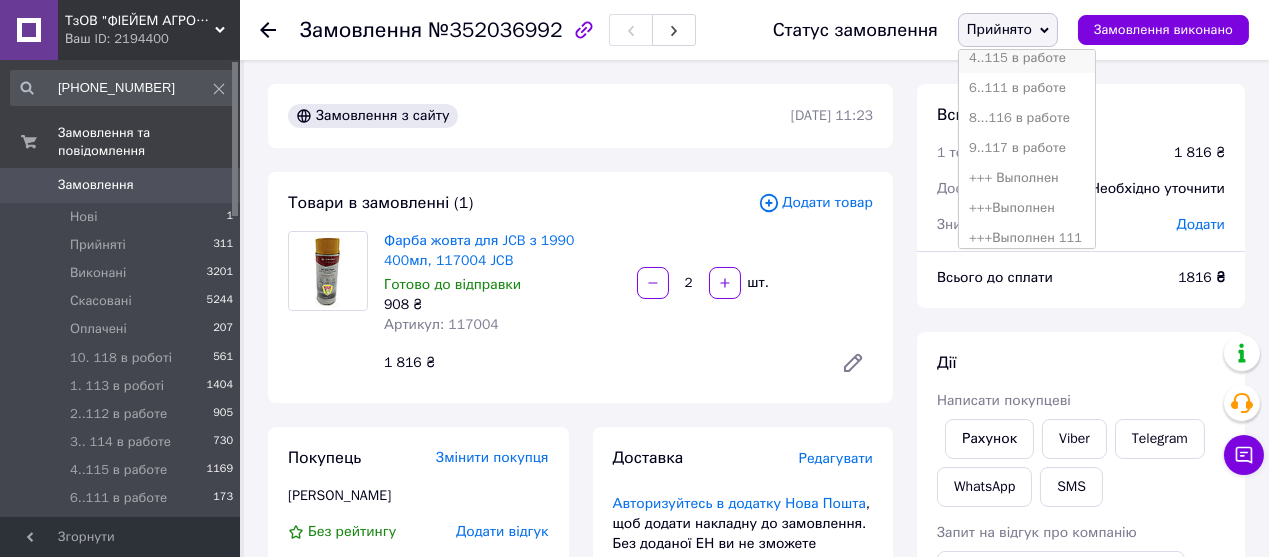 click on "4..115 в работе" at bounding box center (1027, 58) 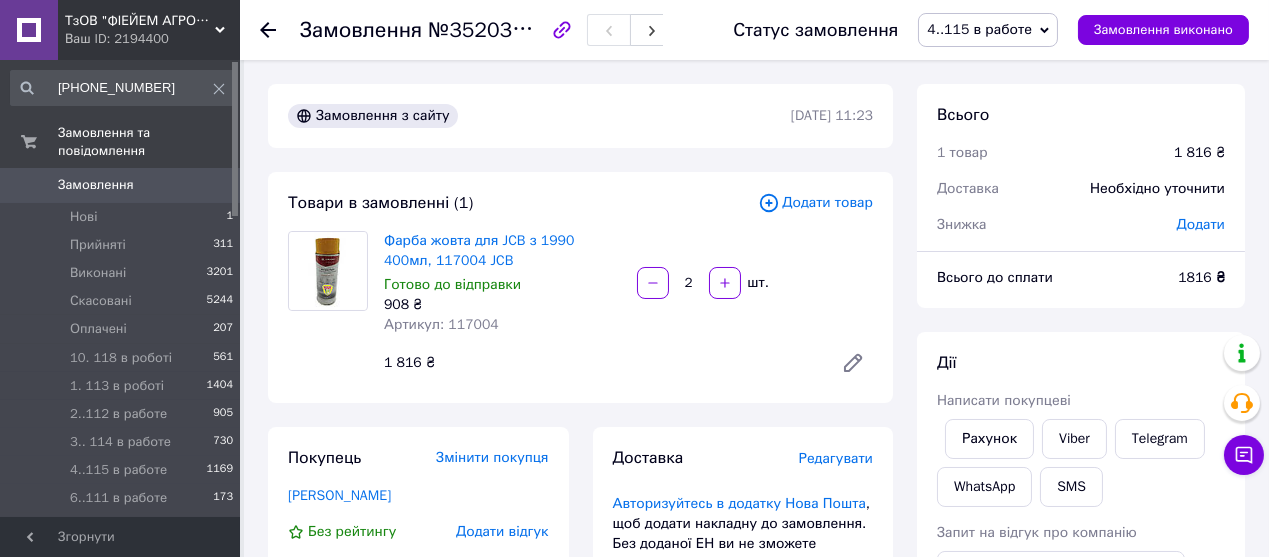 click 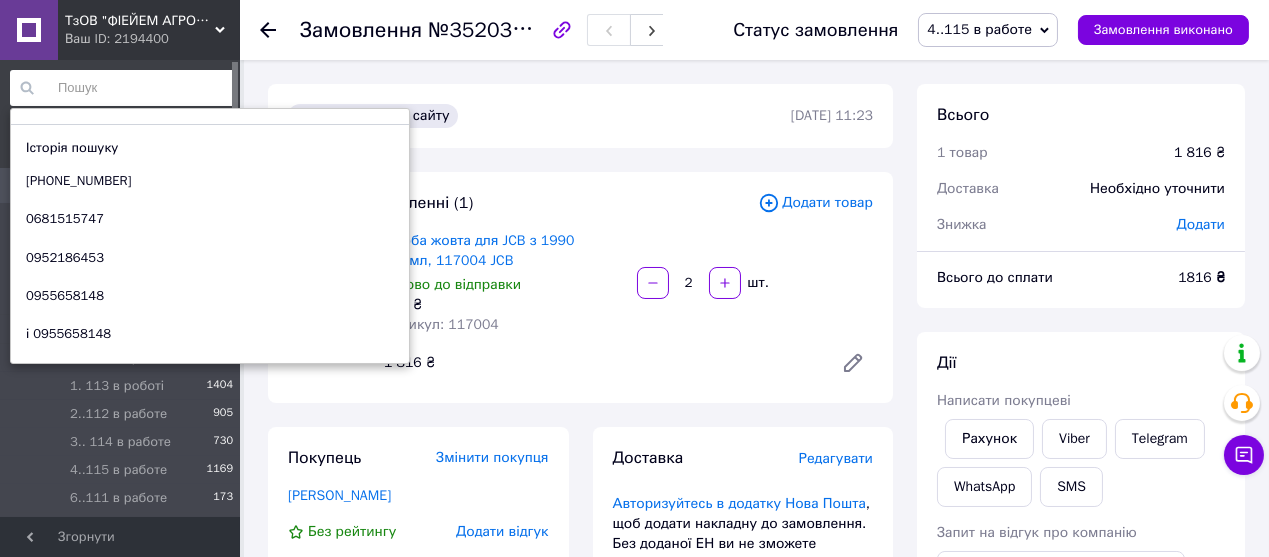 click on "Замовлення з сайту" at bounding box center (537, 116) 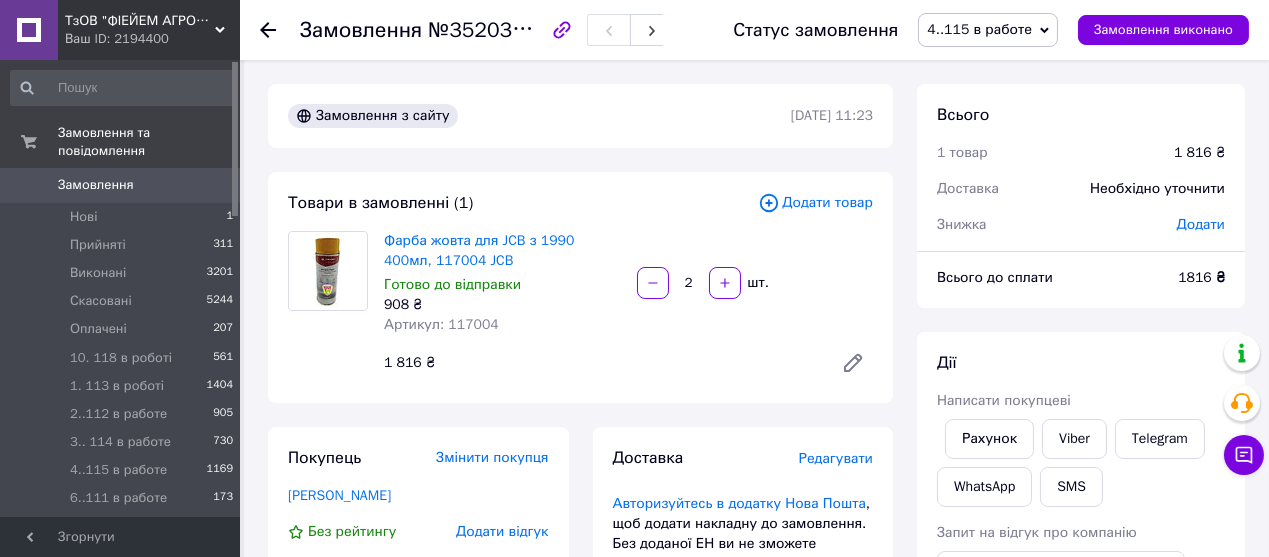 click on "Замовлення" at bounding box center [96, 185] 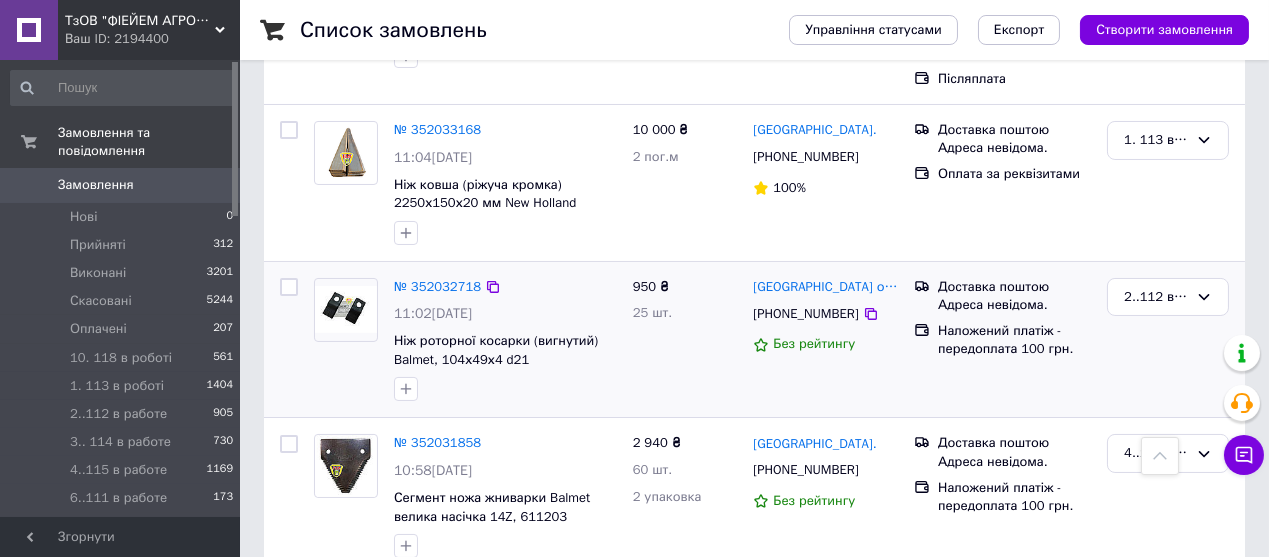 scroll, scrollTop: 666, scrollLeft: 0, axis: vertical 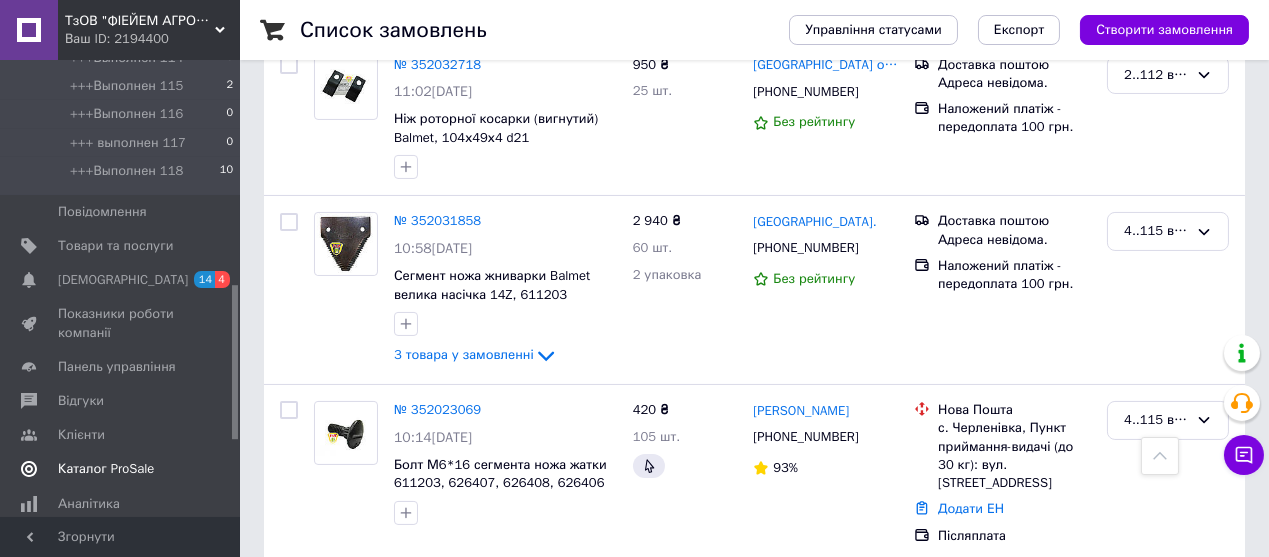click on "Каталог ProSale" at bounding box center (106, 469) 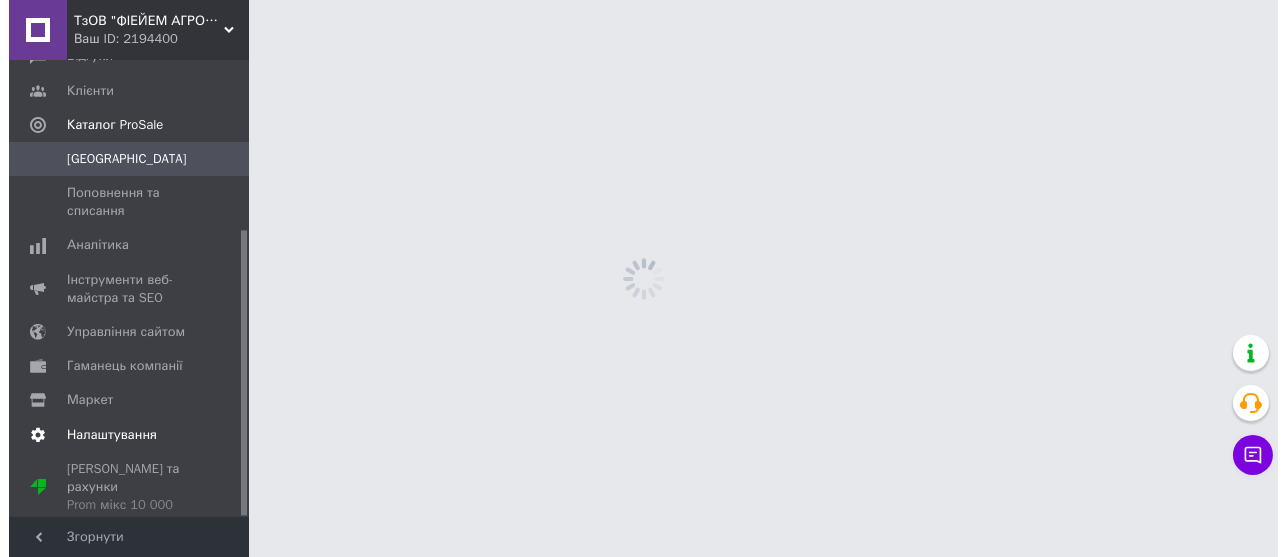 scroll, scrollTop: 0, scrollLeft: 0, axis: both 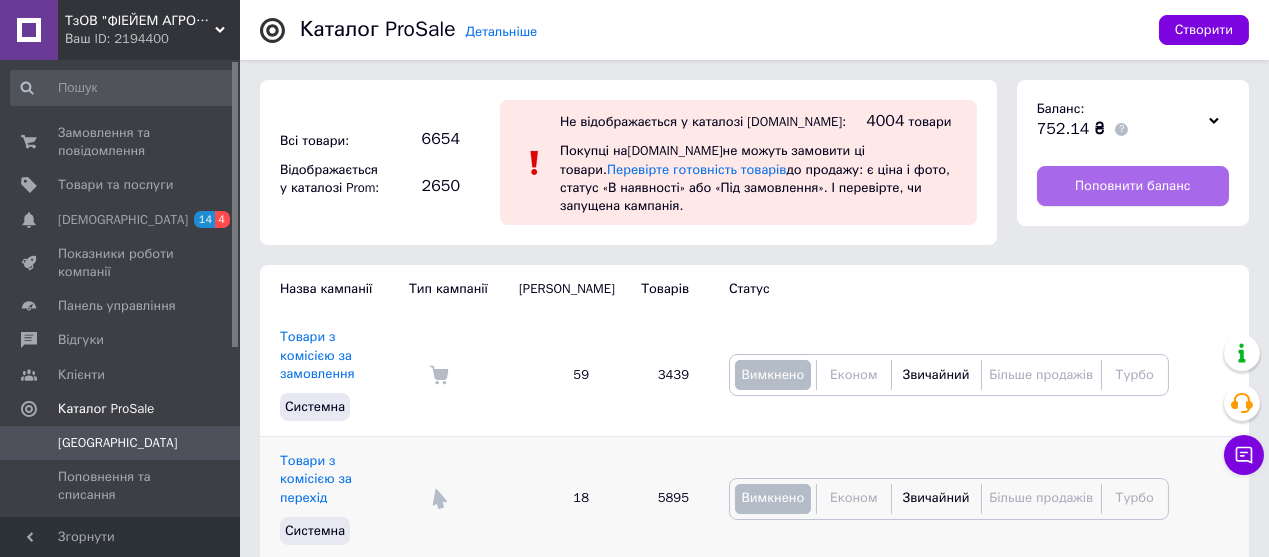 click on "Поповнити баланс" at bounding box center [1132, 186] 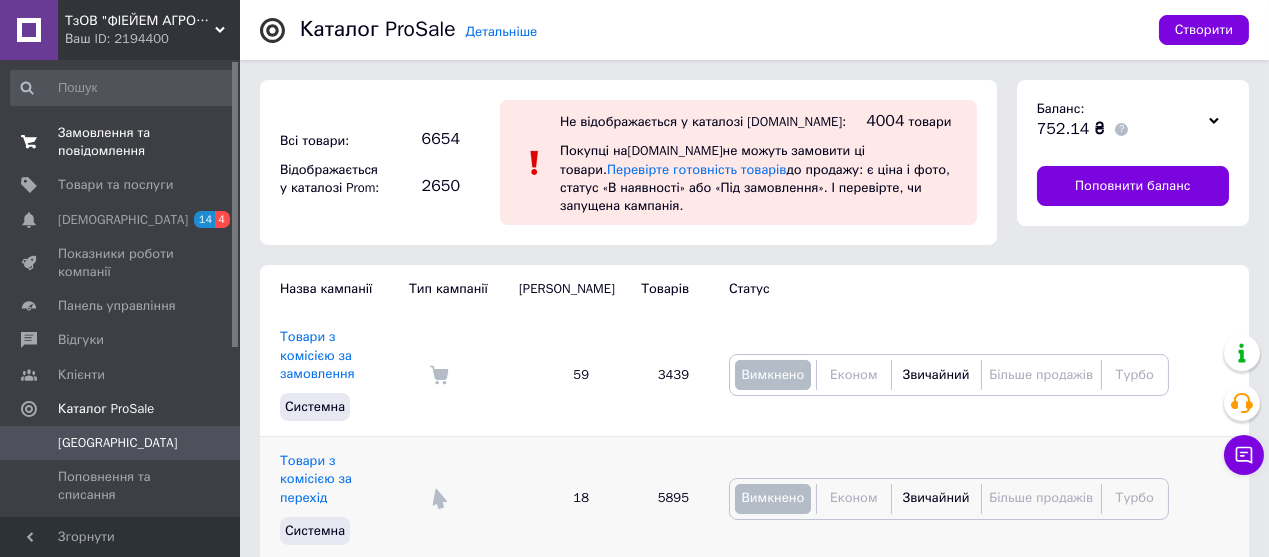 click on "Замовлення та повідомлення" at bounding box center (121, 142) 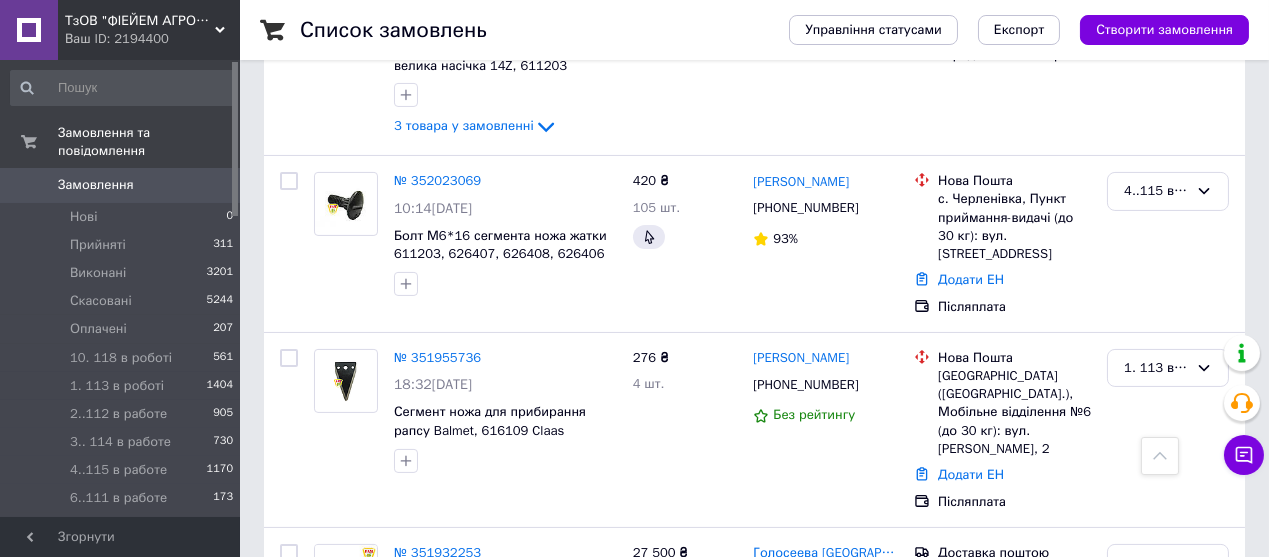 scroll, scrollTop: 777, scrollLeft: 0, axis: vertical 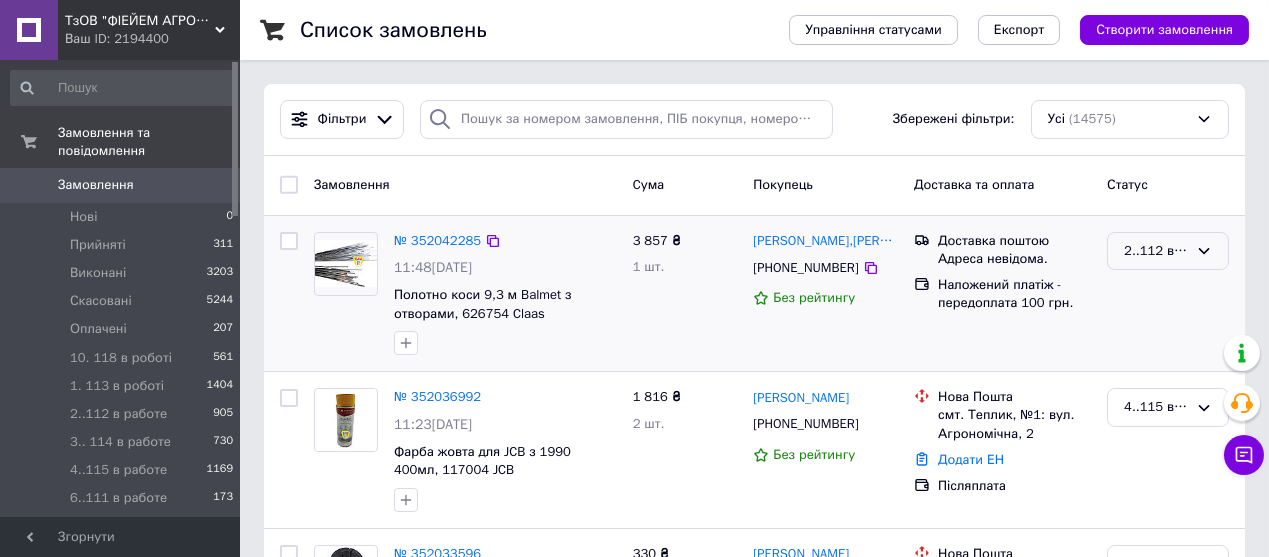 click 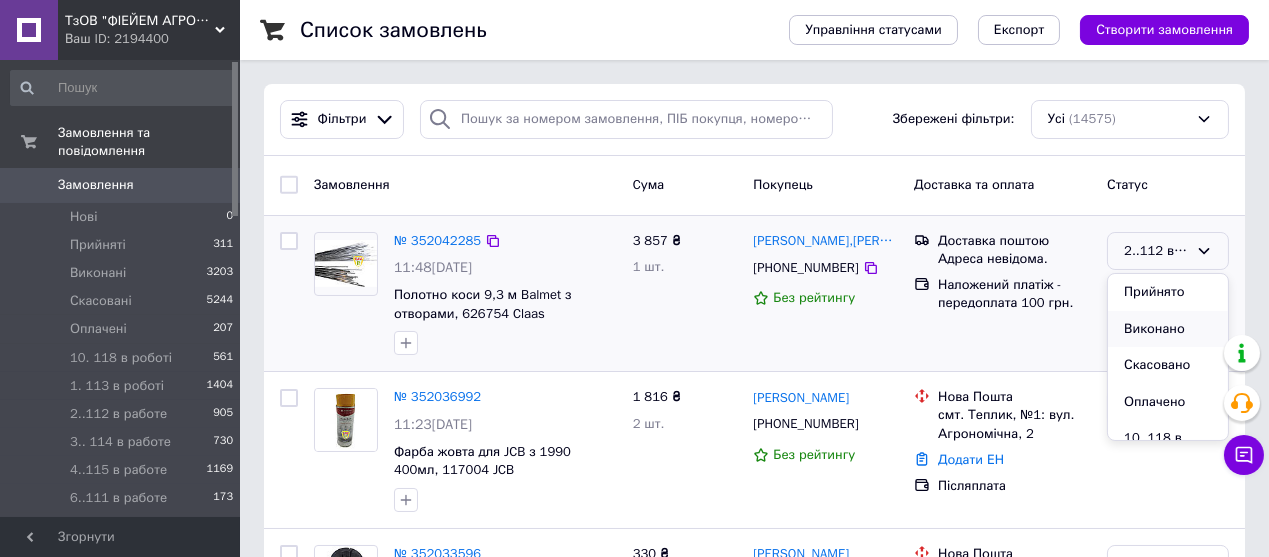 click on "Виконано" at bounding box center (1168, 329) 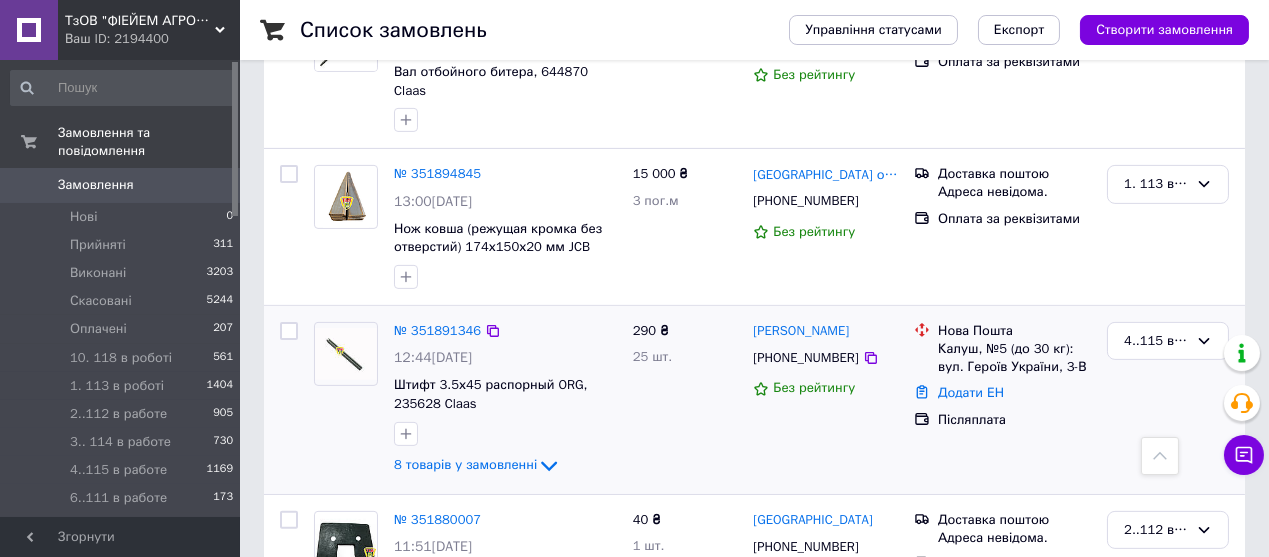 scroll, scrollTop: 1666, scrollLeft: 0, axis: vertical 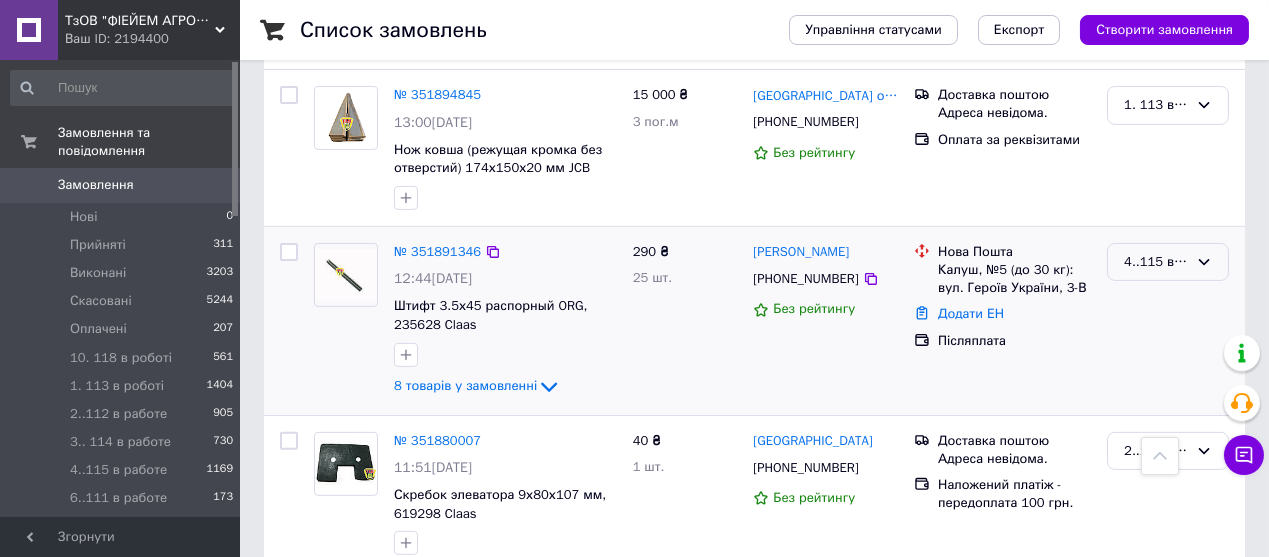 click 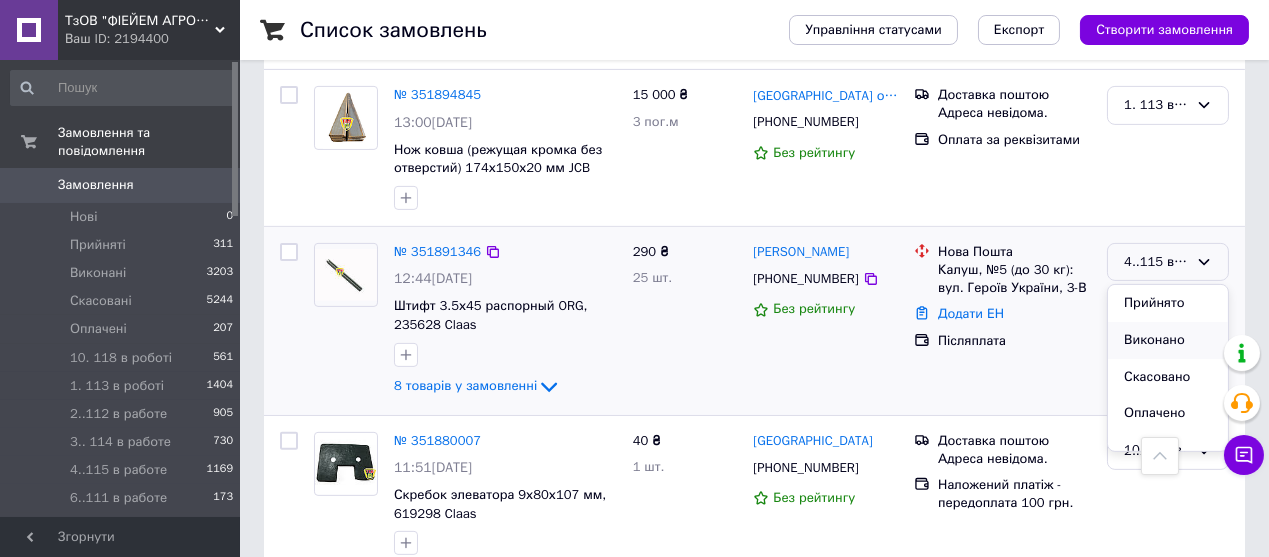 click on "Виконано" at bounding box center [1168, 340] 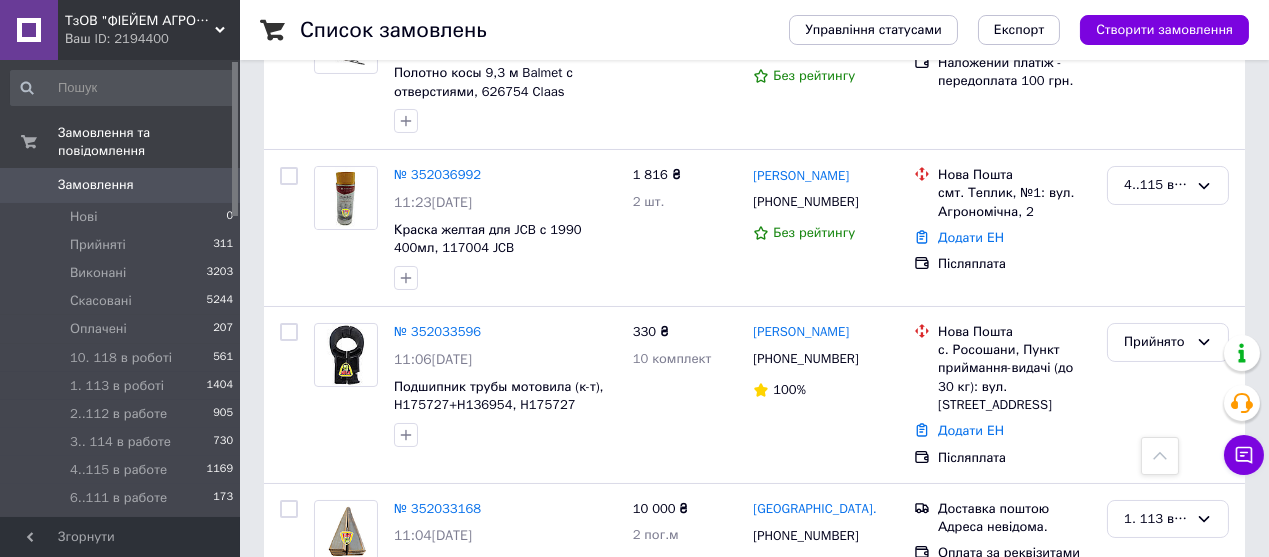 scroll, scrollTop: 0, scrollLeft: 0, axis: both 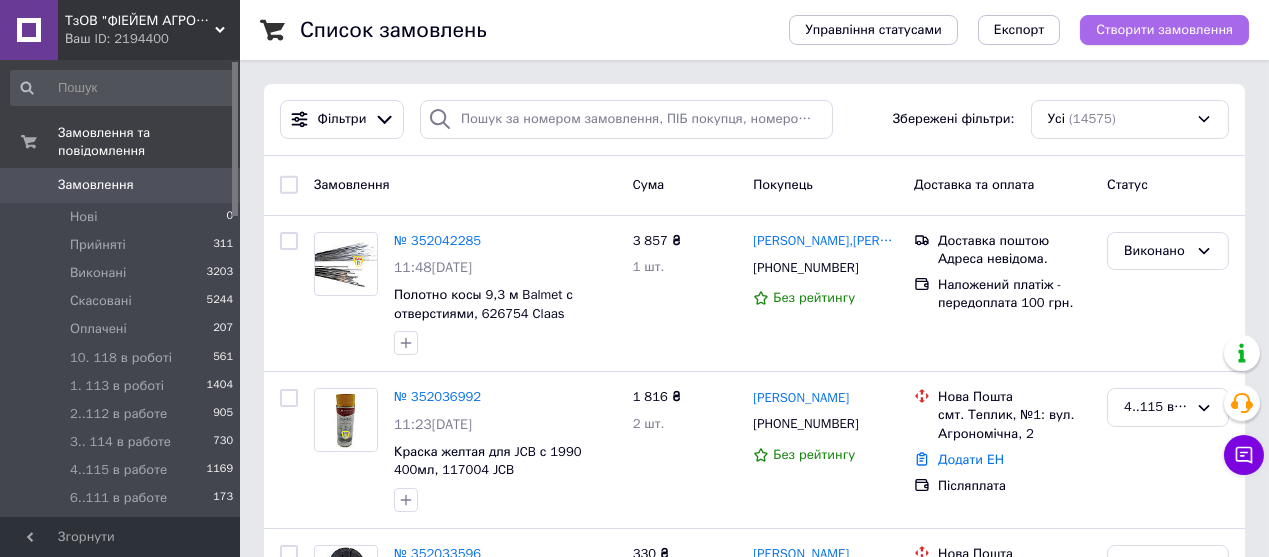 click on "Створити замовлення" at bounding box center (1164, 30) 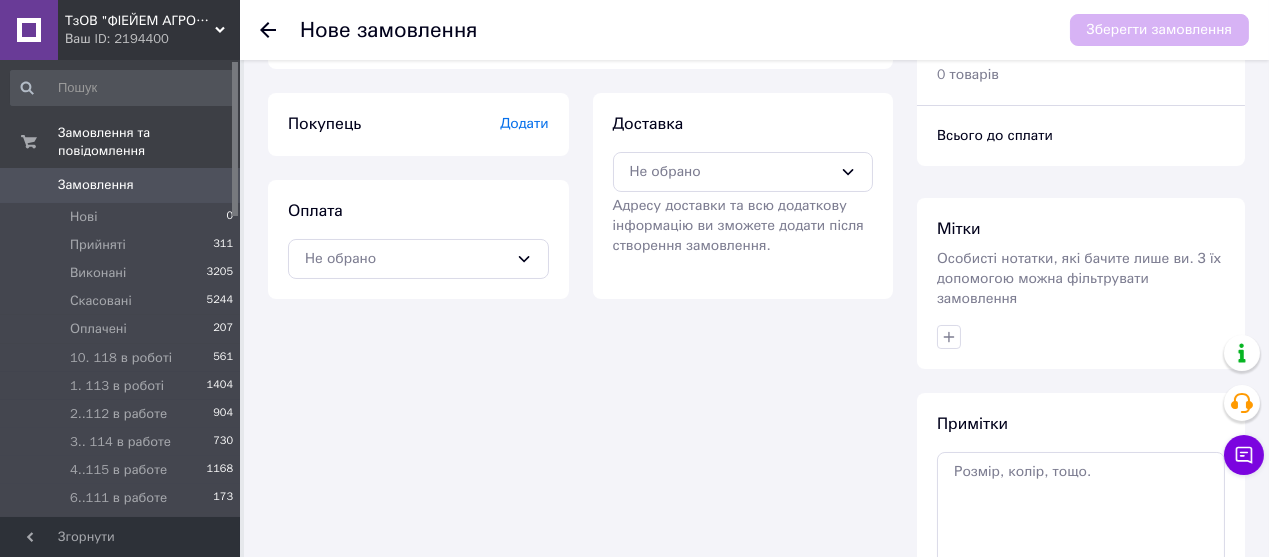 scroll, scrollTop: 111, scrollLeft: 0, axis: vertical 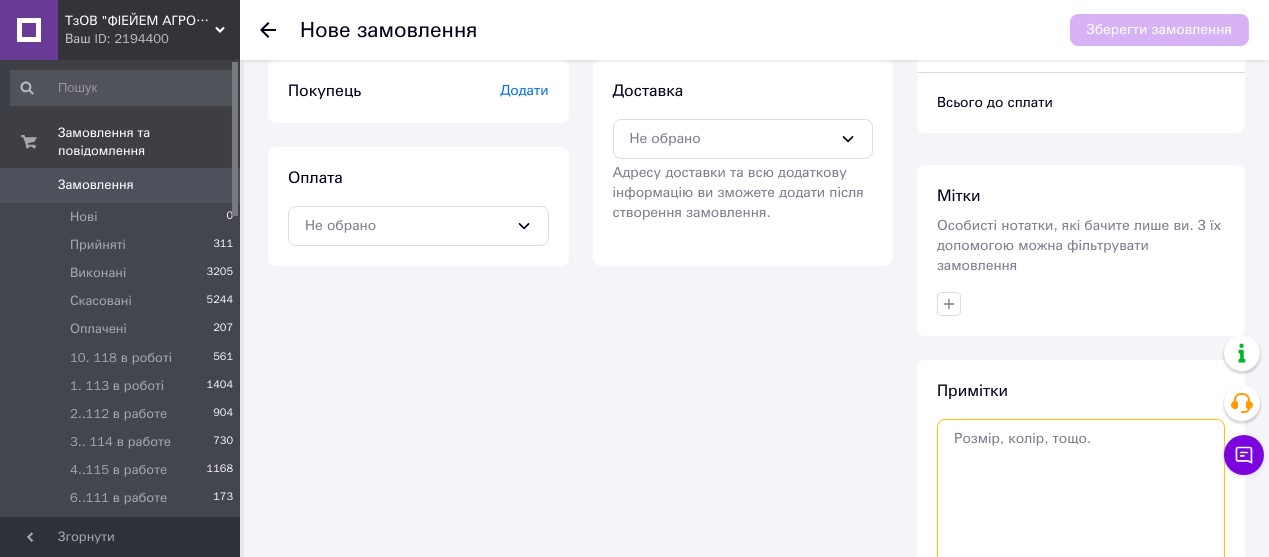 click at bounding box center (1081, 494) 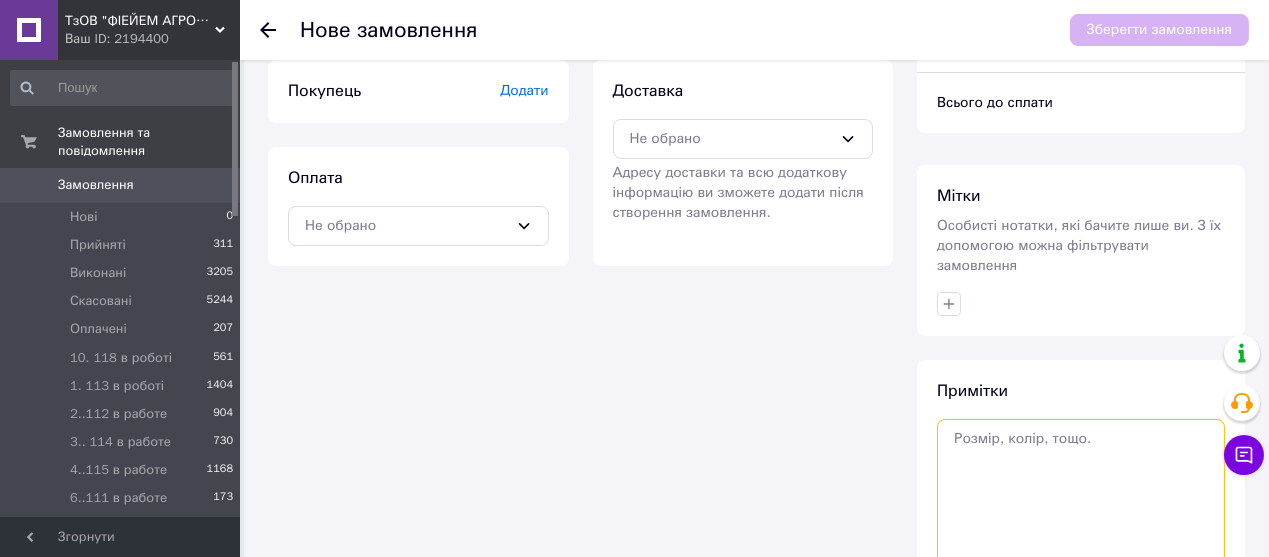 paste on "Палець шнека жатки Н162662 - 14 шт., направляюча - 6 шт., пластина - 10 шт., [PERSON_NAME], [GEOGRAPHIC_DATA], 0935102597 - [PERSON_NAME]" 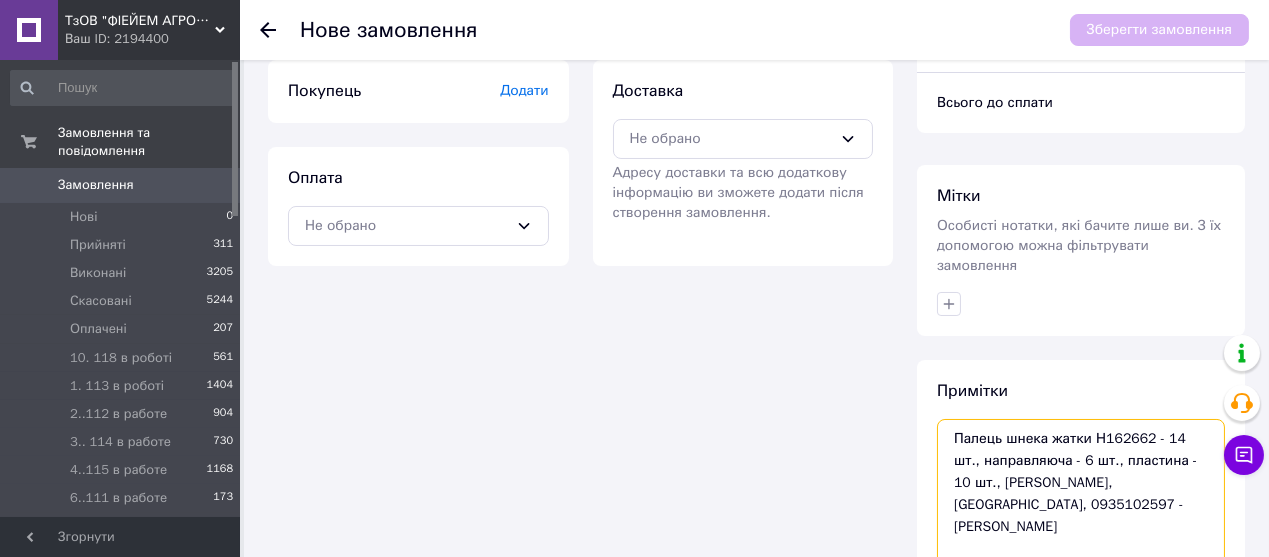 scroll, scrollTop: 265, scrollLeft: 0, axis: vertical 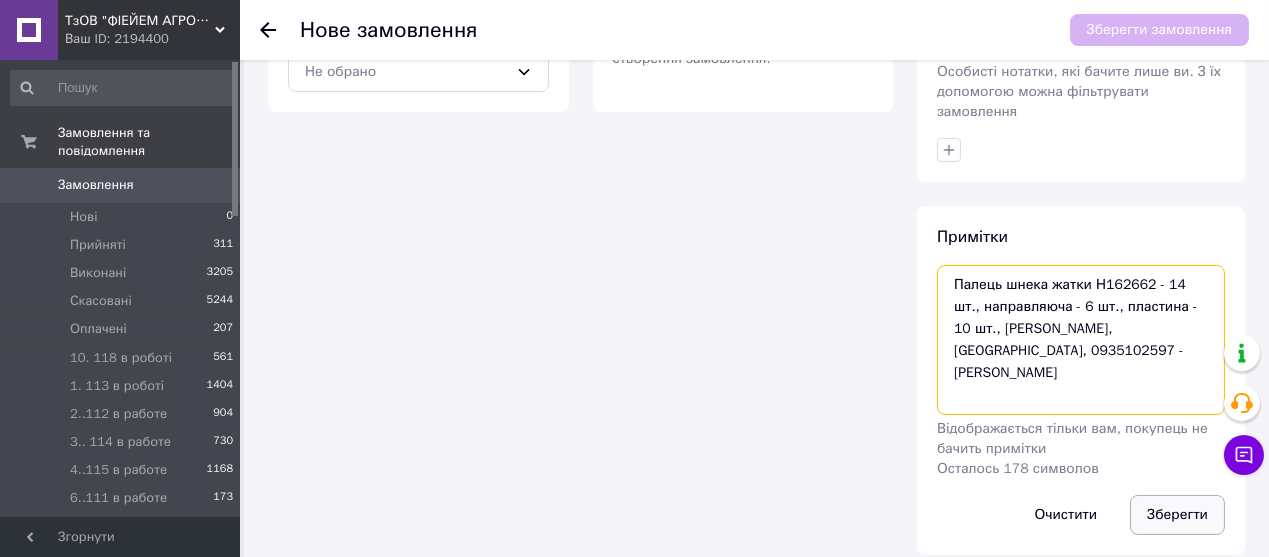 type on "Палець шнека жатки Н162662 - 14 шт., направляюча - 6 шт., пластина - 10 шт., [PERSON_NAME], [GEOGRAPHIC_DATA], 0935102597 - [PERSON_NAME]" 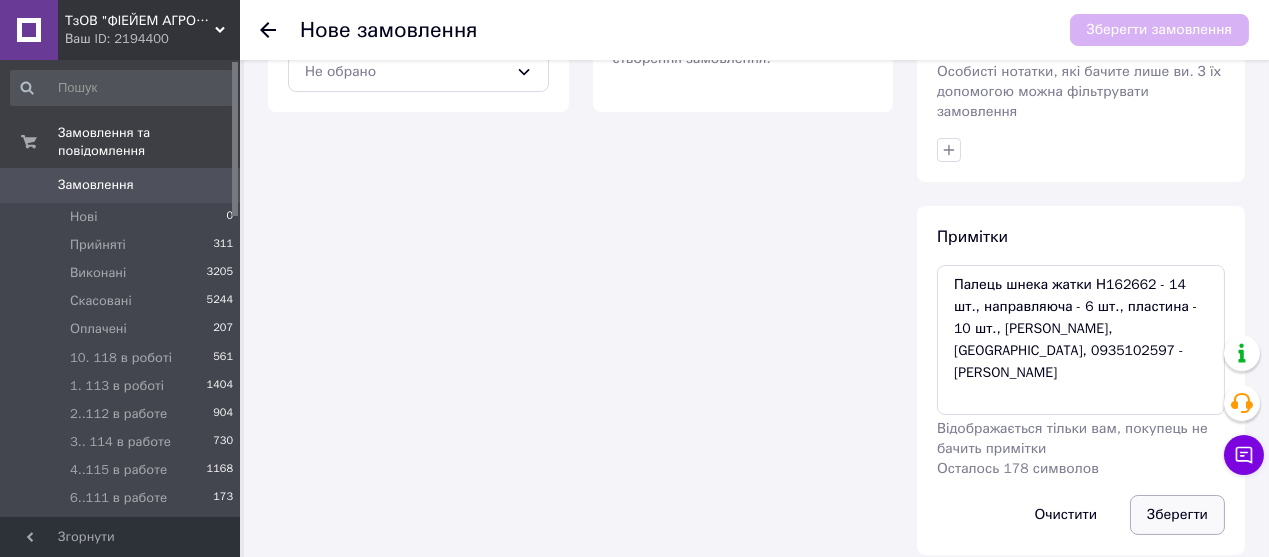 click on "Зберегти" at bounding box center [1177, 515] 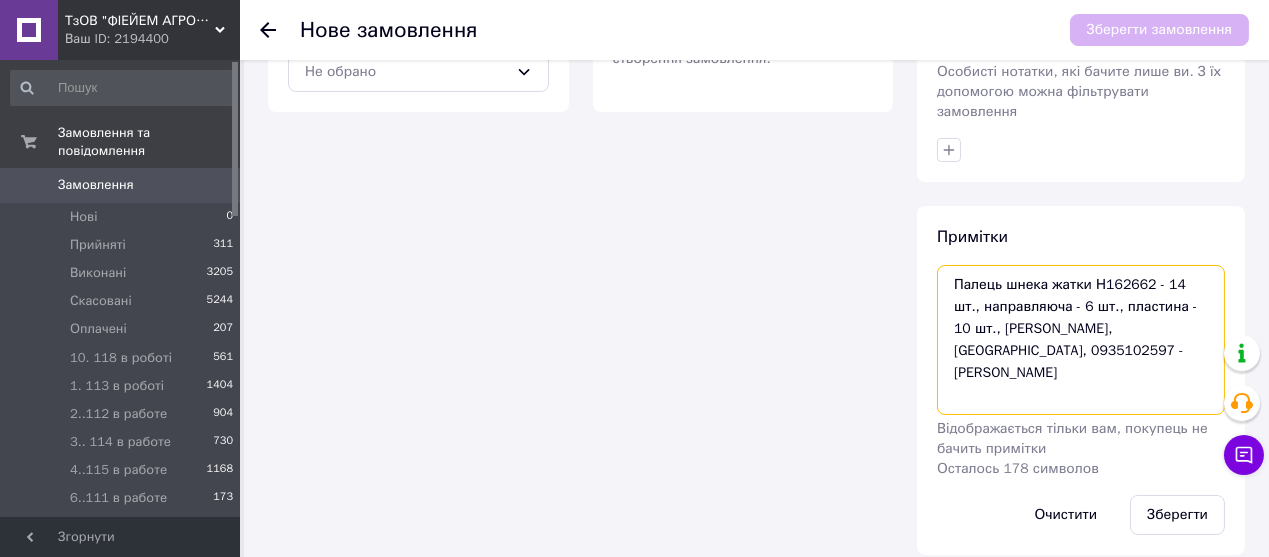 drag, startPoint x: 1087, startPoint y: 267, endPoint x: 1145, endPoint y: 257, distance: 58.855755 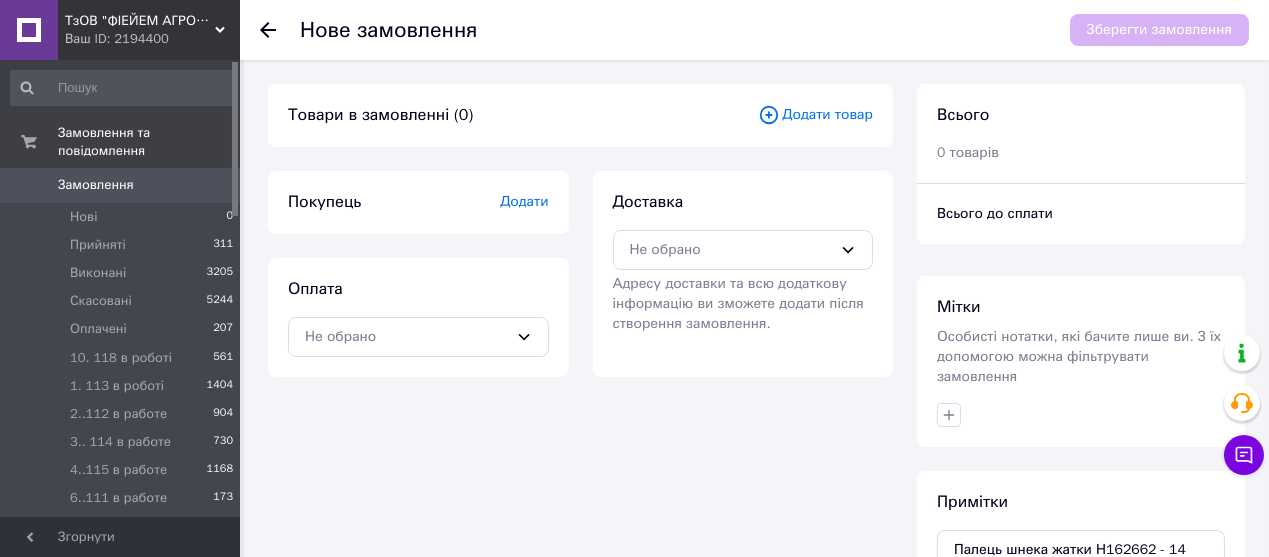 click on "Додати товар" at bounding box center (815, 115) 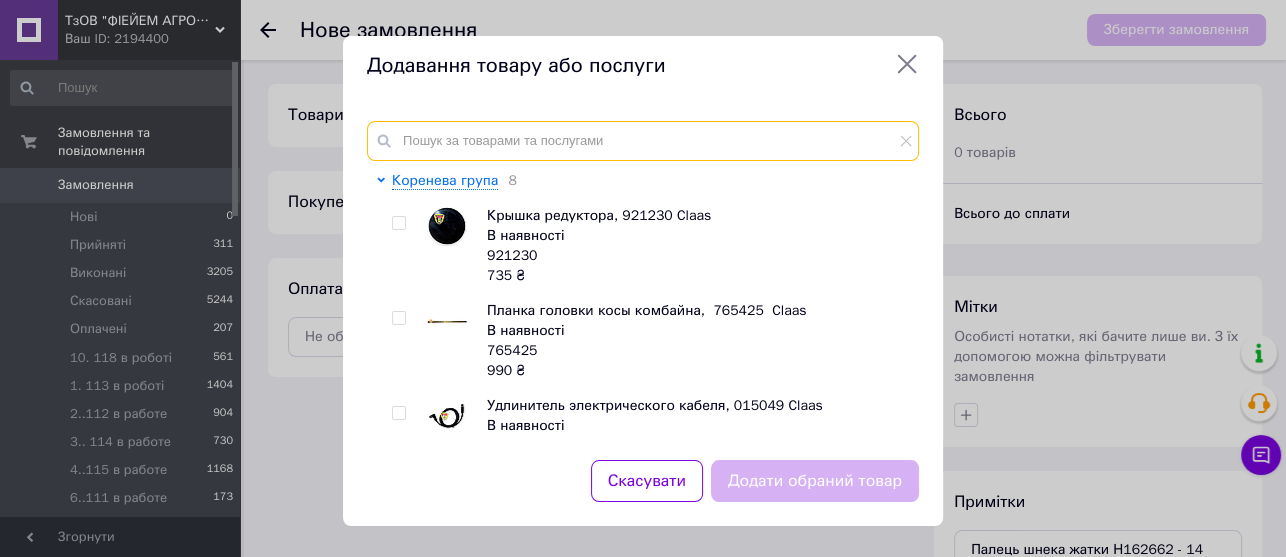 click at bounding box center [643, 141] 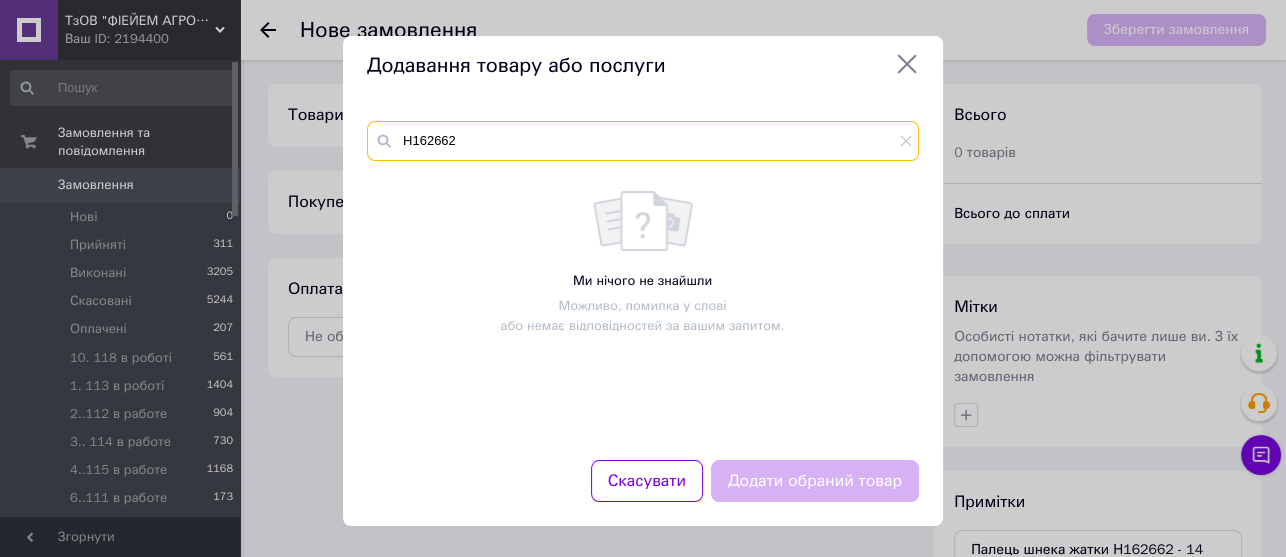 click on "Н162662" at bounding box center (643, 141) 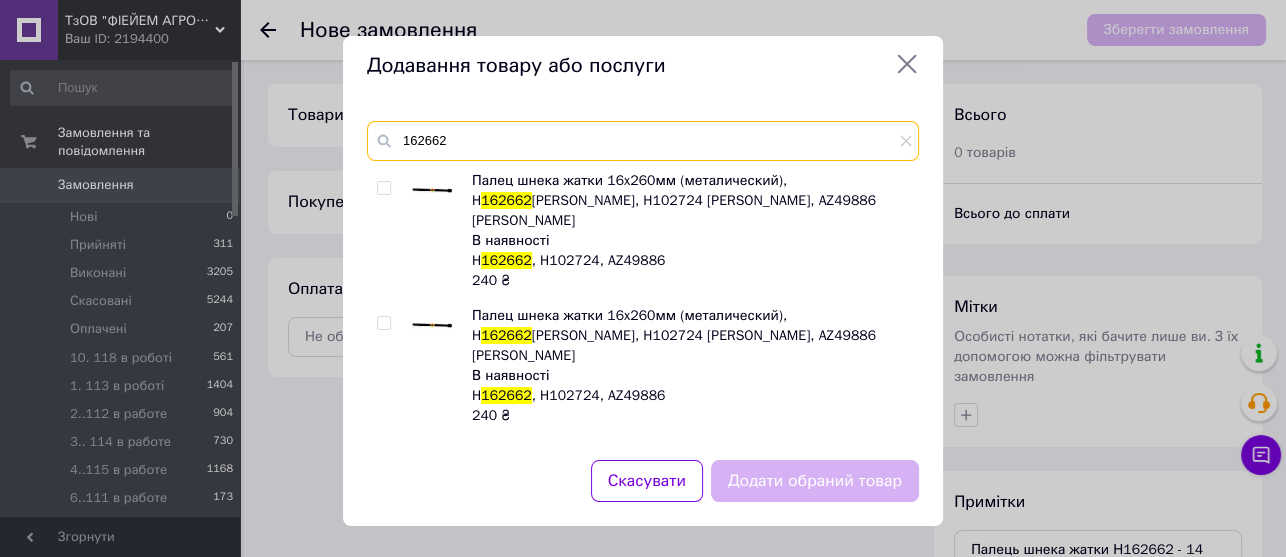 type on "162662" 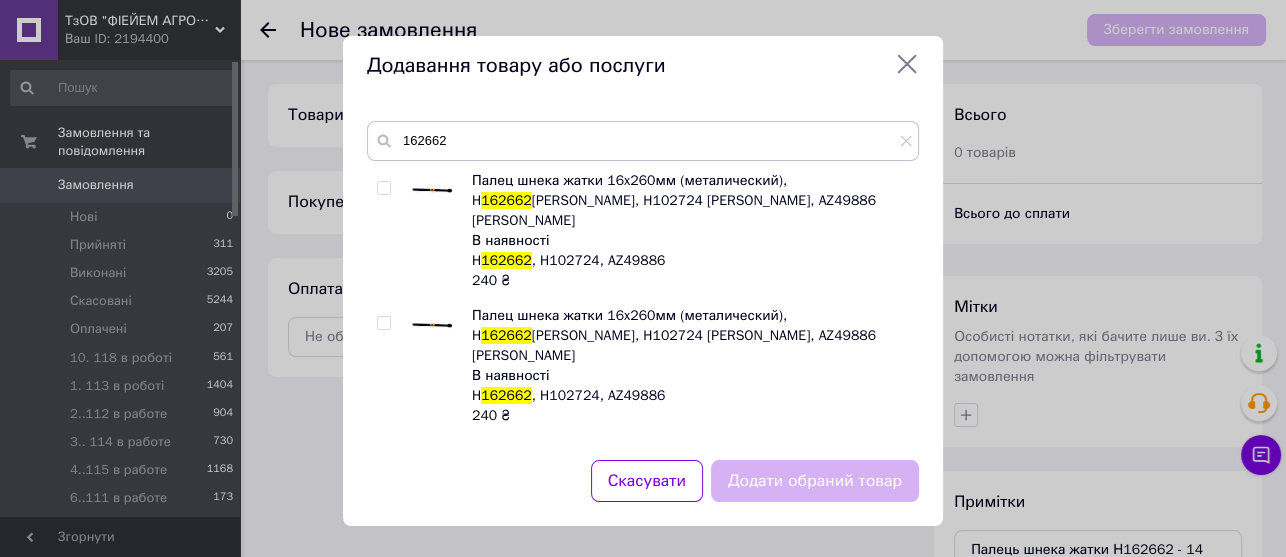 click at bounding box center [383, 188] 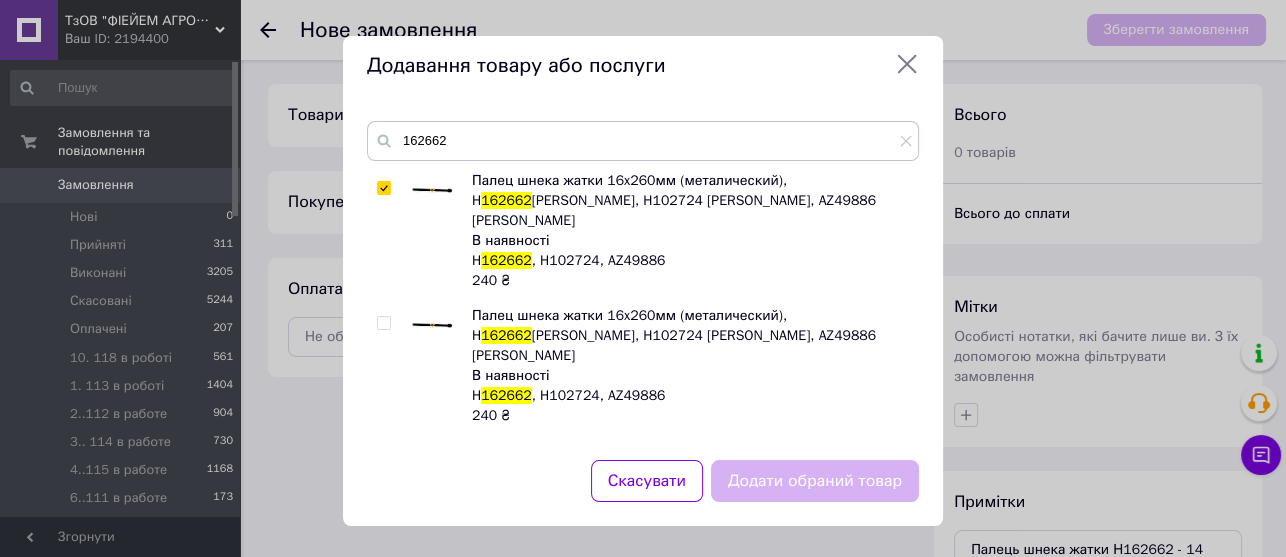 checkbox on "true" 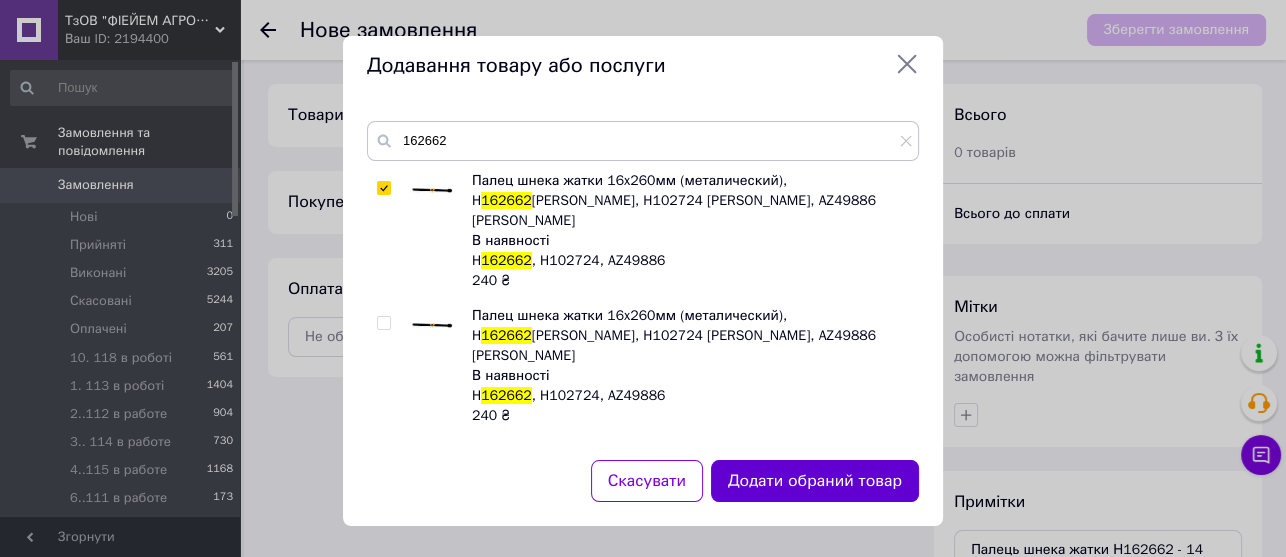 click on "Додати обраний товар" at bounding box center (815, 481) 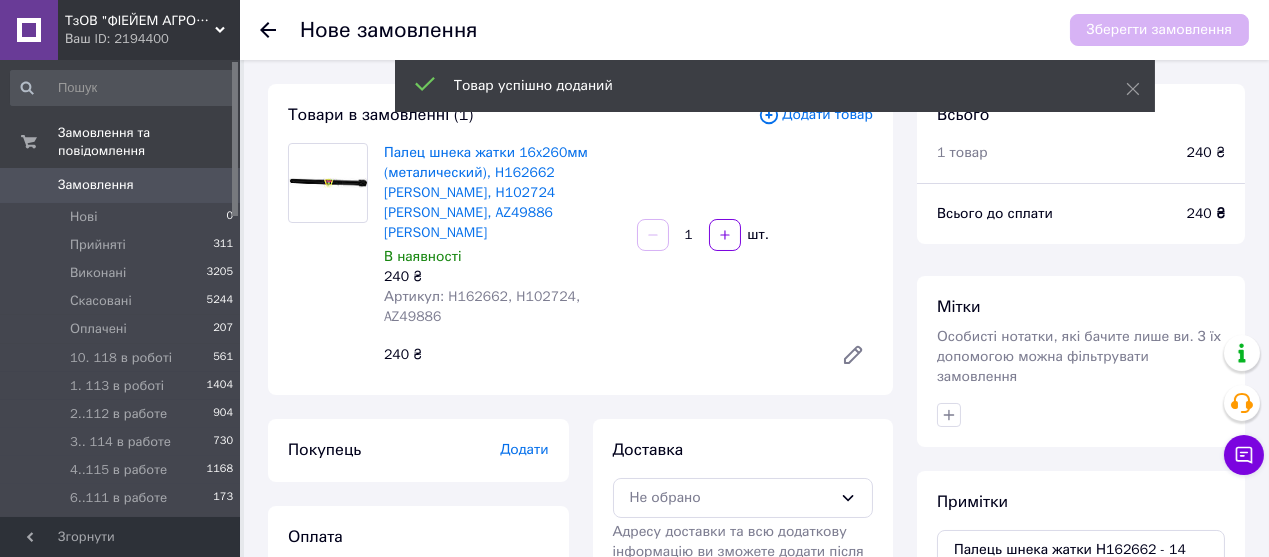 click on "1" at bounding box center (689, 235) 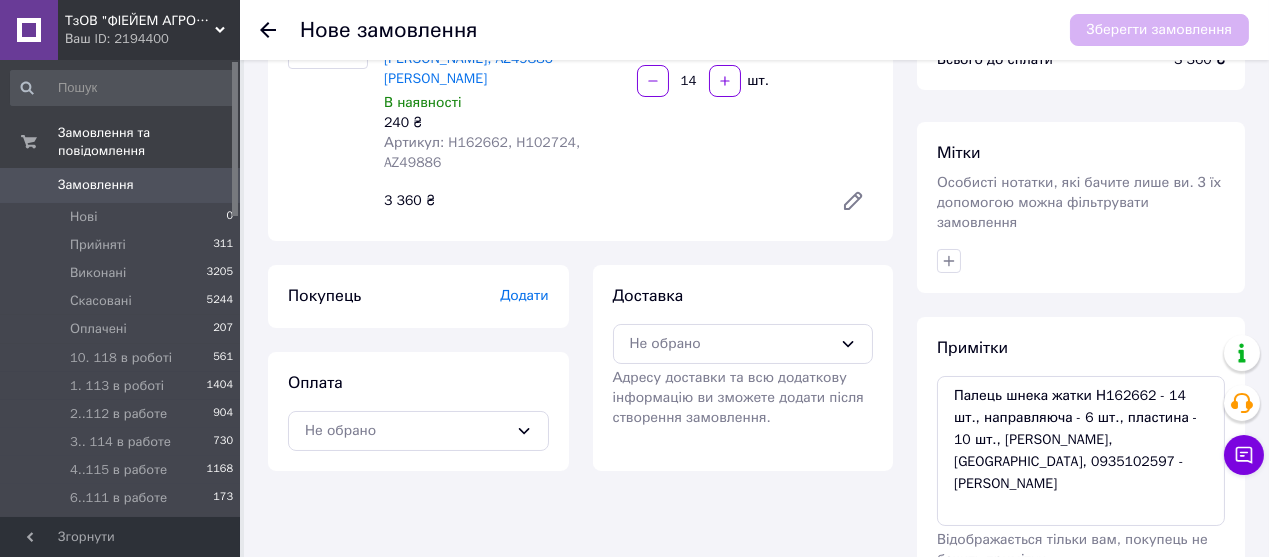 scroll, scrollTop: 265, scrollLeft: 0, axis: vertical 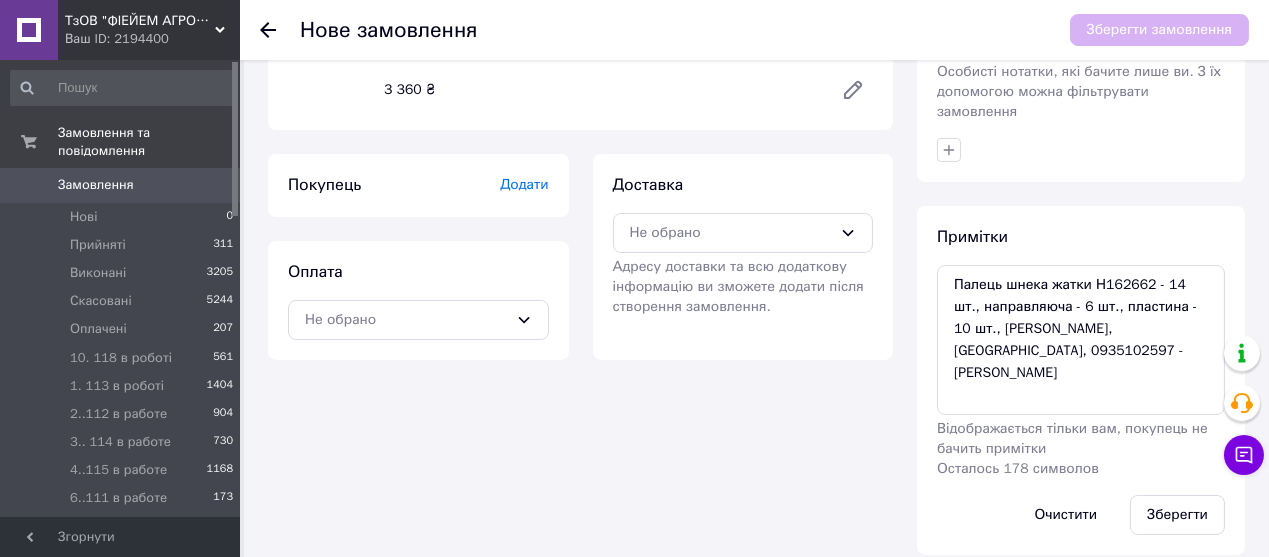type on "14" 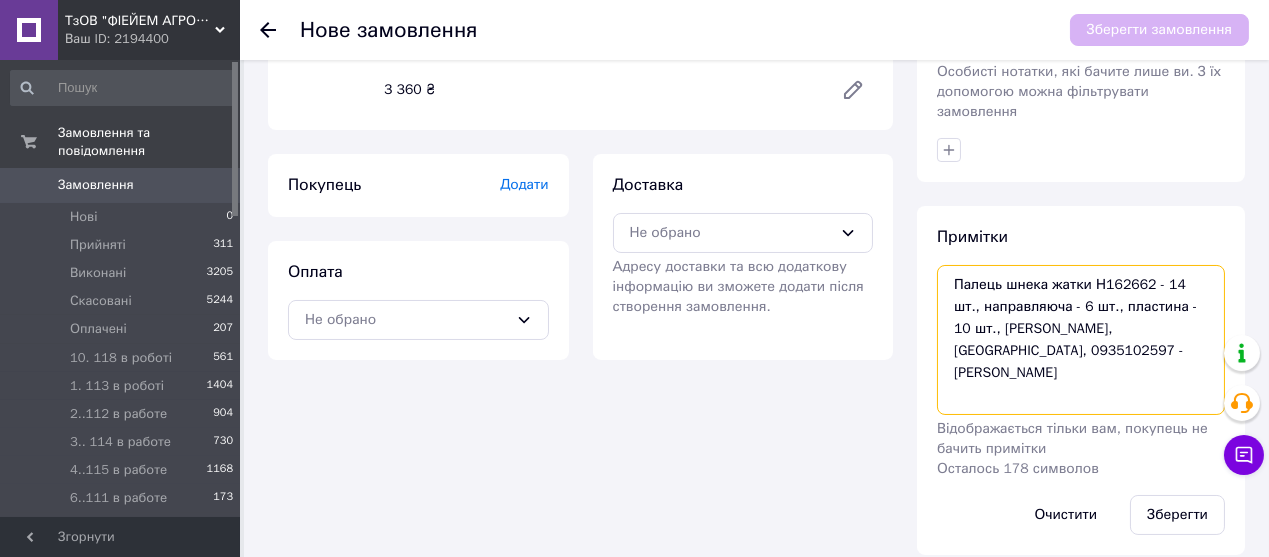 drag, startPoint x: 1115, startPoint y: 308, endPoint x: 1189, endPoint y: 314, distance: 74.24284 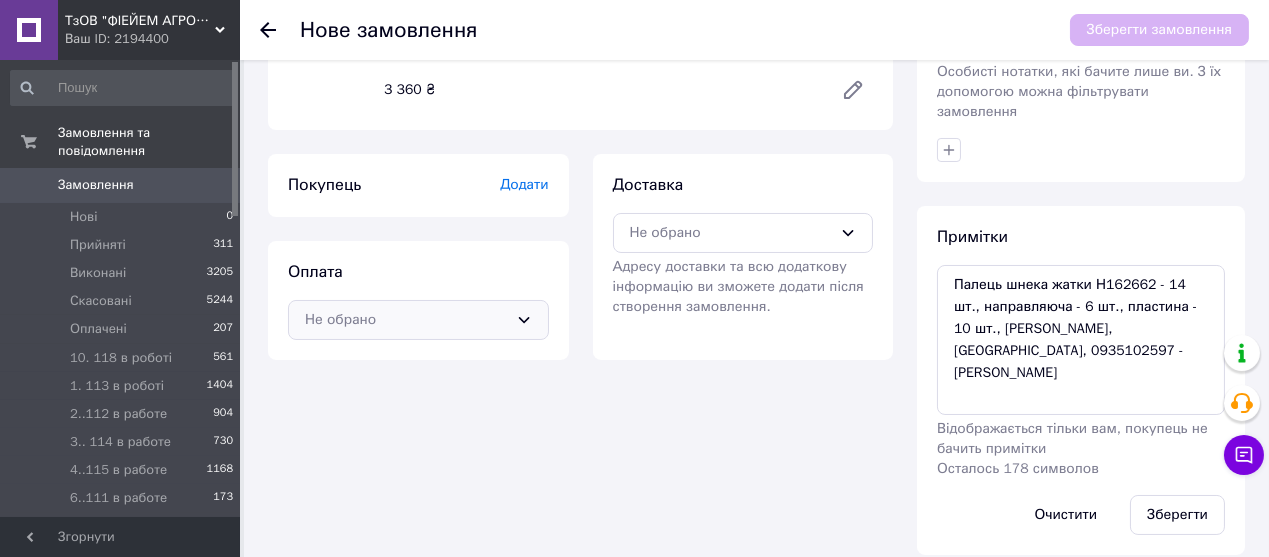 click 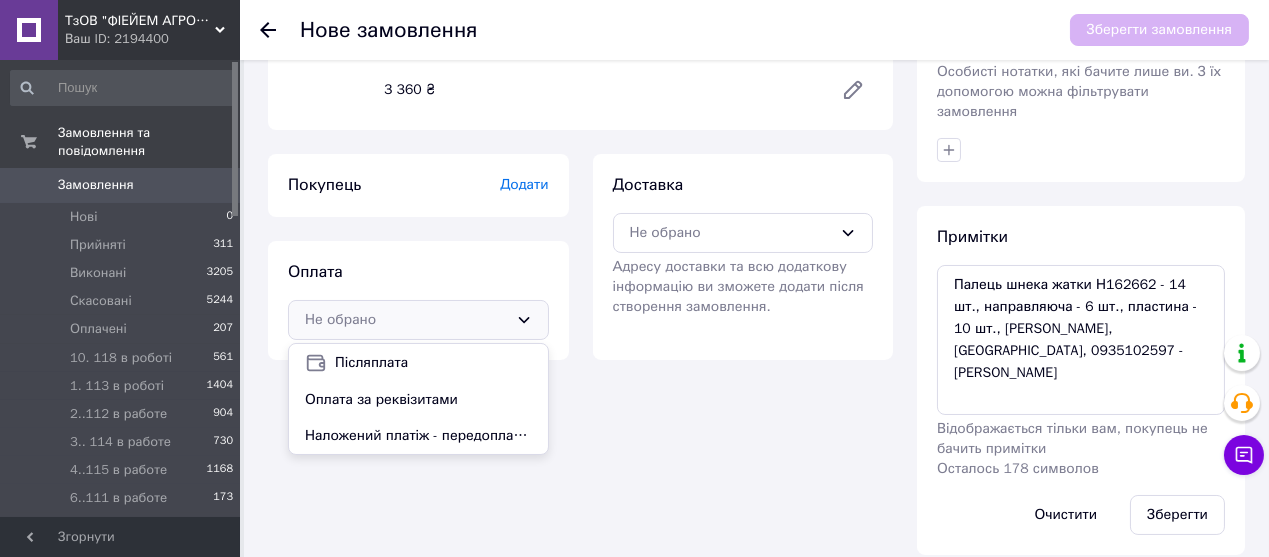 click on "Товари в замовленні (1) Додати товар Палец шнека жатки 16x260мм (металический), H162662 [PERSON_NAME], H102724 [PERSON_NAME], AZ49886 [PERSON_NAME] В наявності 240 ₴ Артикул: H162662, H102724, AZ49886 14   шт. 3 360 ₴ Покупець Додати Оплата Не обрано Післяплата Оплата за реквізитами Наложений платіж - передоплата 100 грн. Доставка Не обрано Адресу доставки та всю додаткову інформацію
ви зможете додати після створення замовлення." at bounding box center (580, 187) 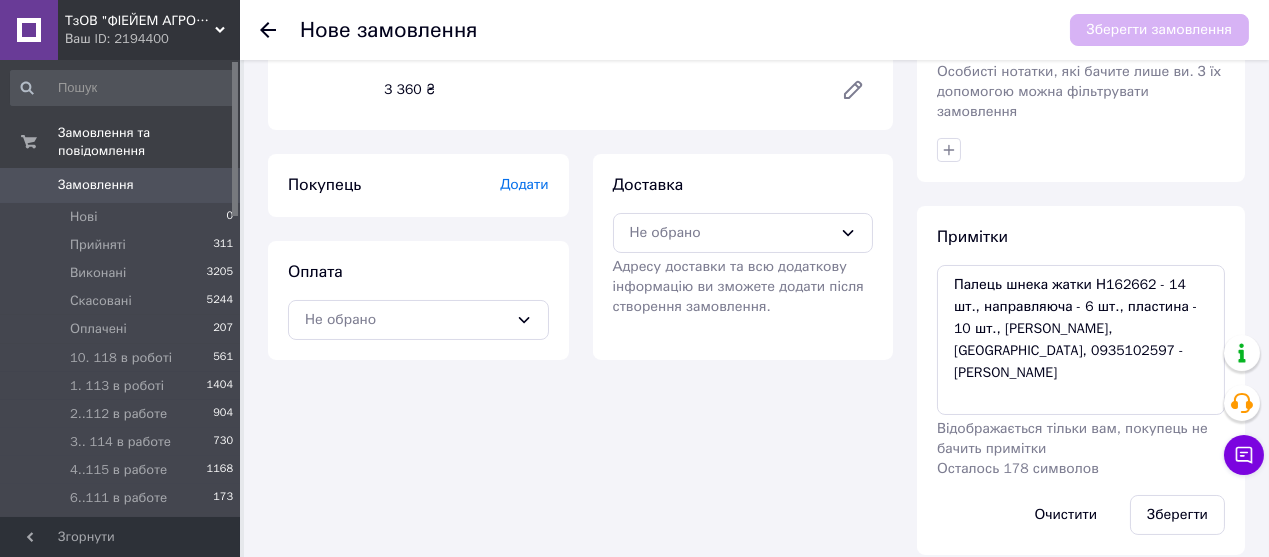 click on "Додати" at bounding box center (524, 184) 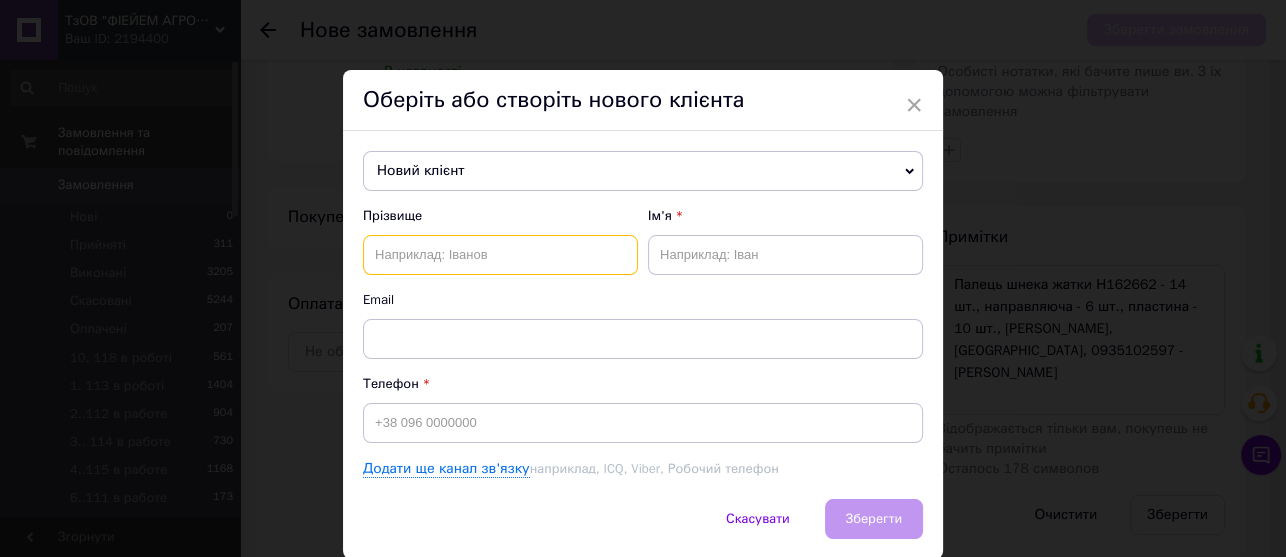 click at bounding box center [500, 255] 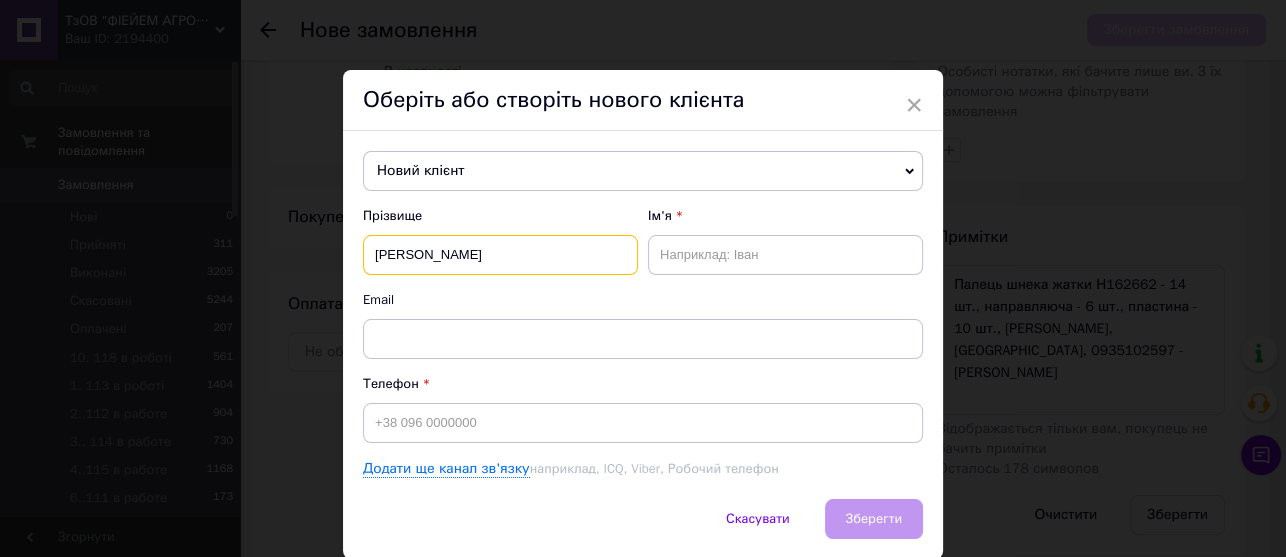 type on "[PERSON_NAME]" 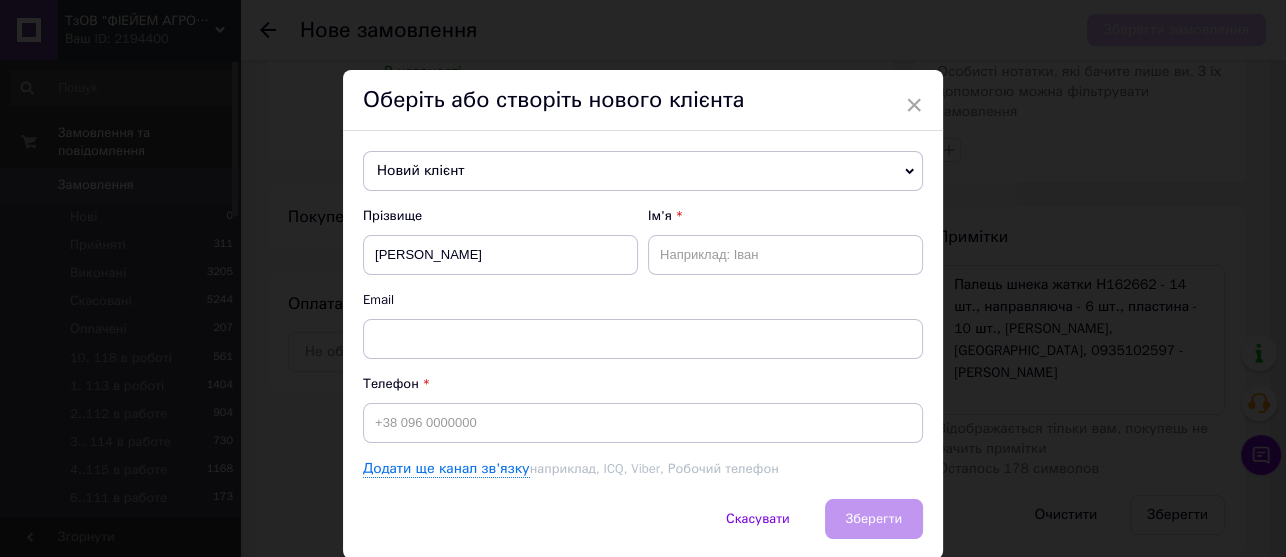 click on "Ім'я" at bounding box center [785, 241] 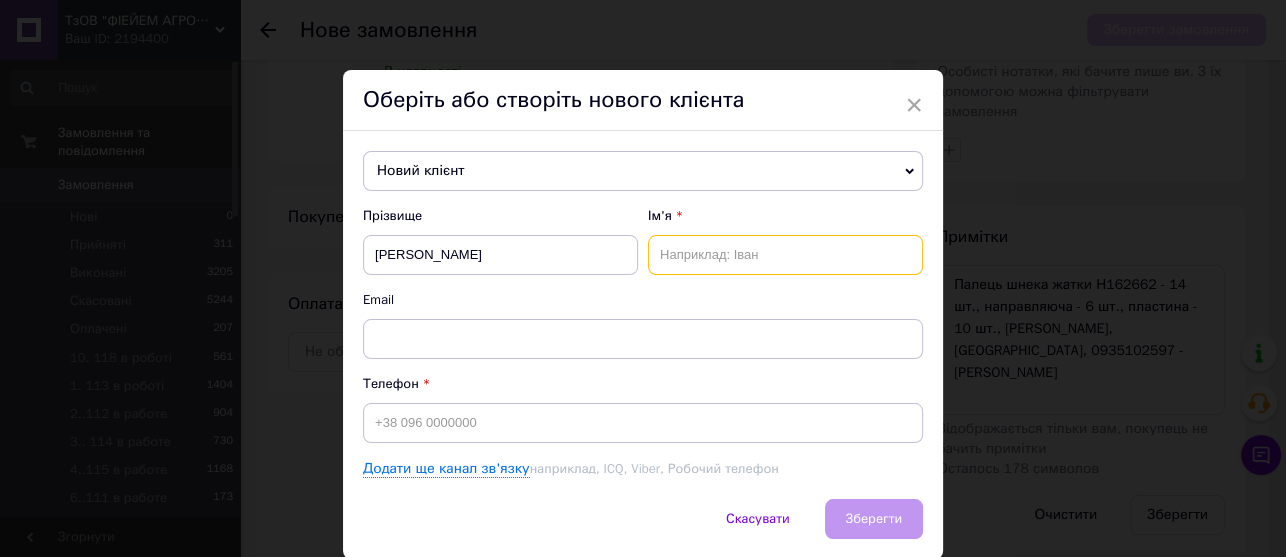 click at bounding box center (785, 255) 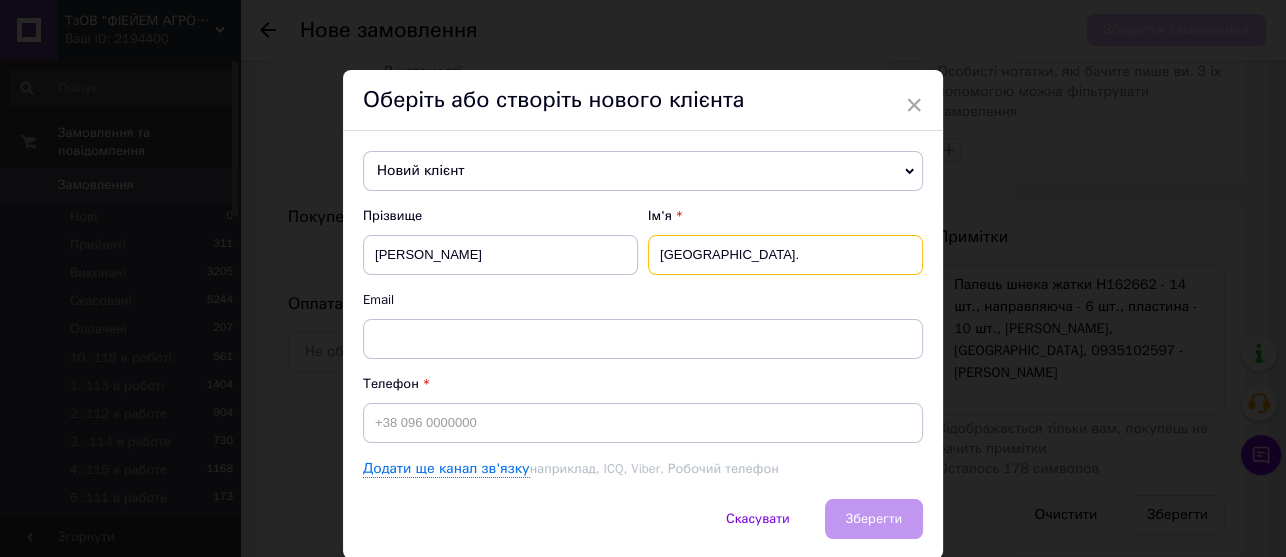 type on "[GEOGRAPHIC_DATA]." 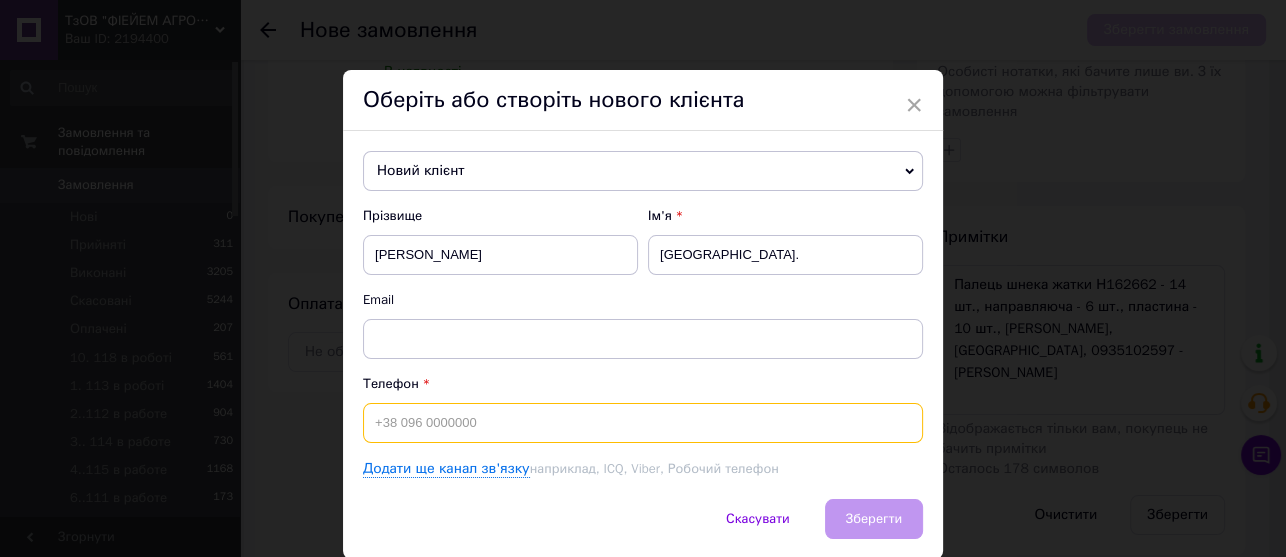 click at bounding box center (643, 423) 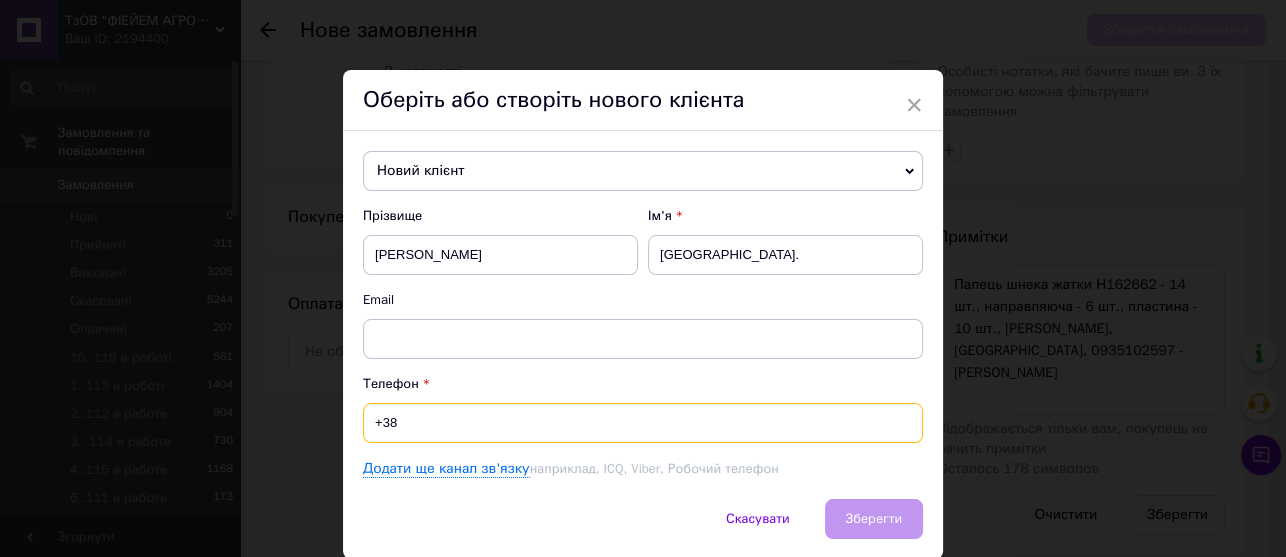 paste on "0935102597" 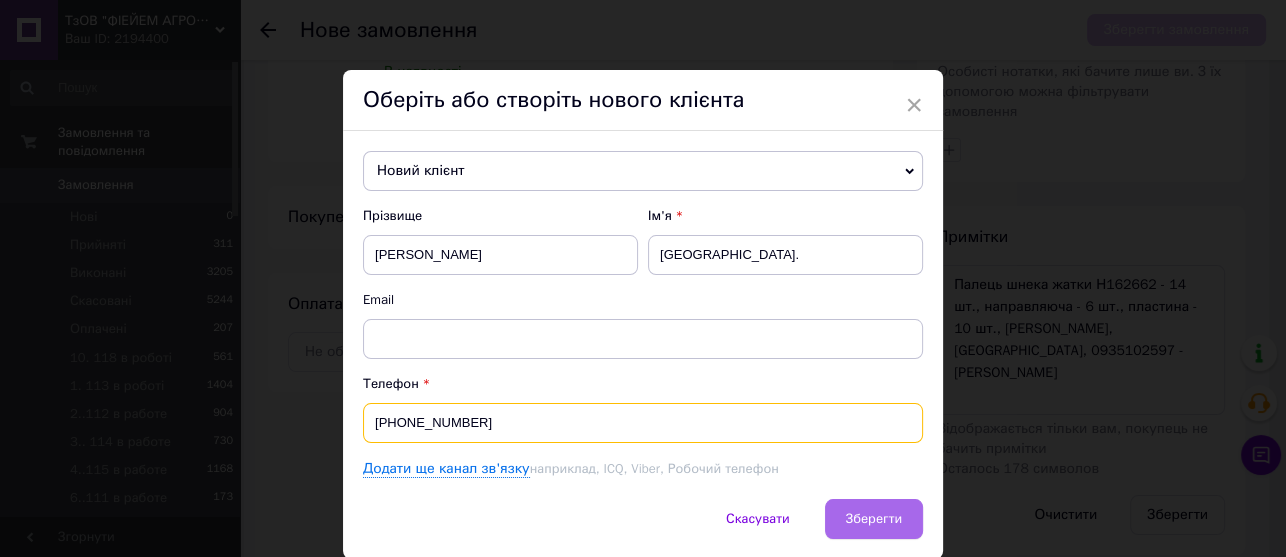 type on "[PHONE_NUMBER]" 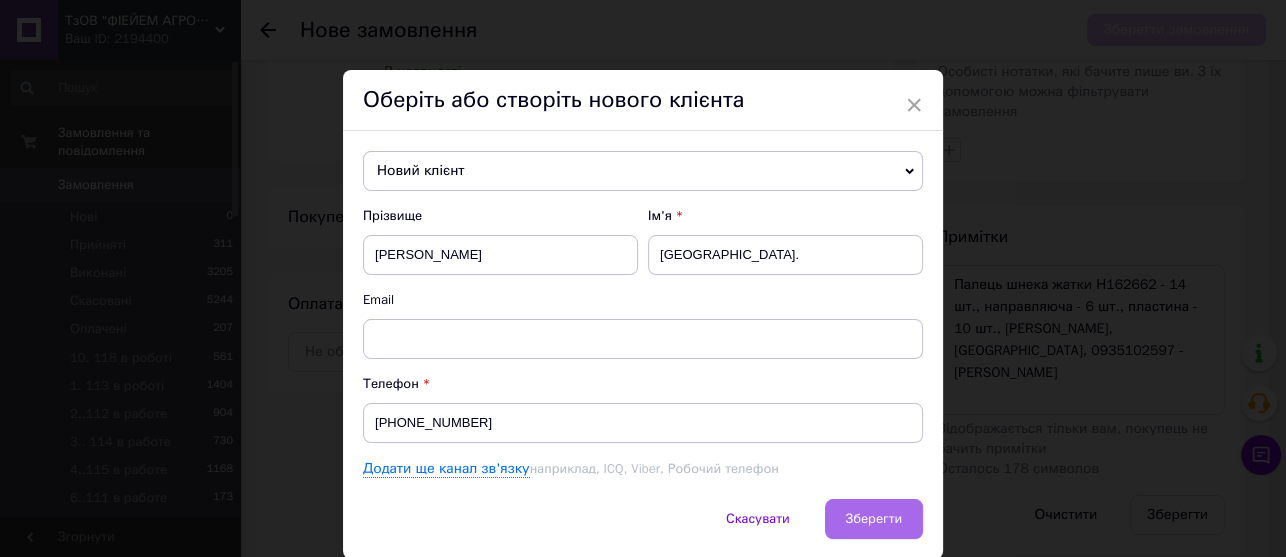 click on "Зберегти" at bounding box center [874, 518] 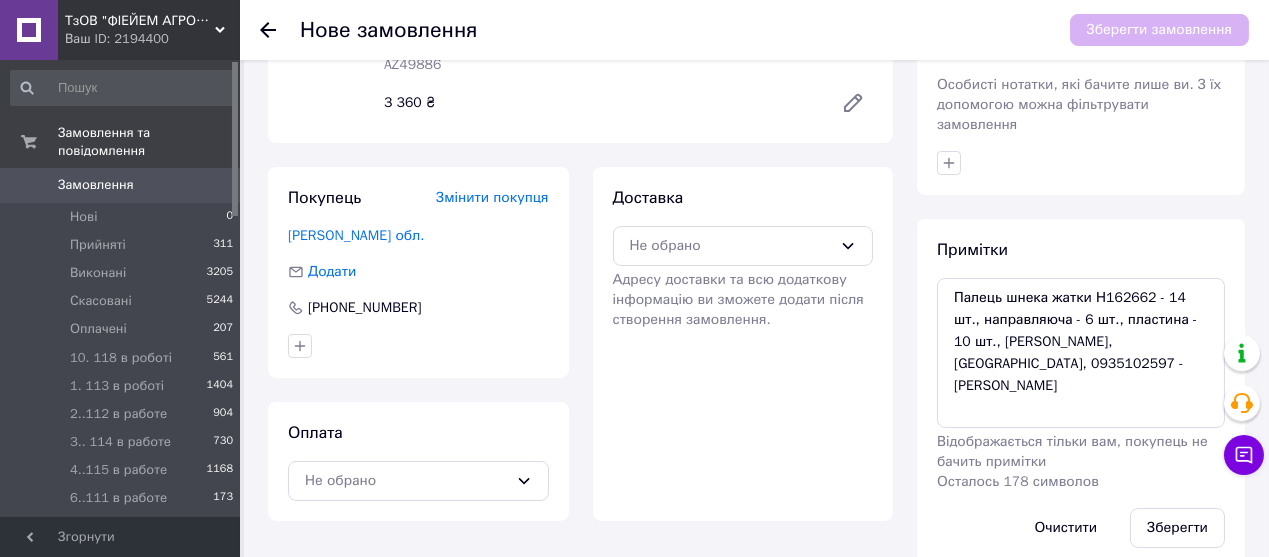 scroll, scrollTop: 265, scrollLeft: 0, axis: vertical 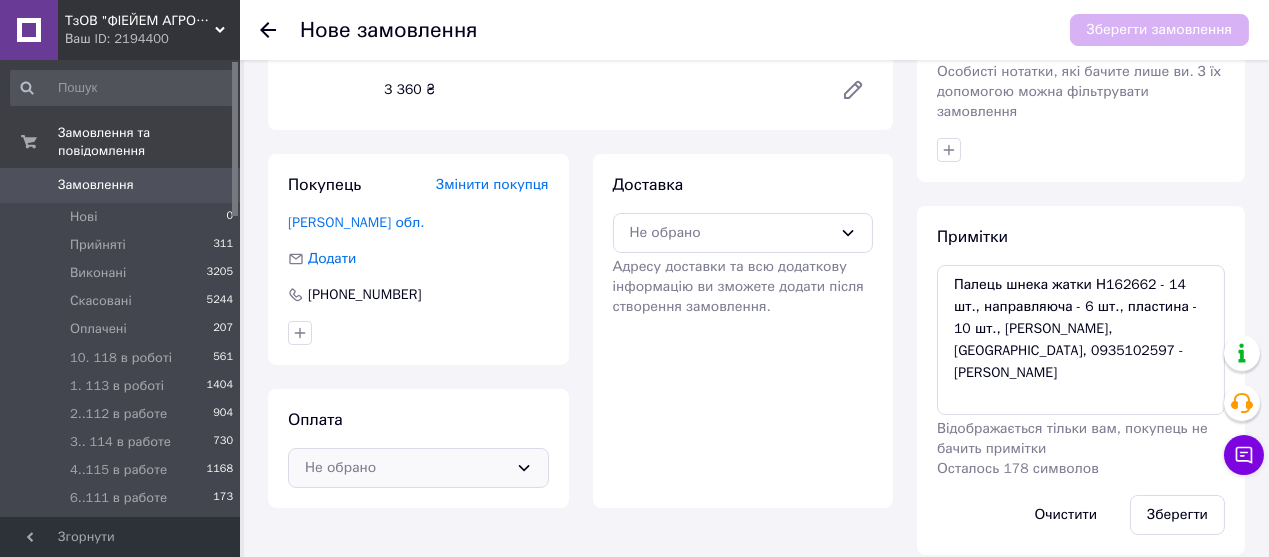 click 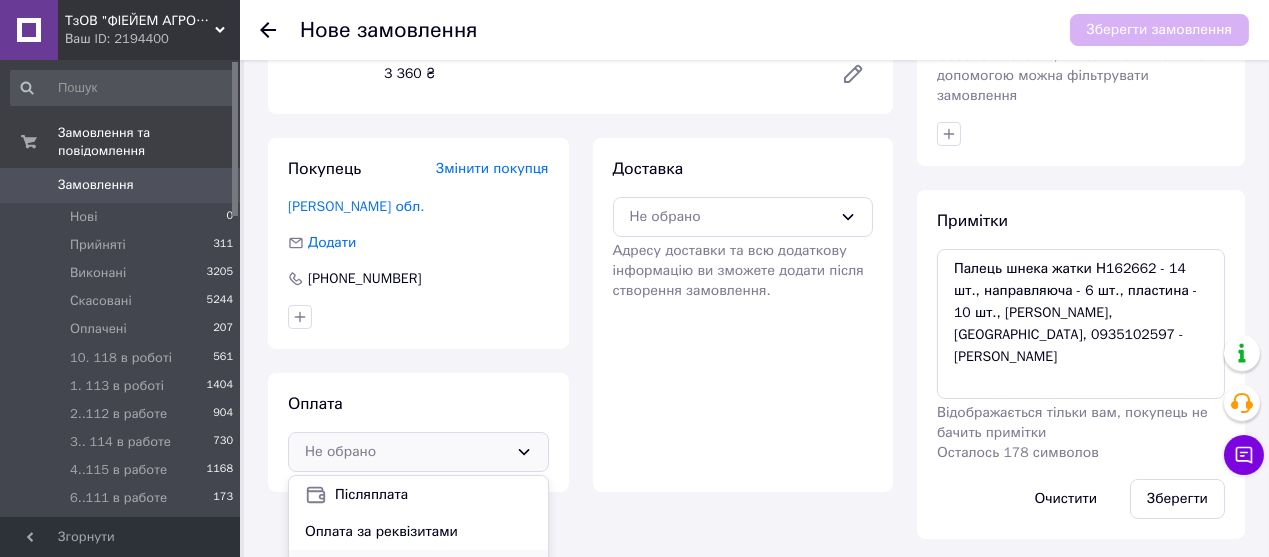 click on "Наложений платіж - передоплата 100 грн." at bounding box center (418, 568) 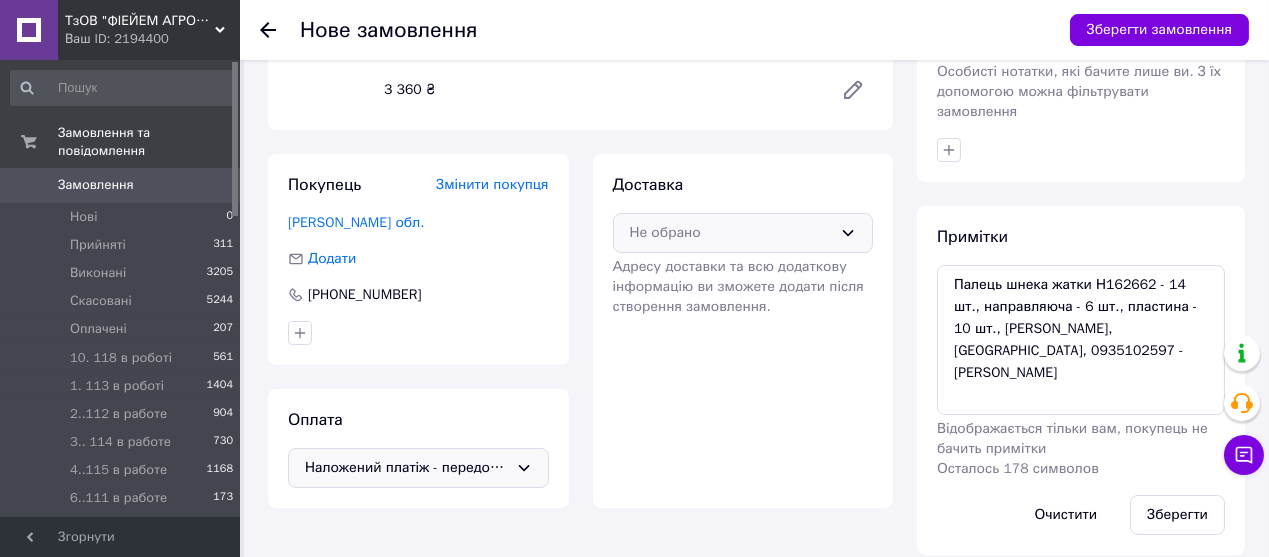 click 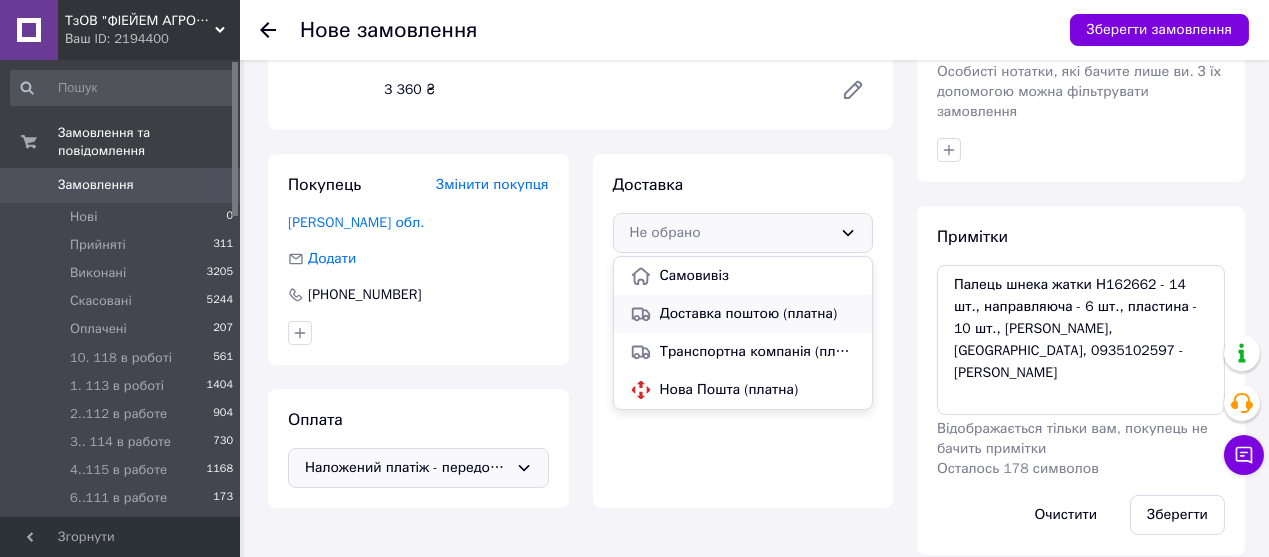 click on "Доставка поштою (платна)" at bounding box center [758, 314] 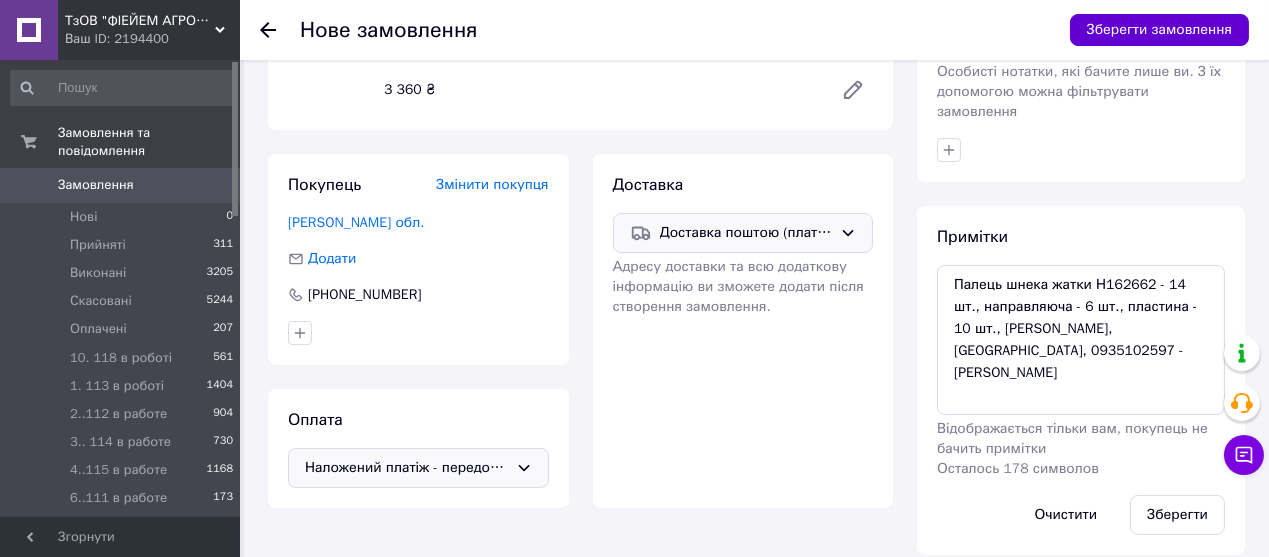 click on "Зберегти замовлення" at bounding box center (1159, 30) 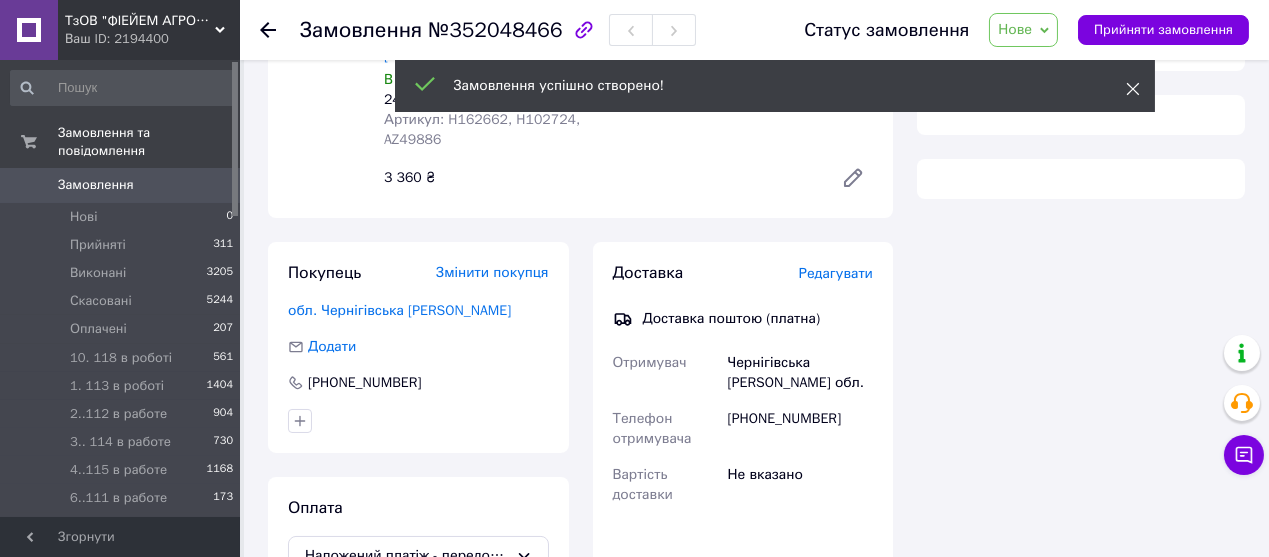 click 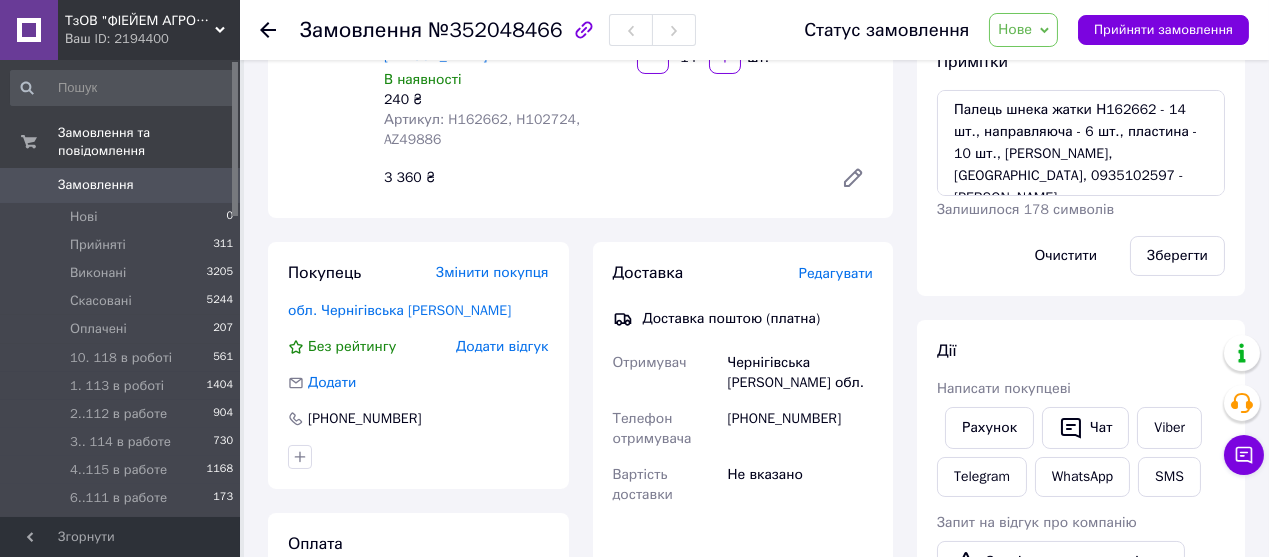 click 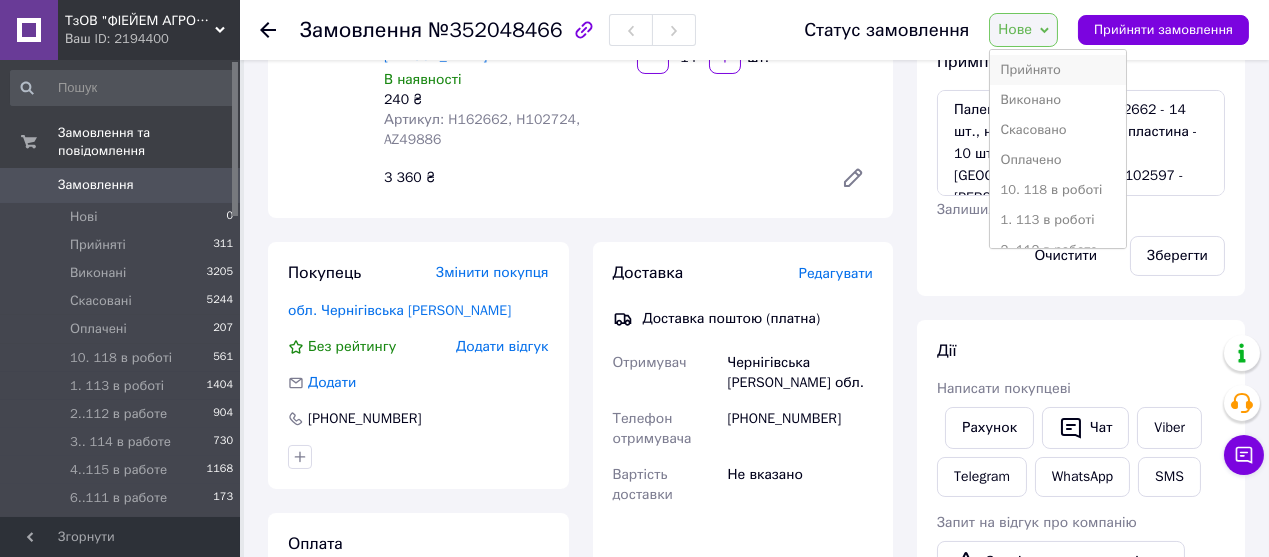 click on "Прийнято" at bounding box center (1058, 70) 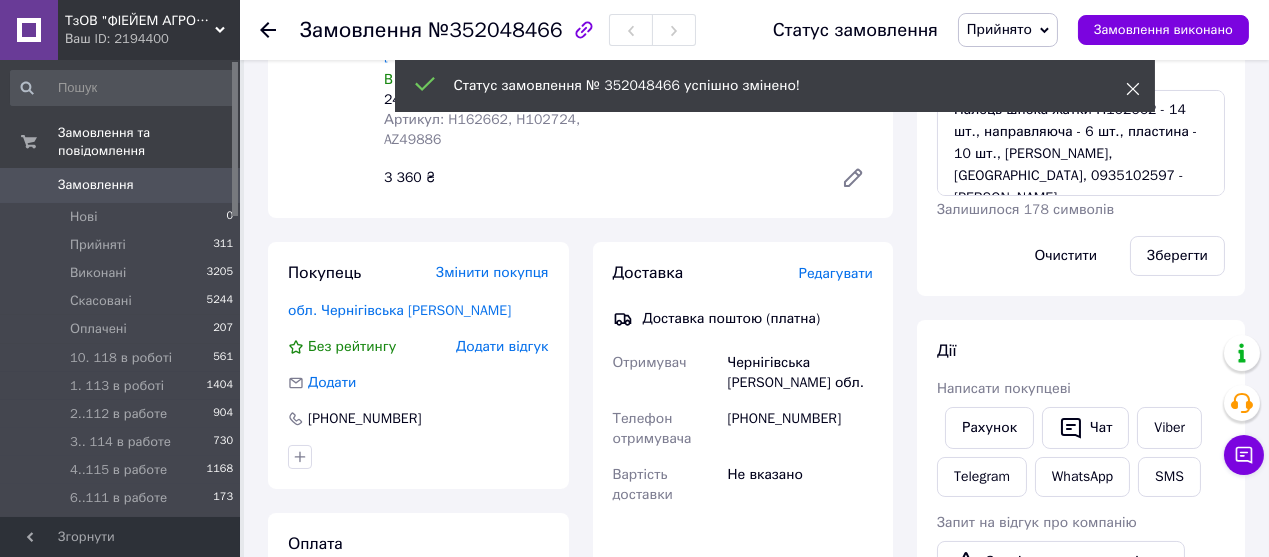 click 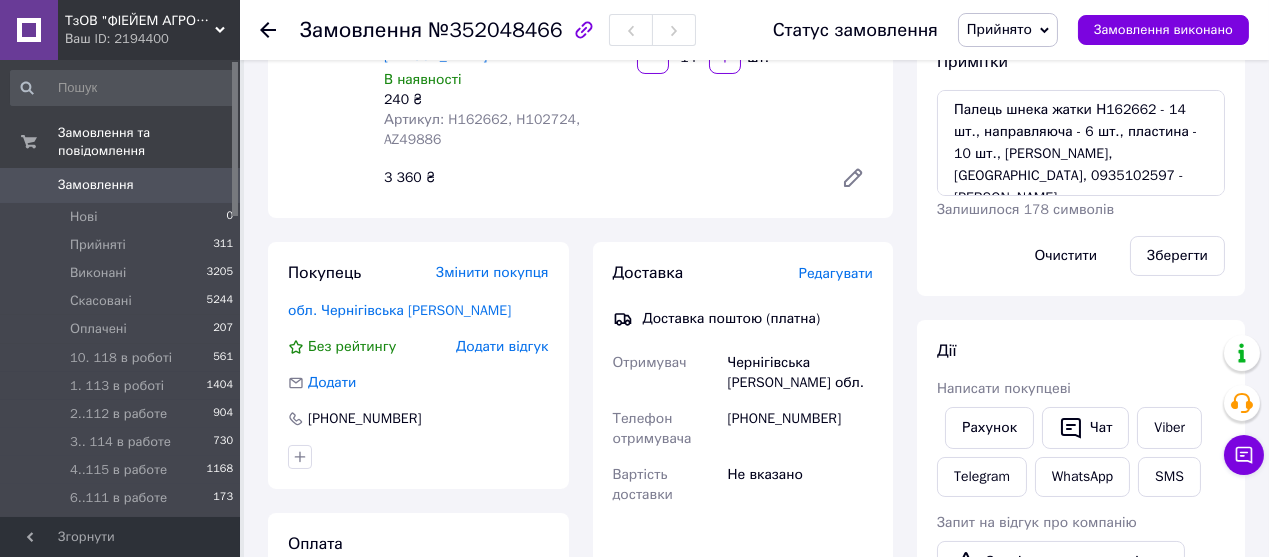 click 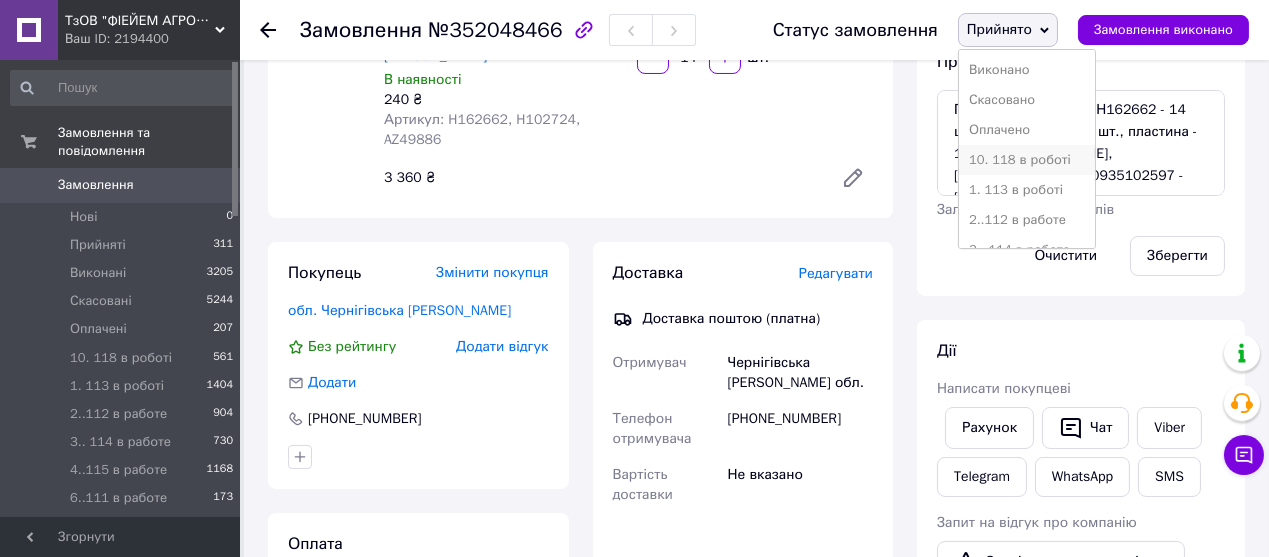 scroll, scrollTop: 111, scrollLeft: 0, axis: vertical 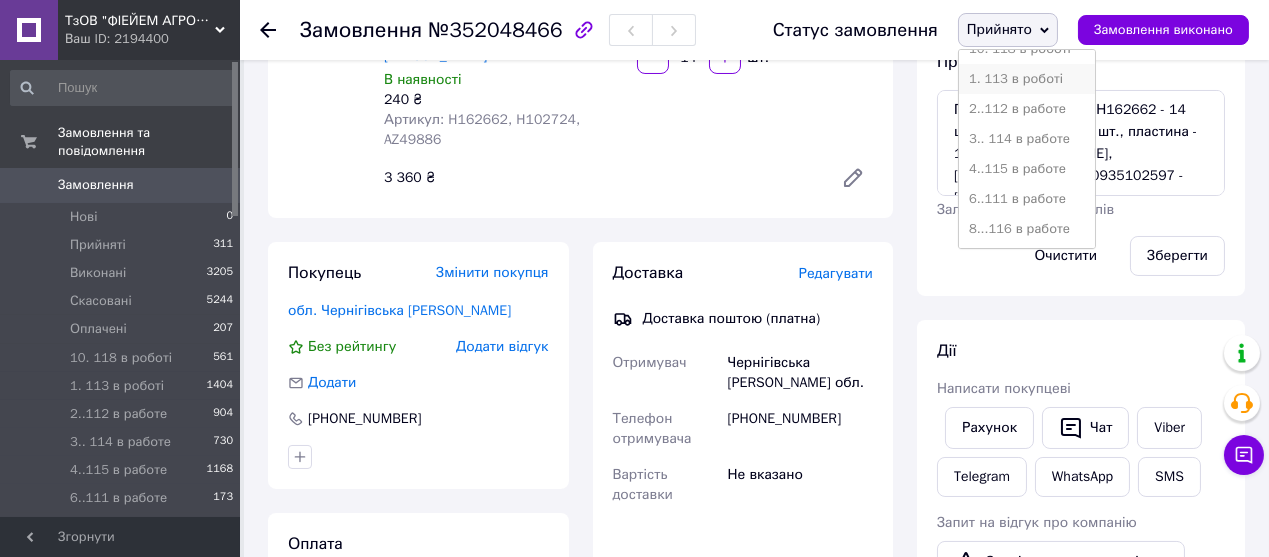 click on "1. 113 в роботі" at bounding box center (1027, 79) 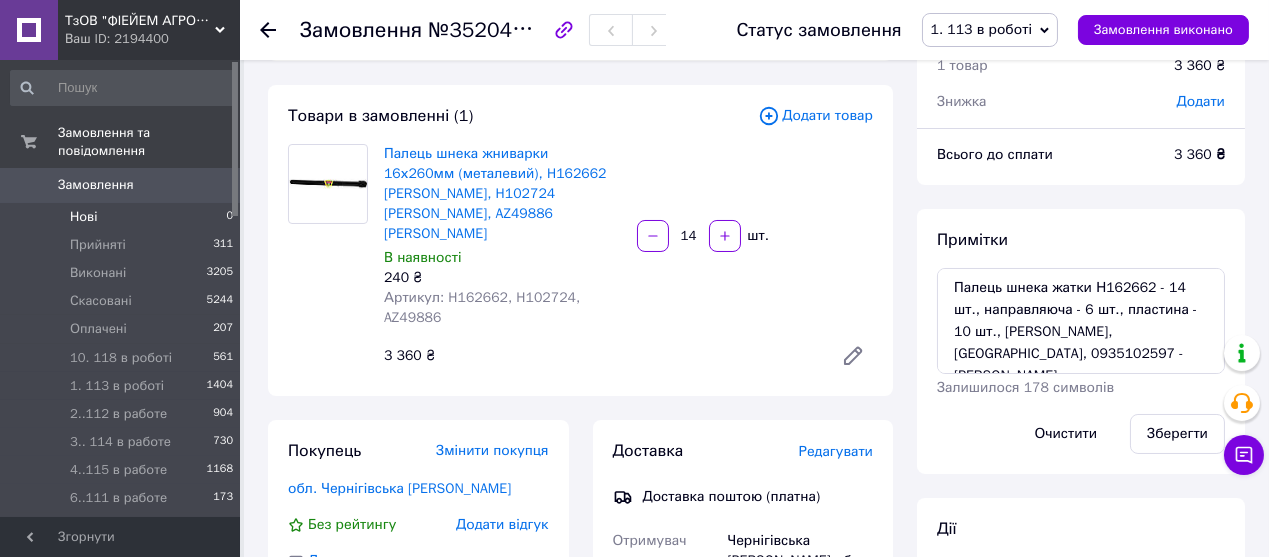 scroll, scrollTop: 0, scrollLeft: 0, axis: both 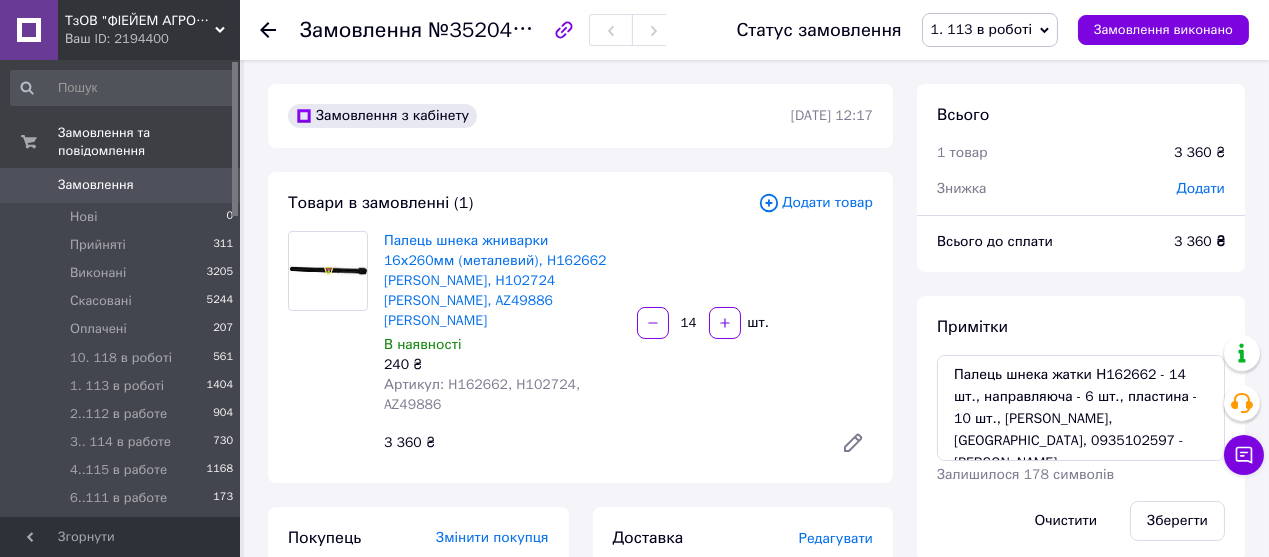 click on "Замовлення" at bounding box center [96, 185] 